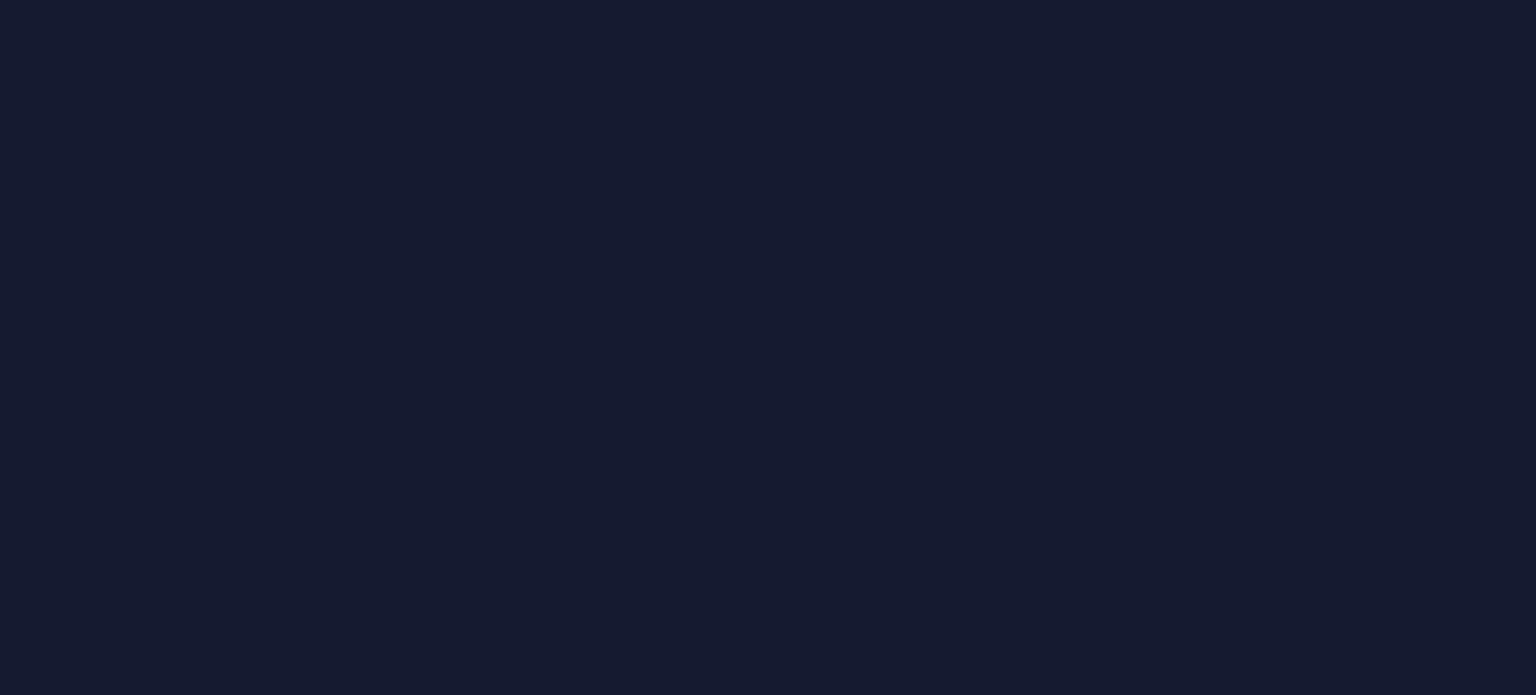 scroll, scrollTop: 0, scrollLeft: 0, axis: both 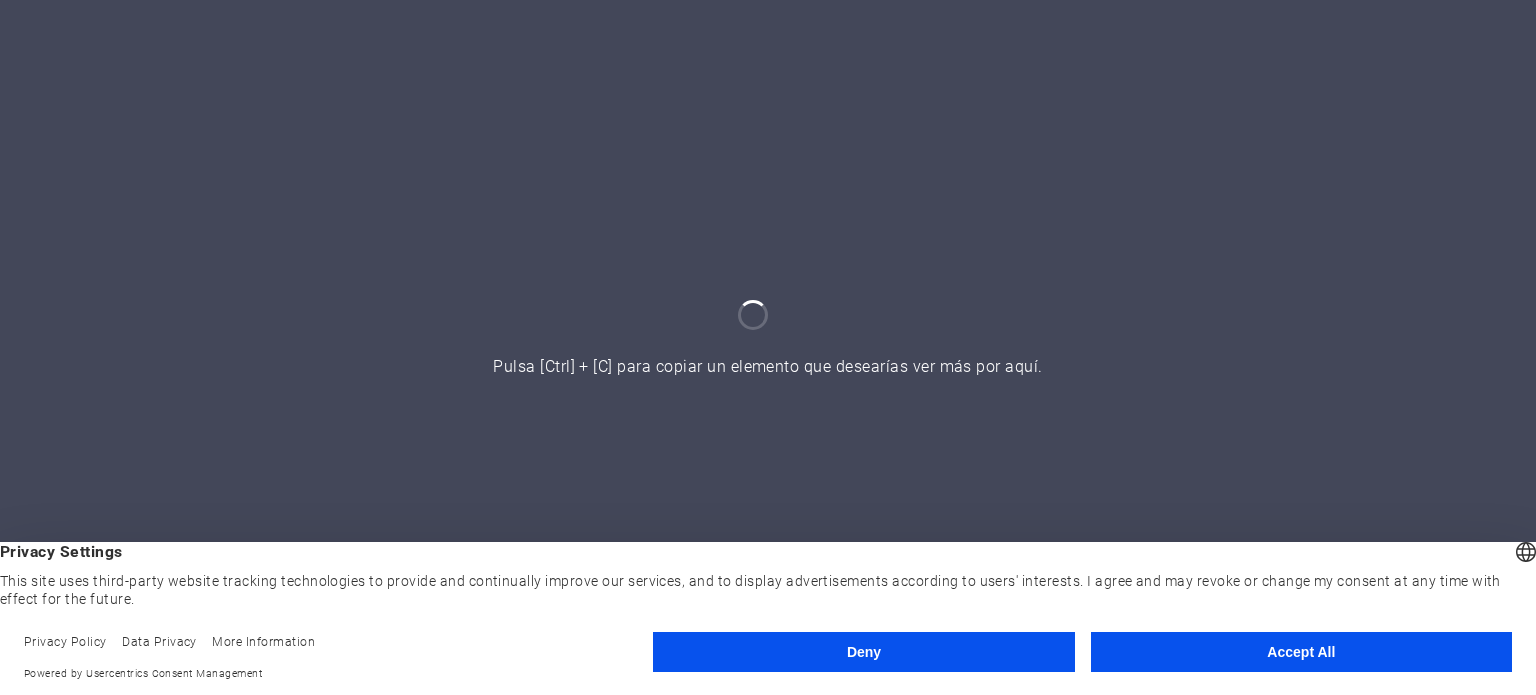 click on "Accept All" at bounding box center (1301, 652) 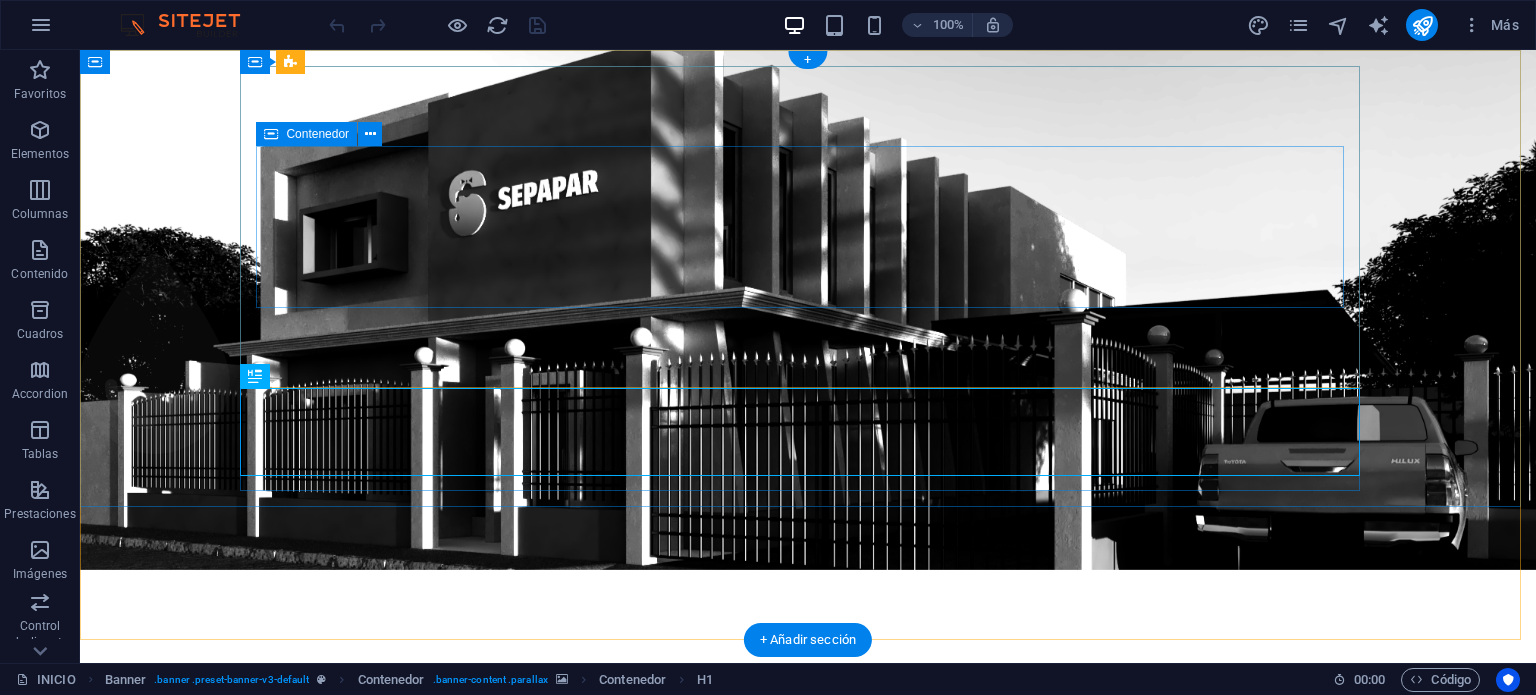 scroll, scrollTop: 0, scrollLeft: 0, axis: both 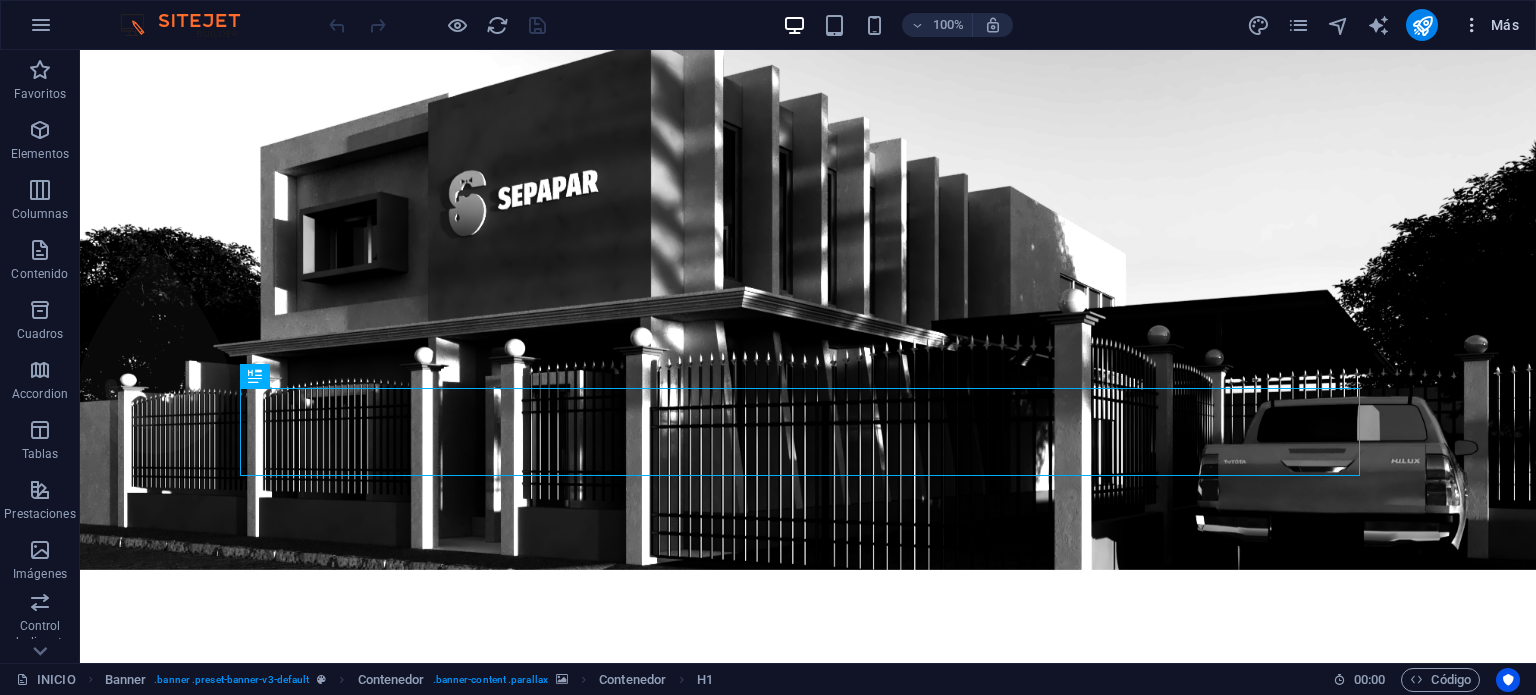 click on "Más" at bounding box center [1490, 25] 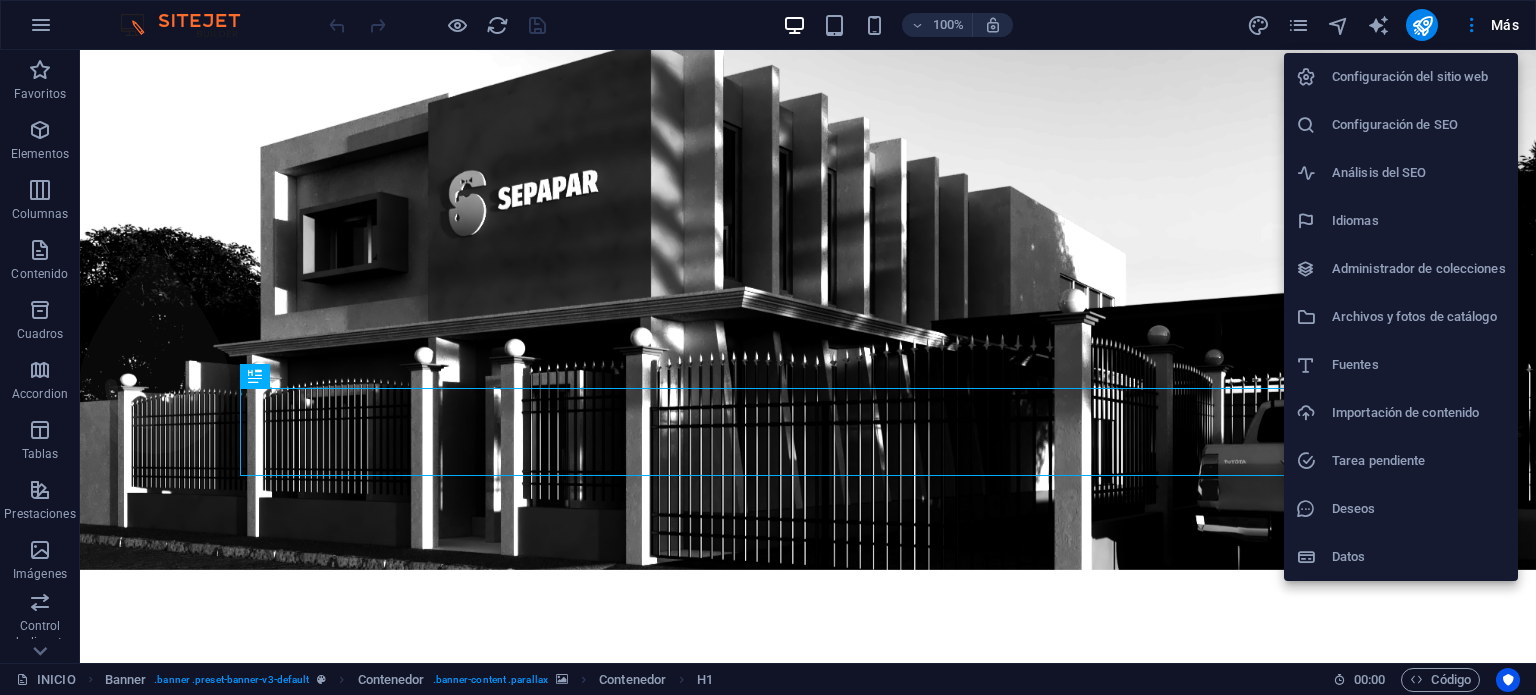 click at bounding box center [768, 347] 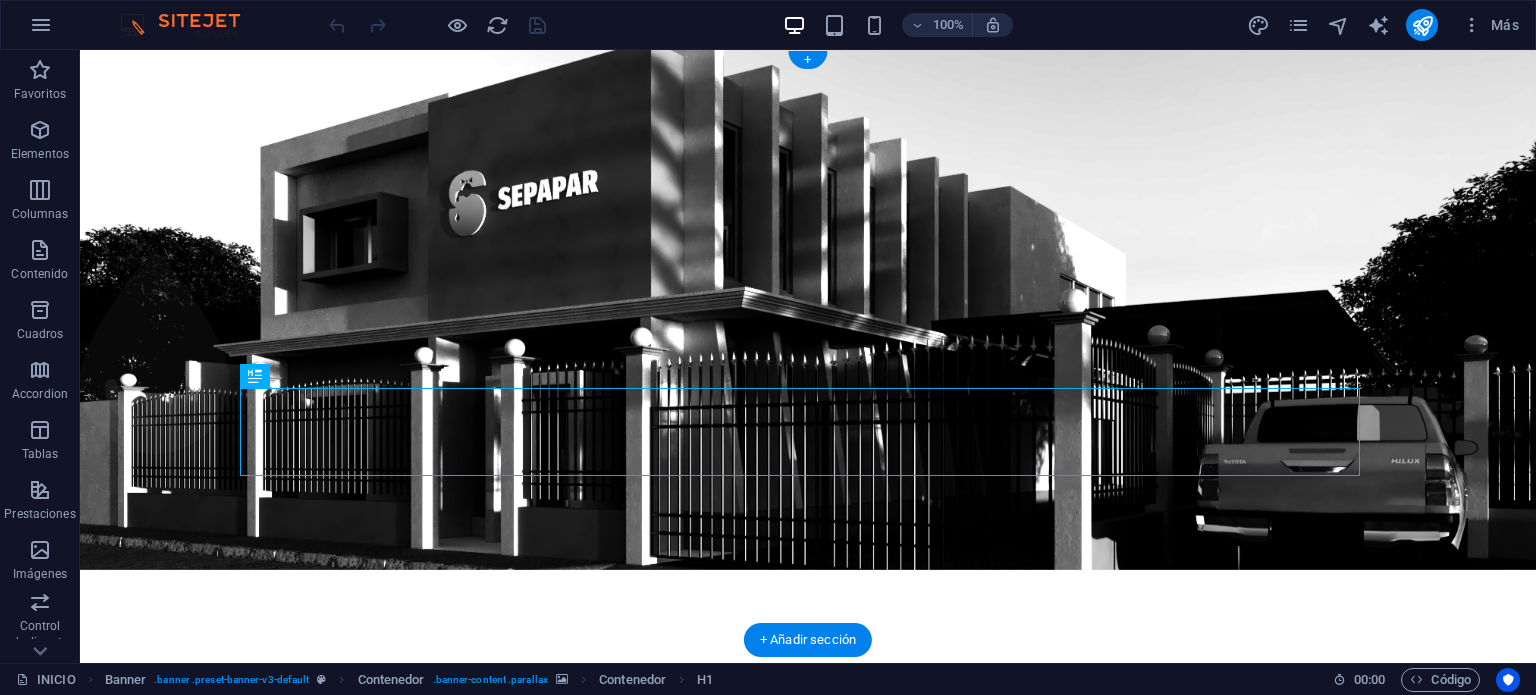 click at bounding box center (808, 310) 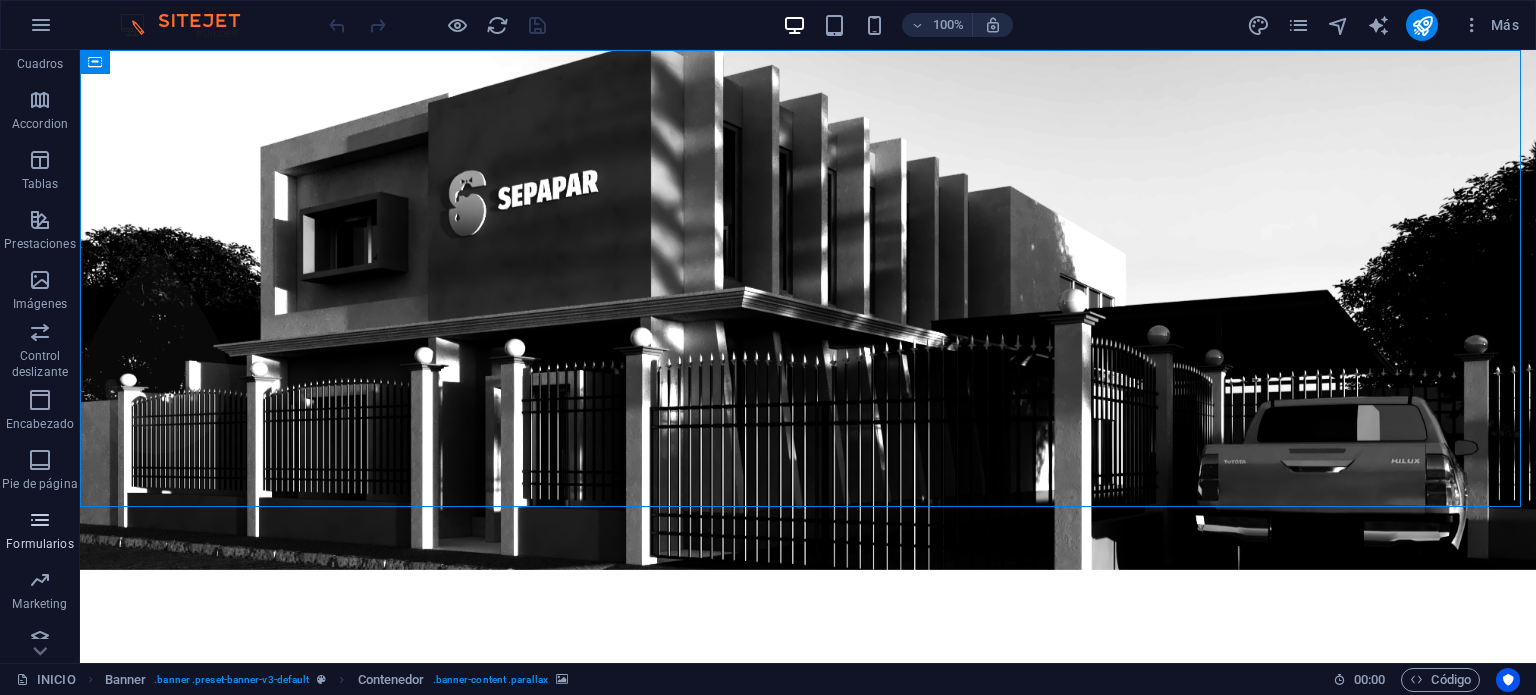scroll, scrollTop: 286, scrollLeft: 0, axis: vertical 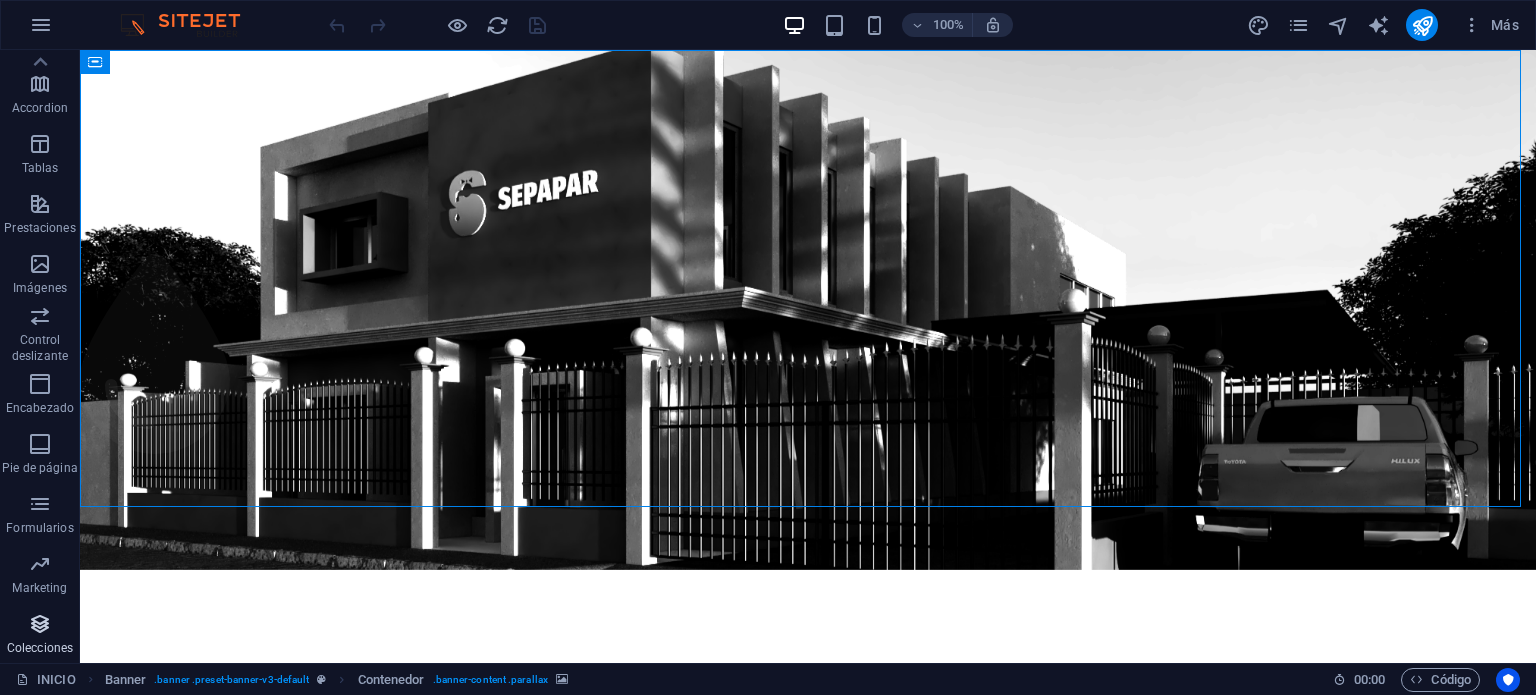 click on "Colecciones" at bounding box center (40, 648) 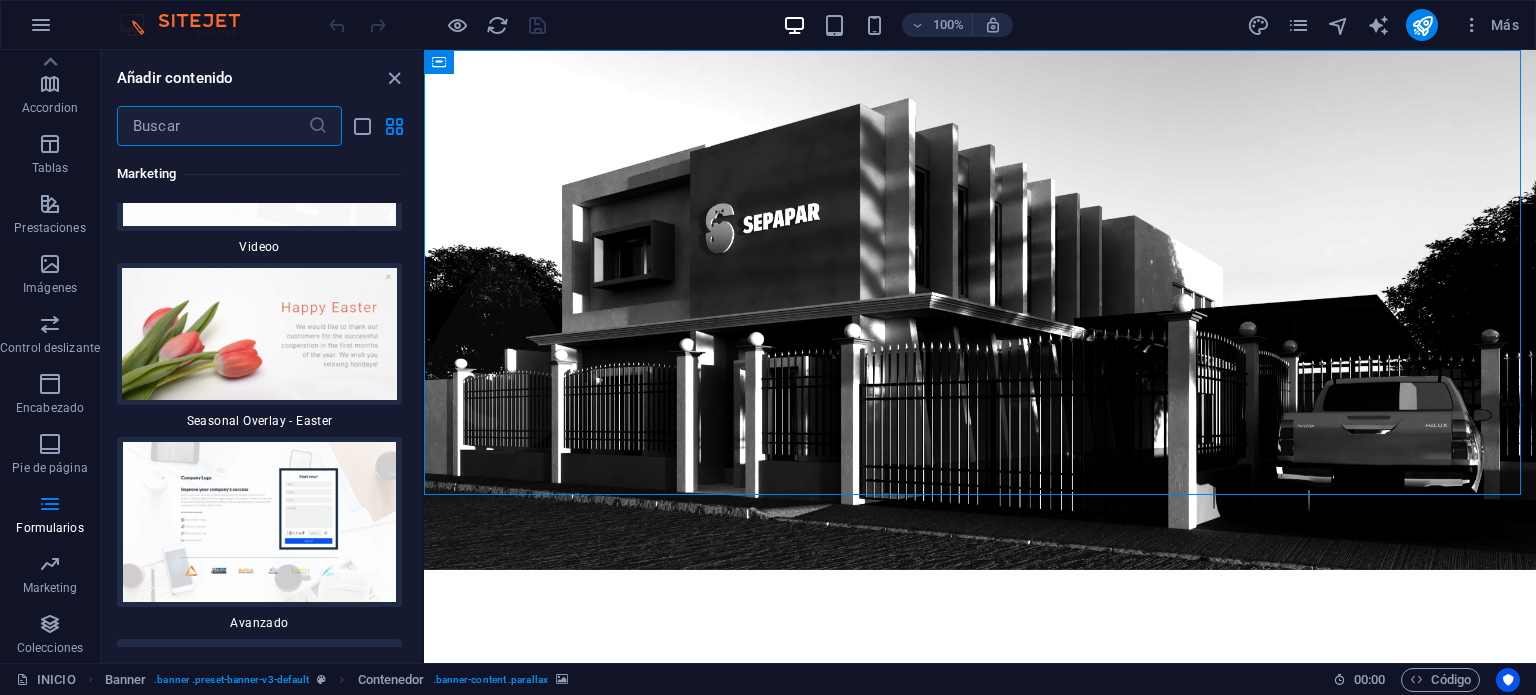 scroll, scrollTop: 32317, scrollLeft: 0, axis: vertical 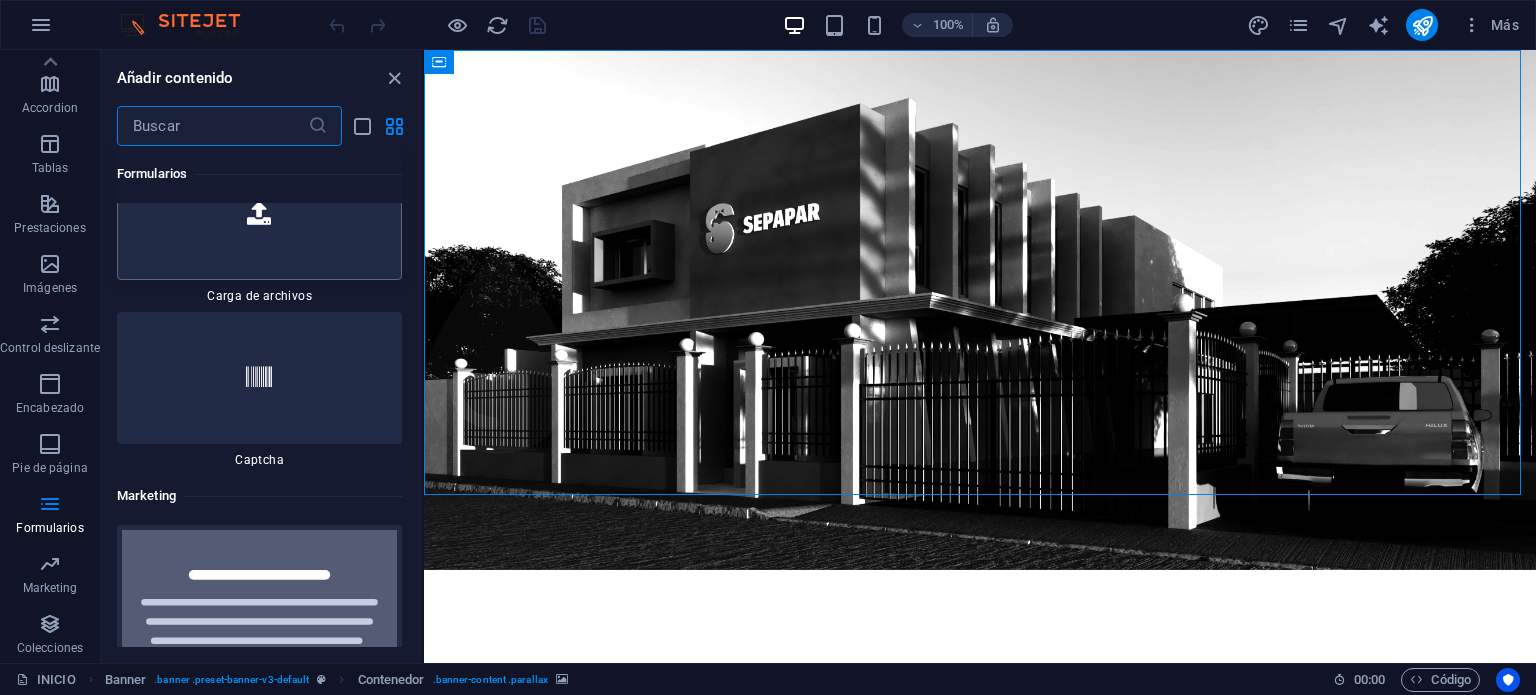 click at bounding box center [259, 214] 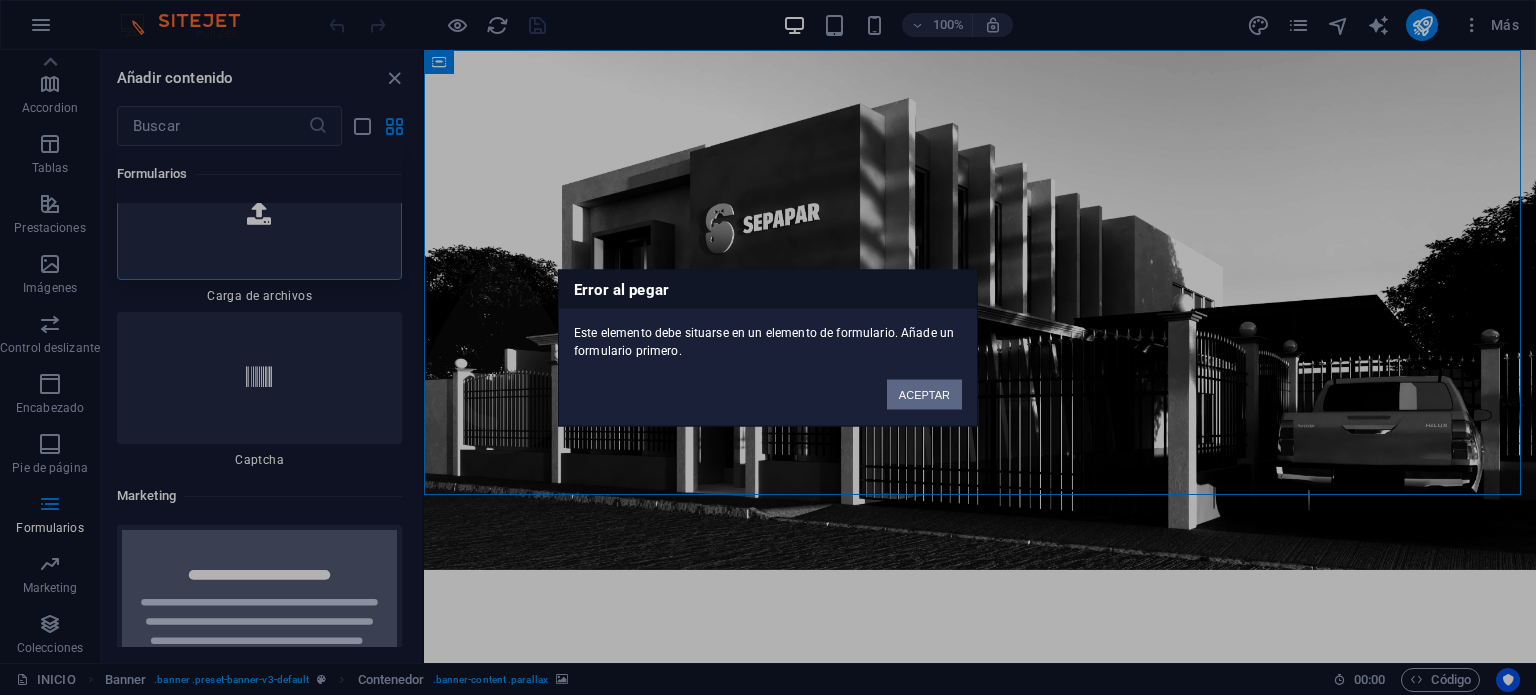 click on "ACEPTAR" at bounding box center (924, 394) 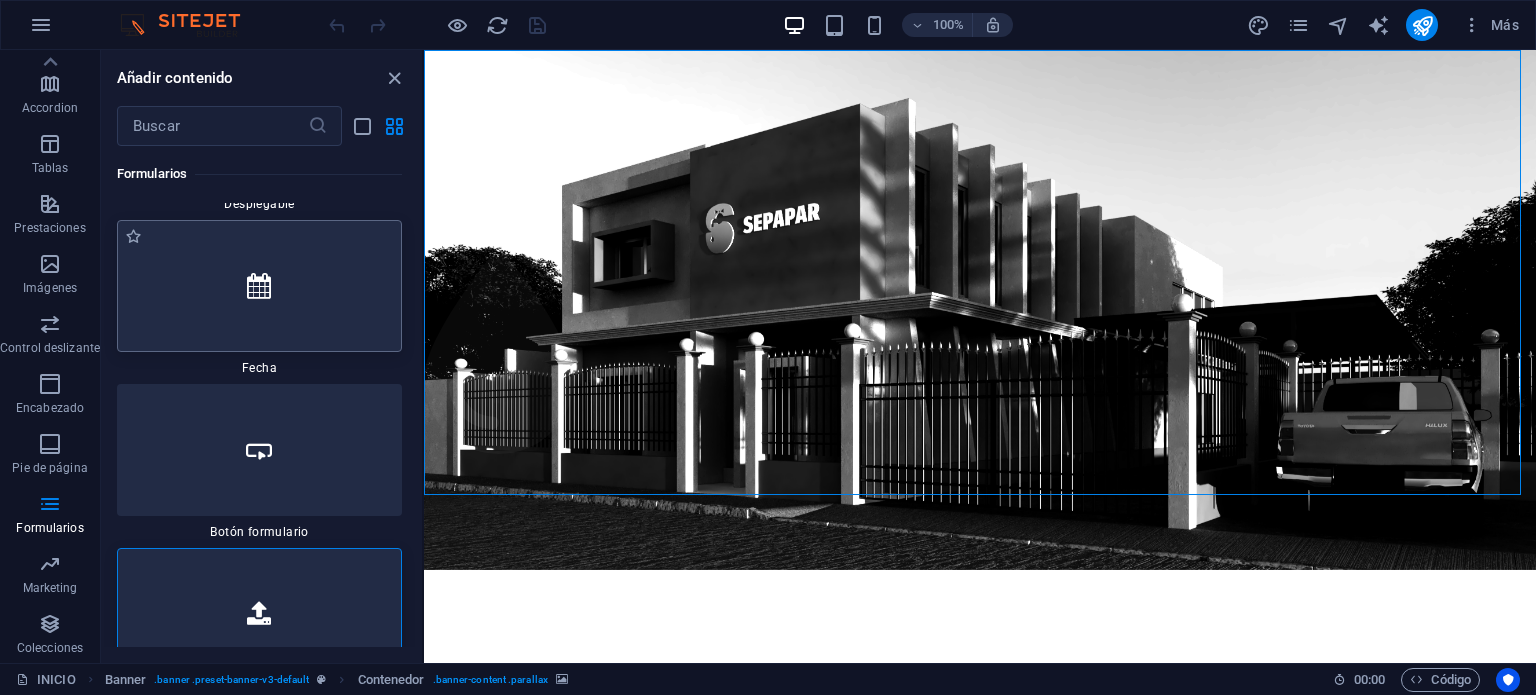 scroll, scrollTop: 31717, scrollLeft: 0, axis: vertical 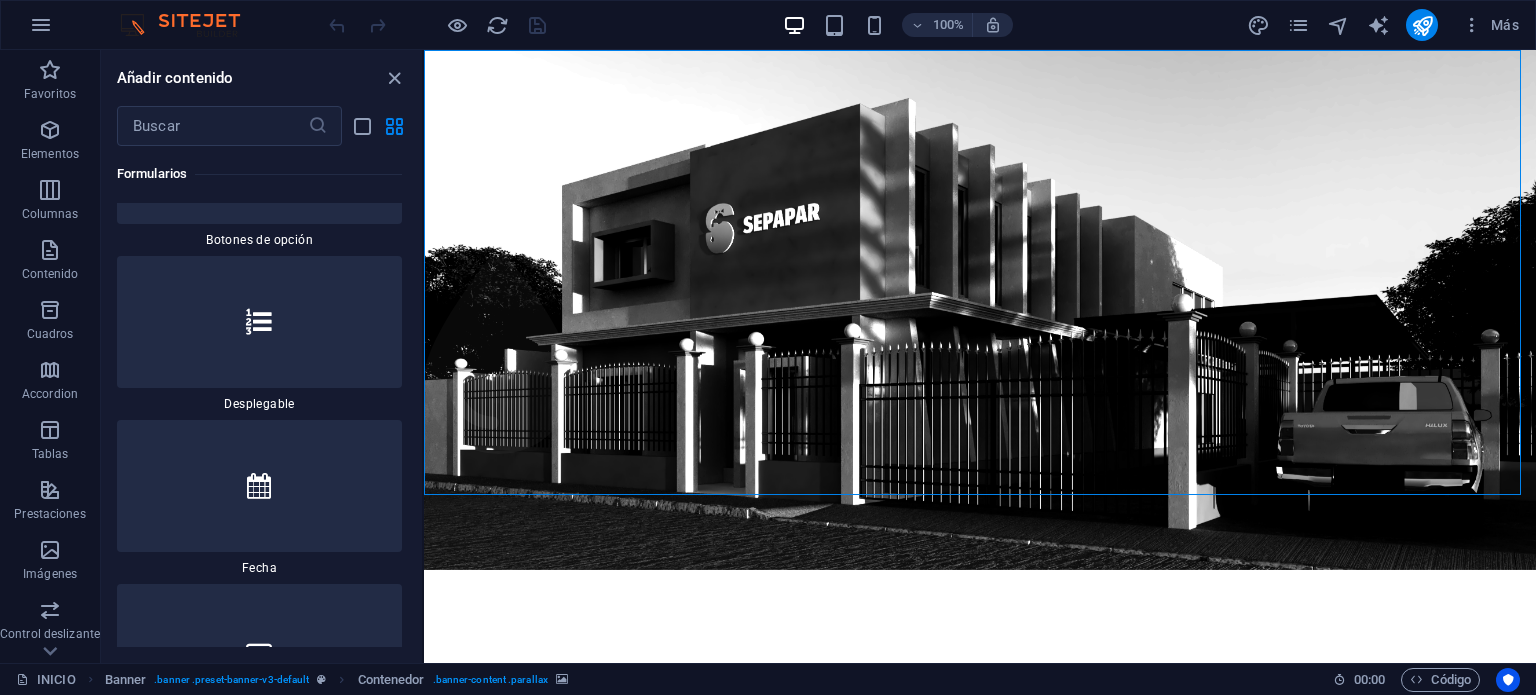 click at bounding box center [190, 25] 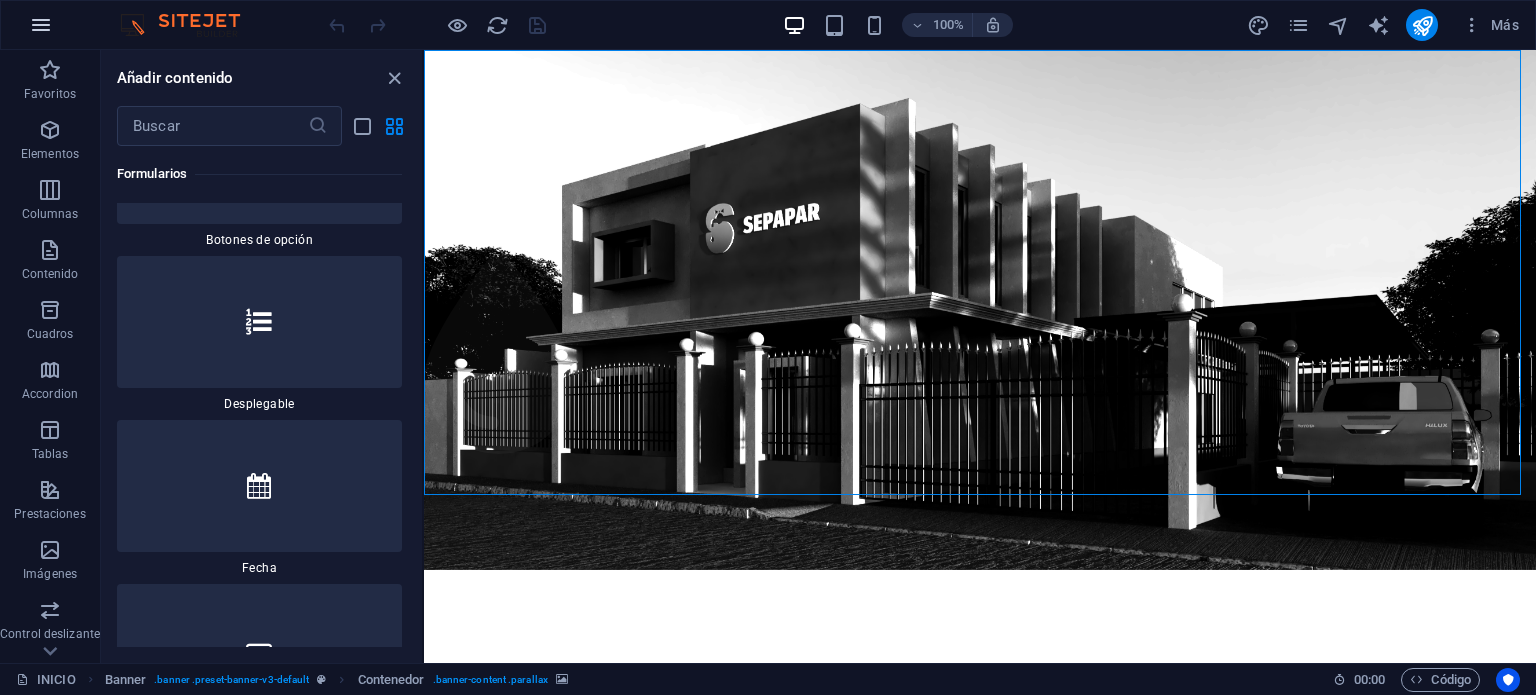 click at bounding box center [41, 25] 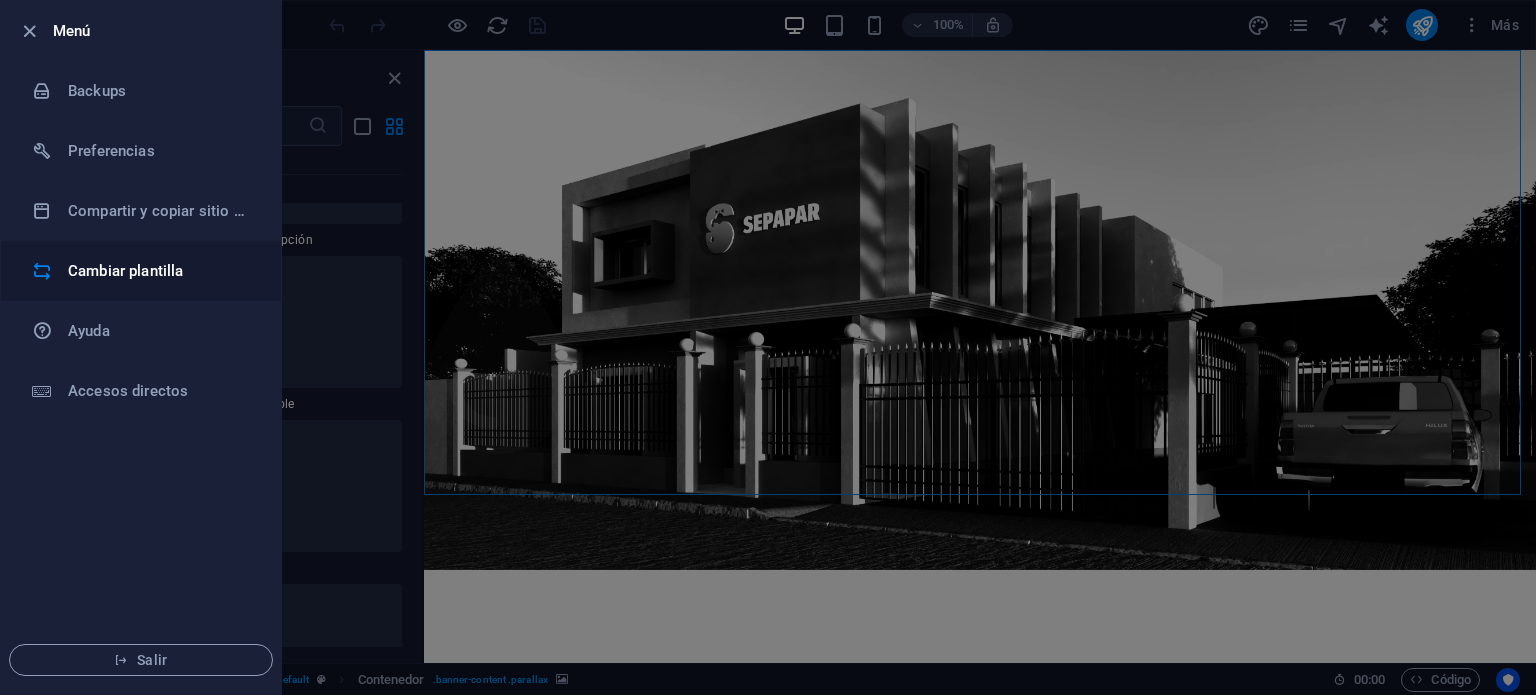 click on "Cambiar plantilla" at bounding box center [160, 271] 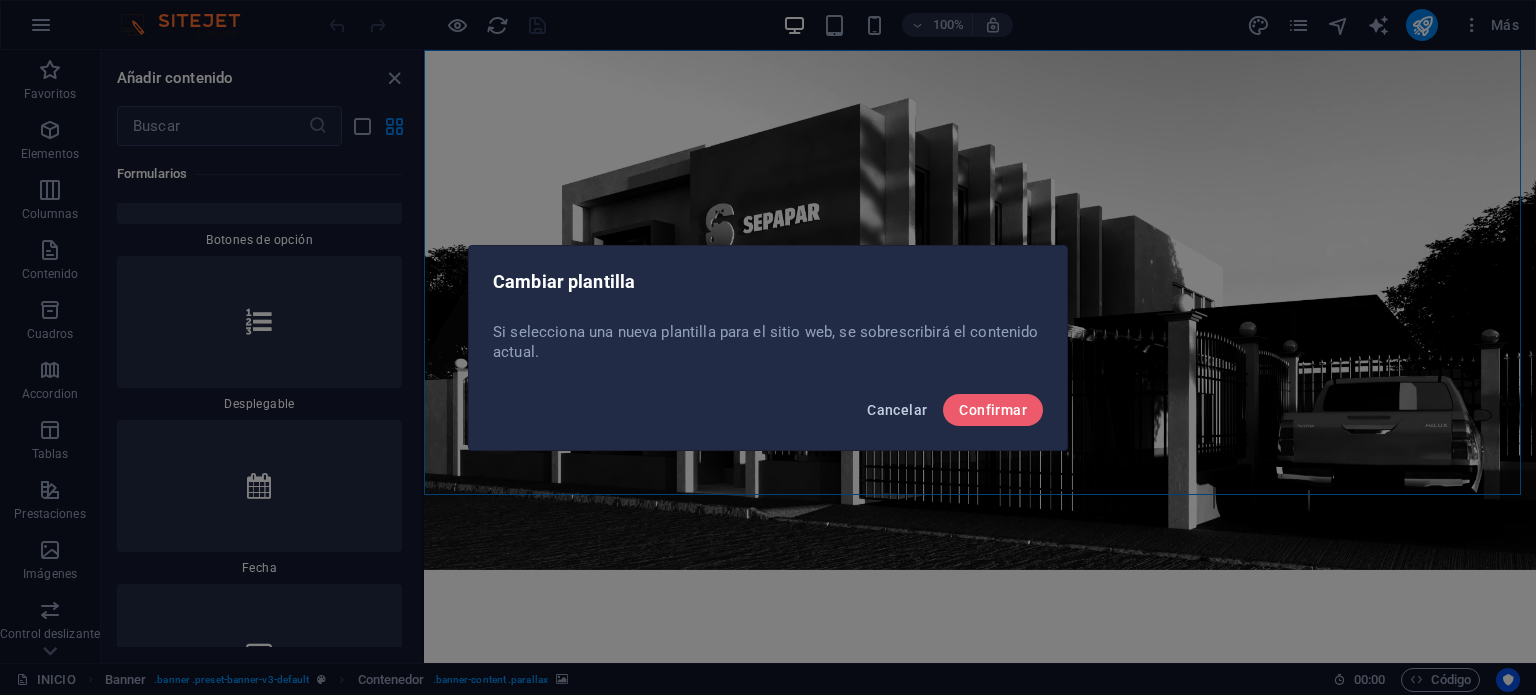 click on "Cancelar" at bounding box center (897, 410) 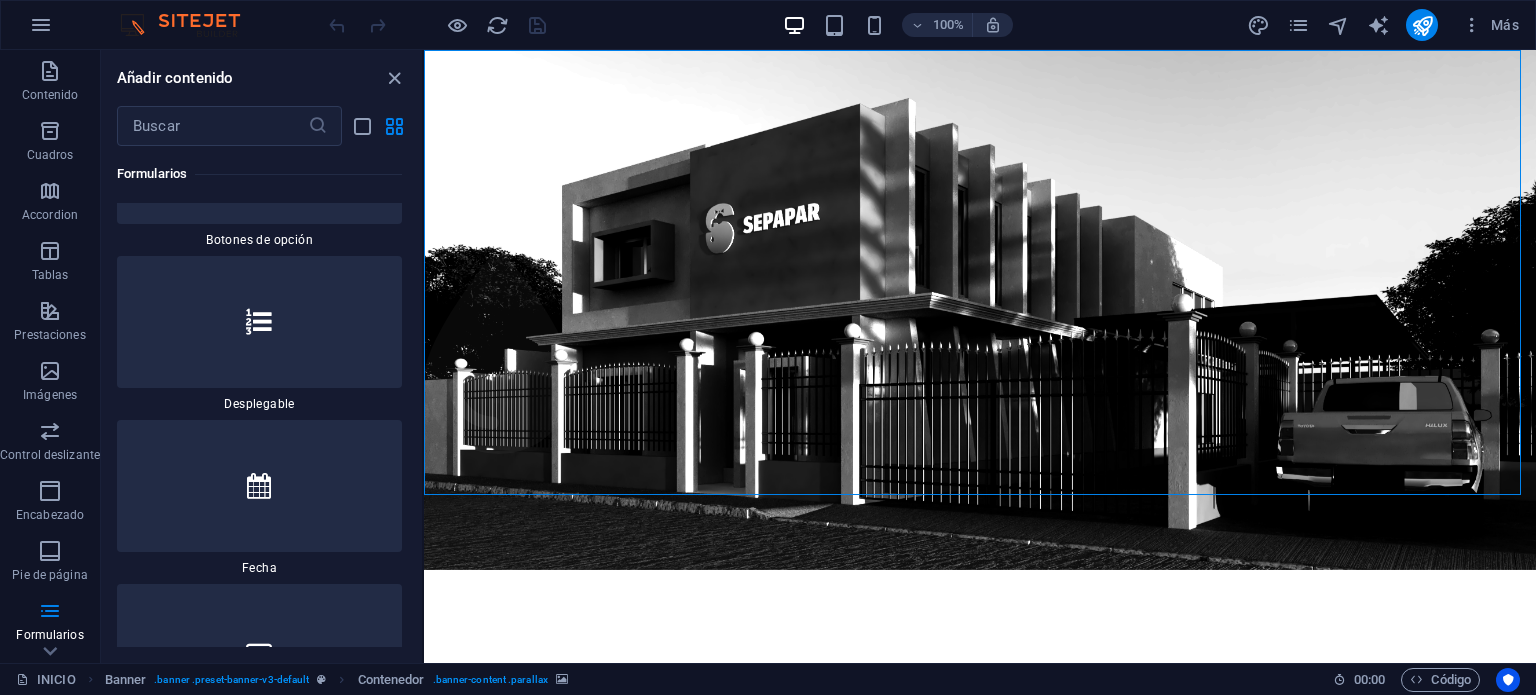 scroll, scrollTop: 286, scrollLeft: 0, axis: vertical 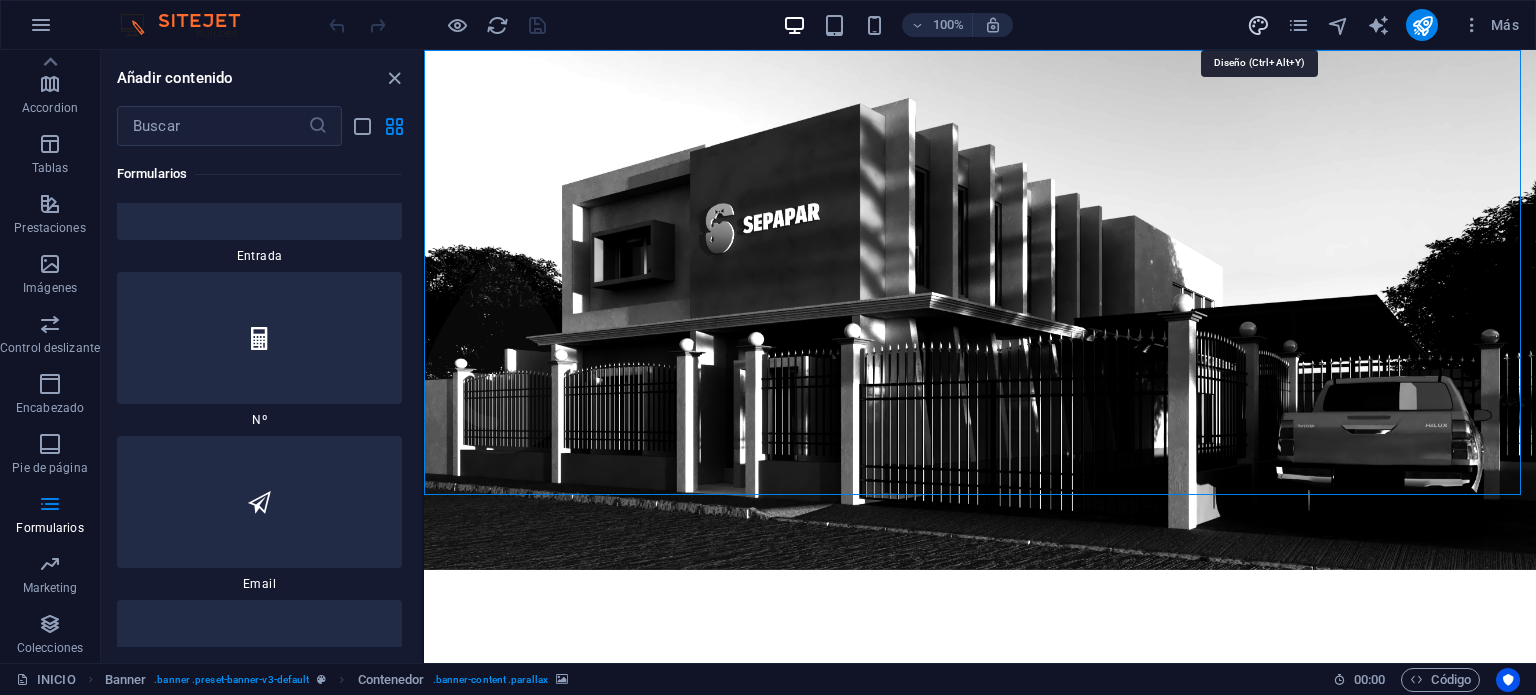 drag, startPoint x: 1257, startPoint y: 23, endPoint x: 767, endPoint y: 249, distance: 539.60724 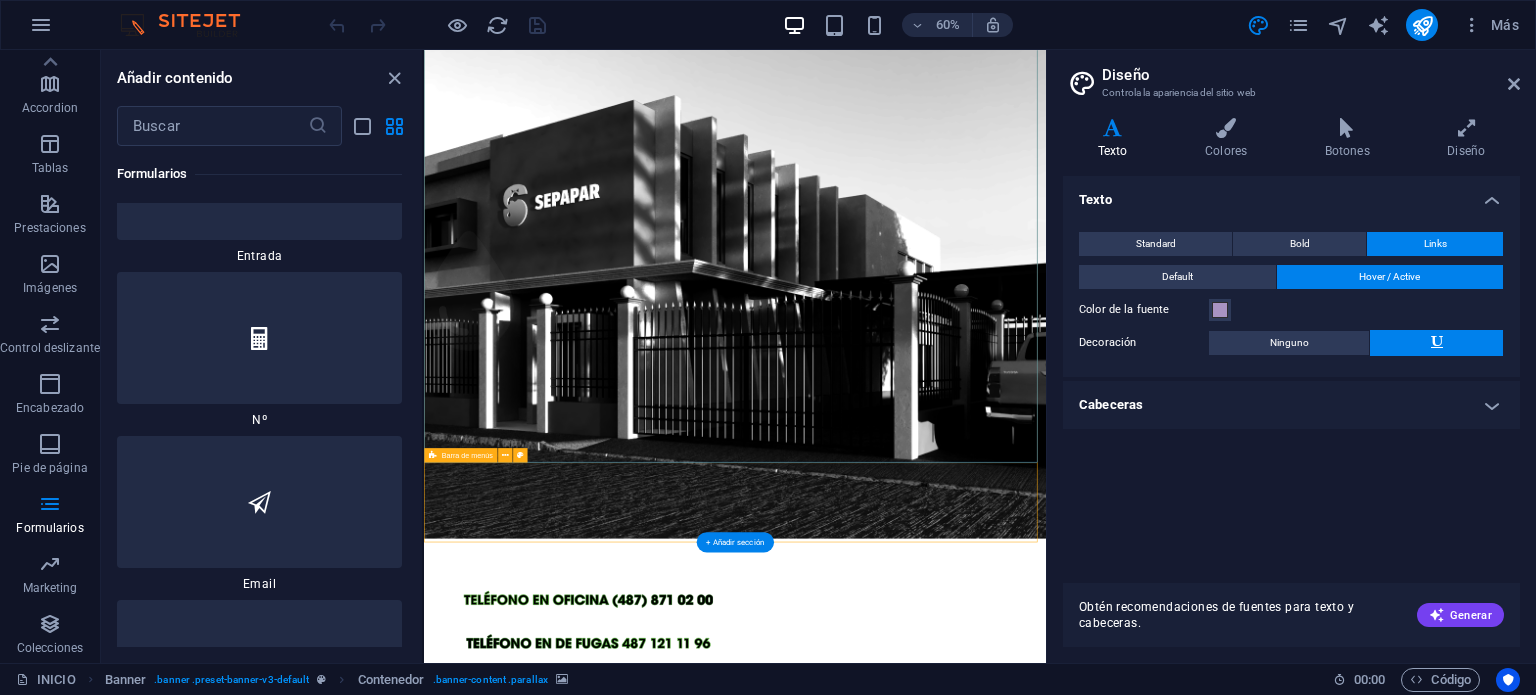 scroll, scrollTop: 200, scrollLeft: 0, axis: vertical 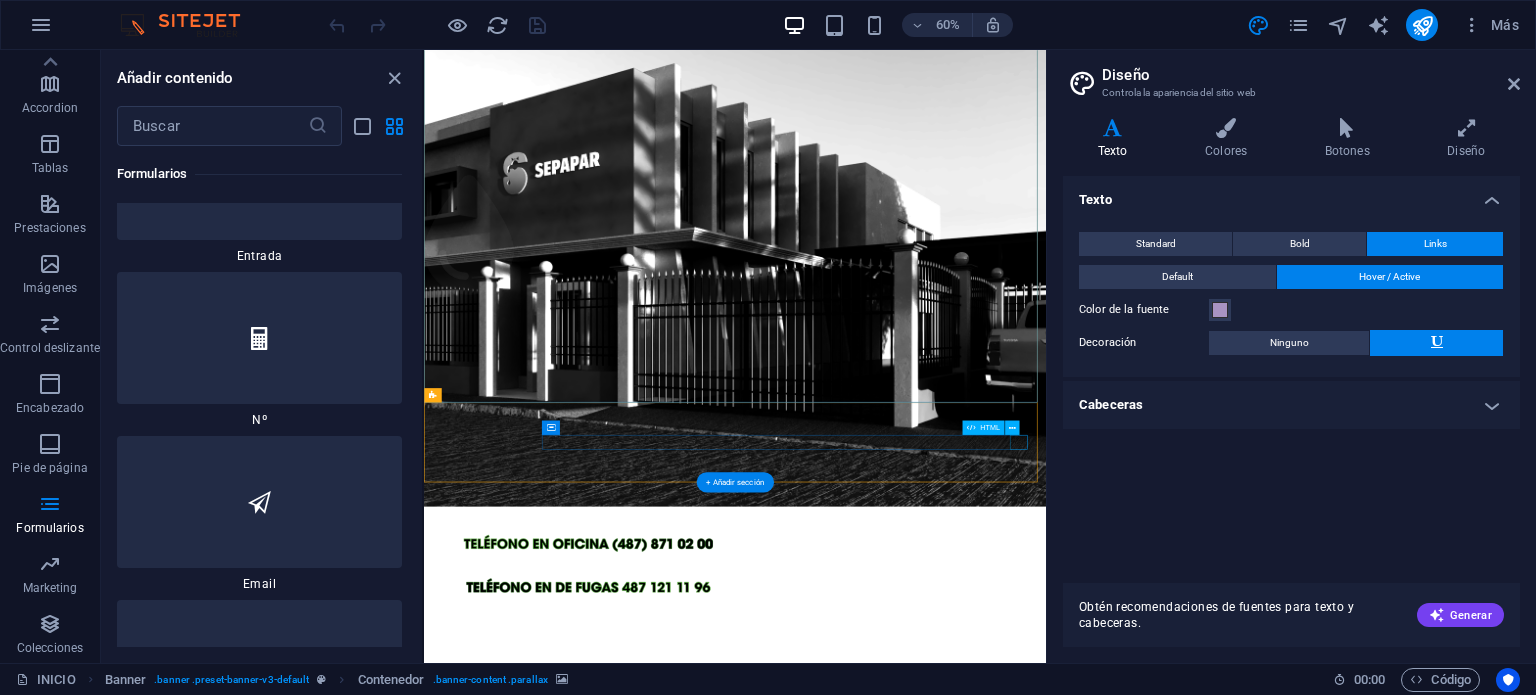 click at bounding box center [942, 1329] 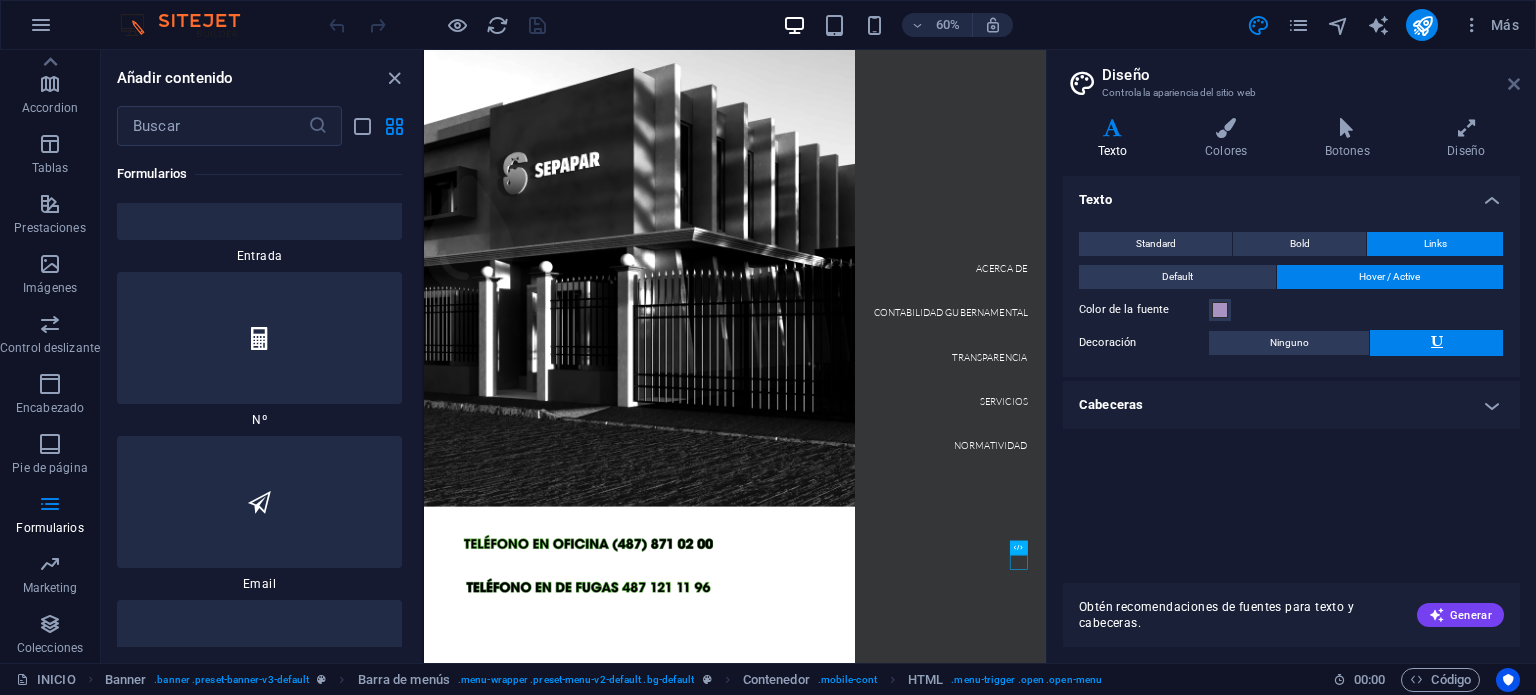 click at bounding box center (1514, 84) 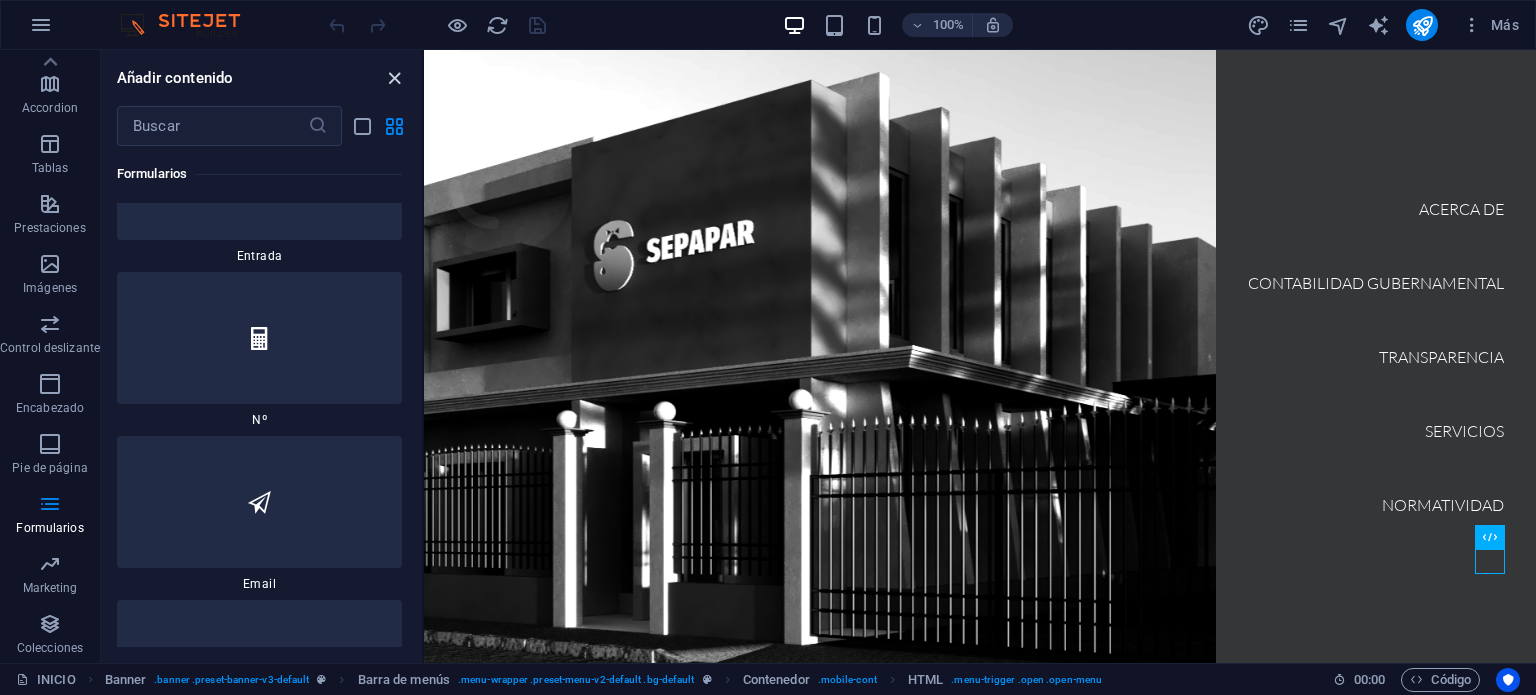 click at bounding box center [394, 78] 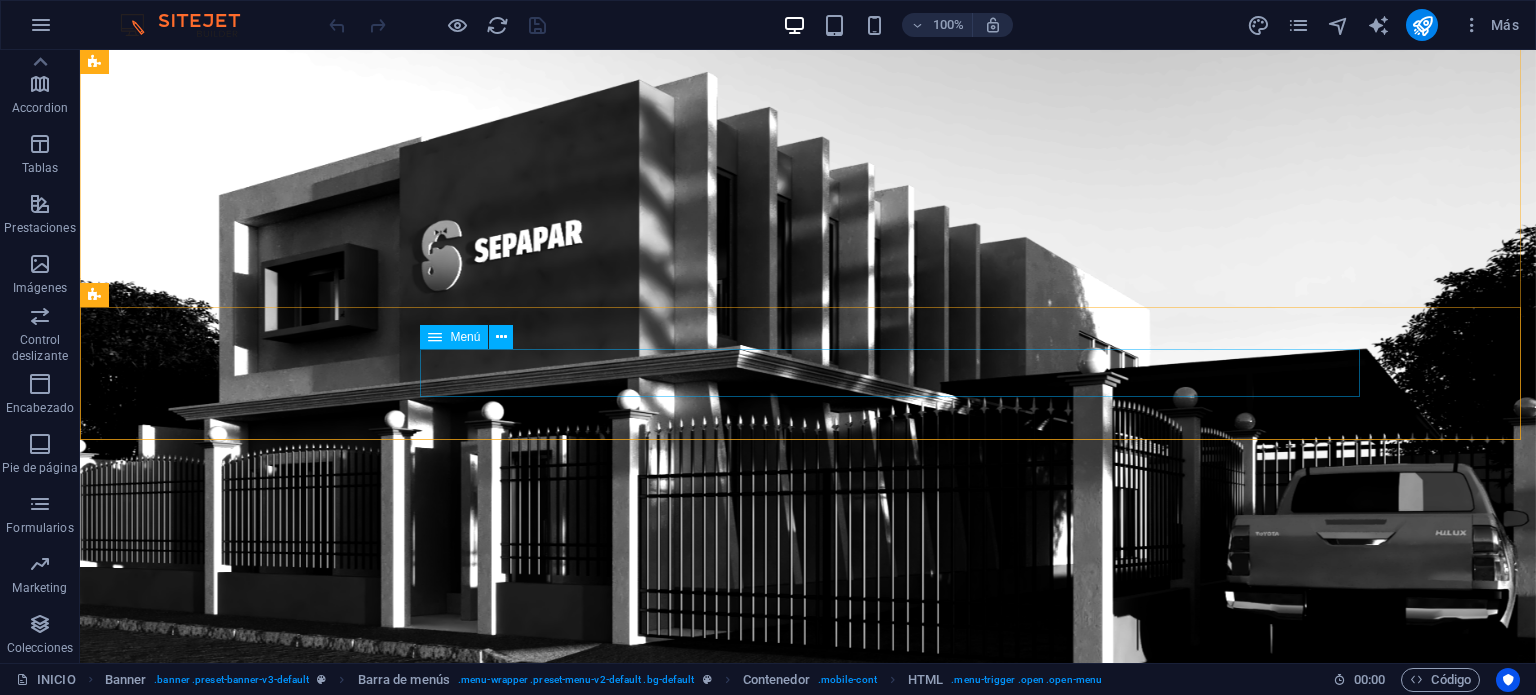 click on "Menú" at bounding box center [465, 337] 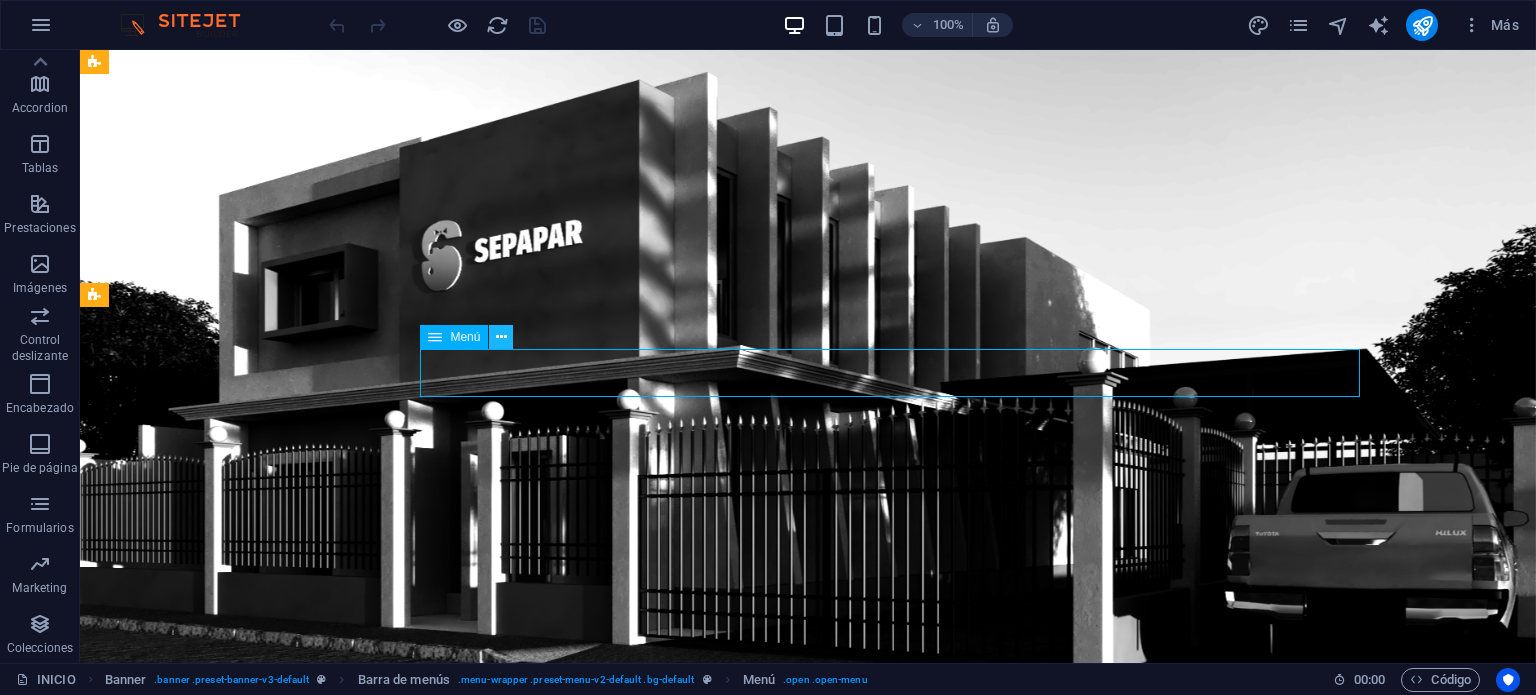click at bounding box center [501, 337] 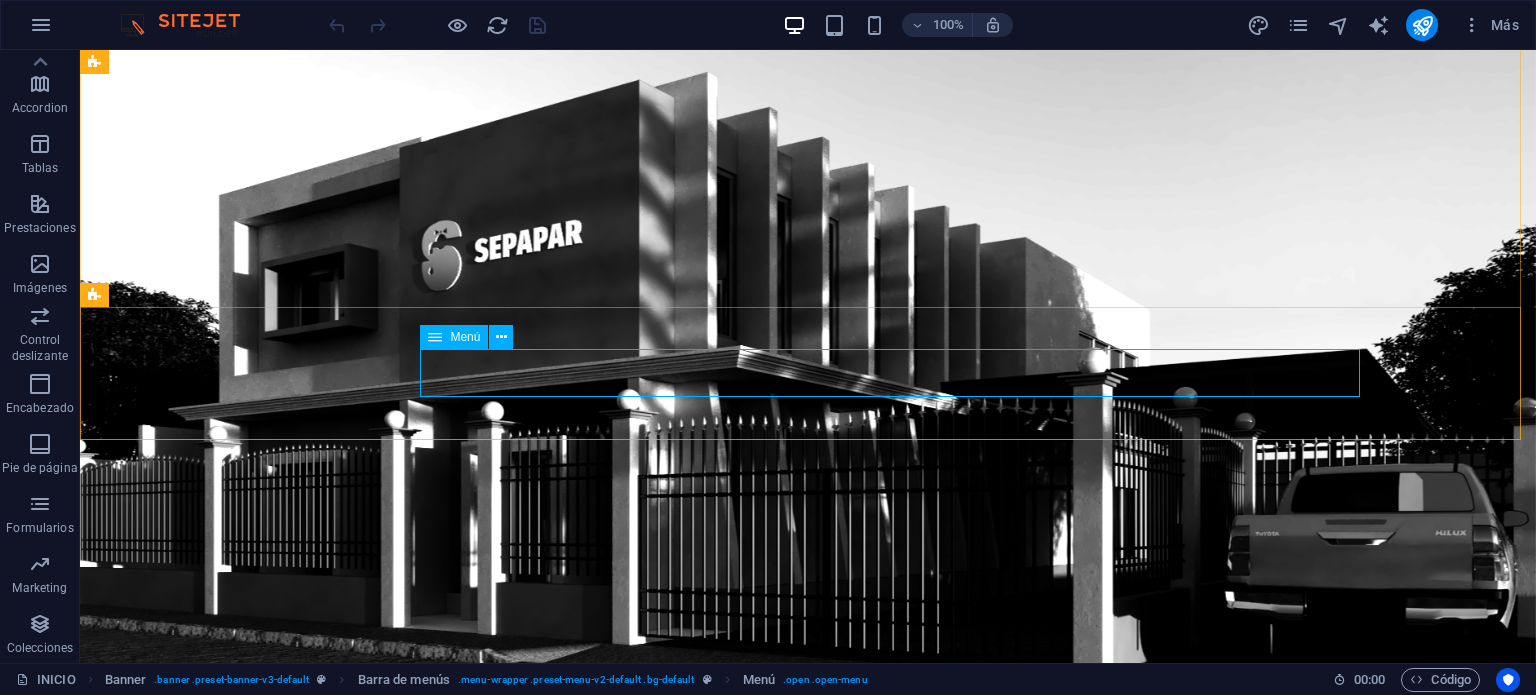 click on "Menú" at bounding box center [465, 337] 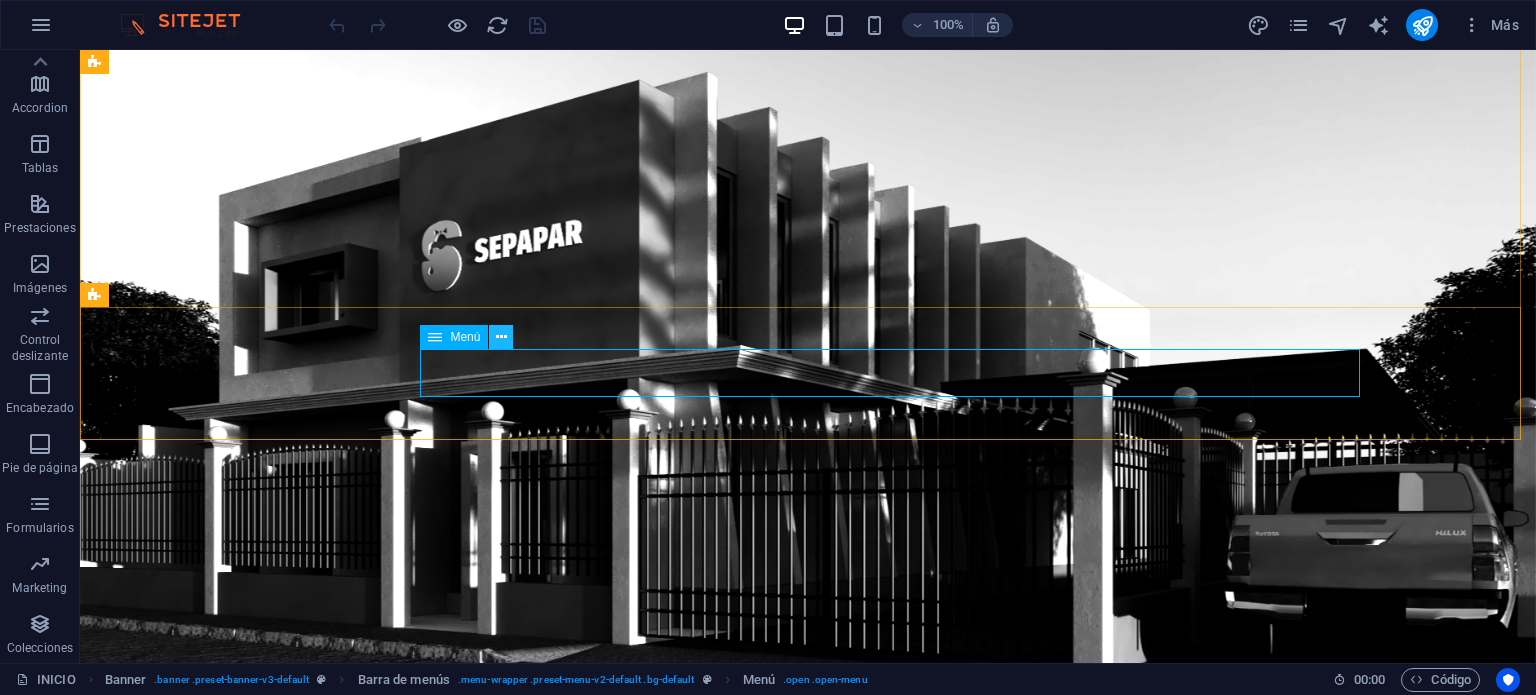 click at bounding box center [501, 337] 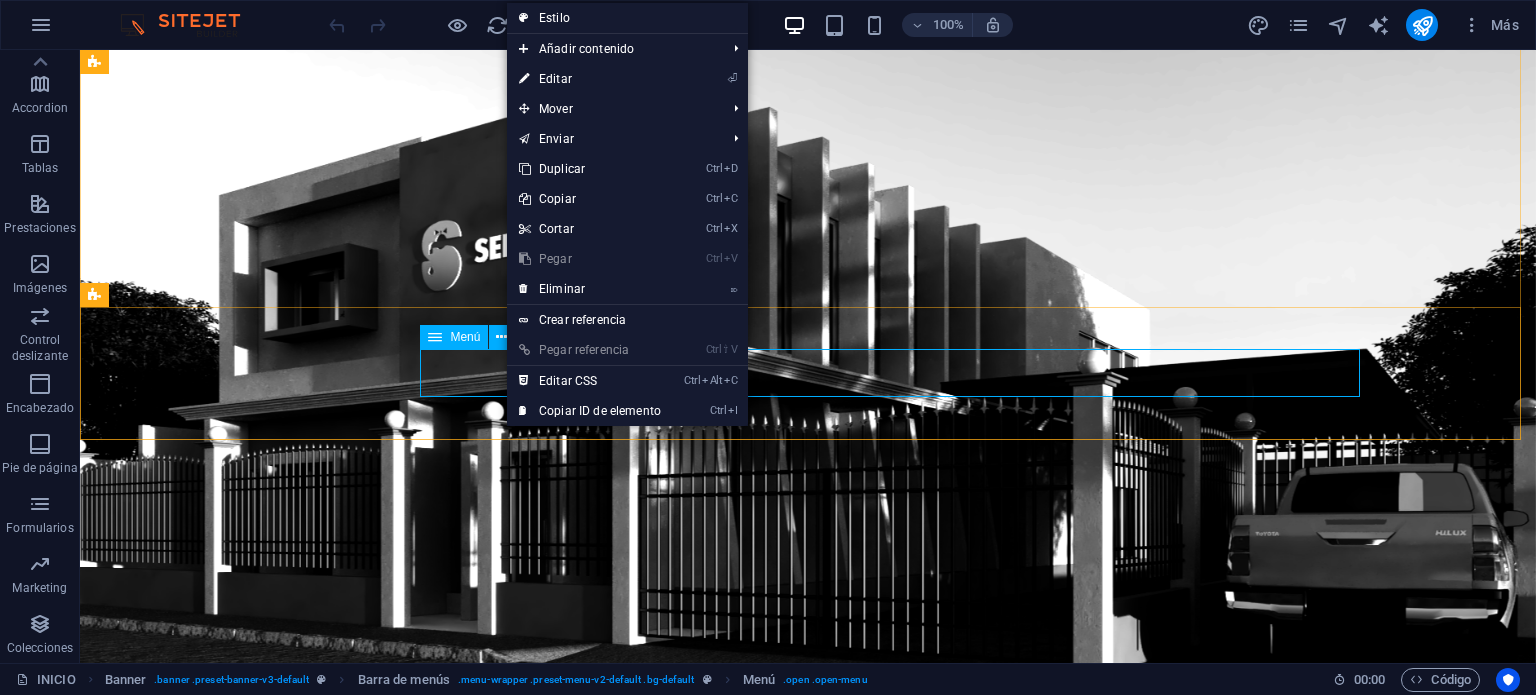 click at bounding box center [435, 337] 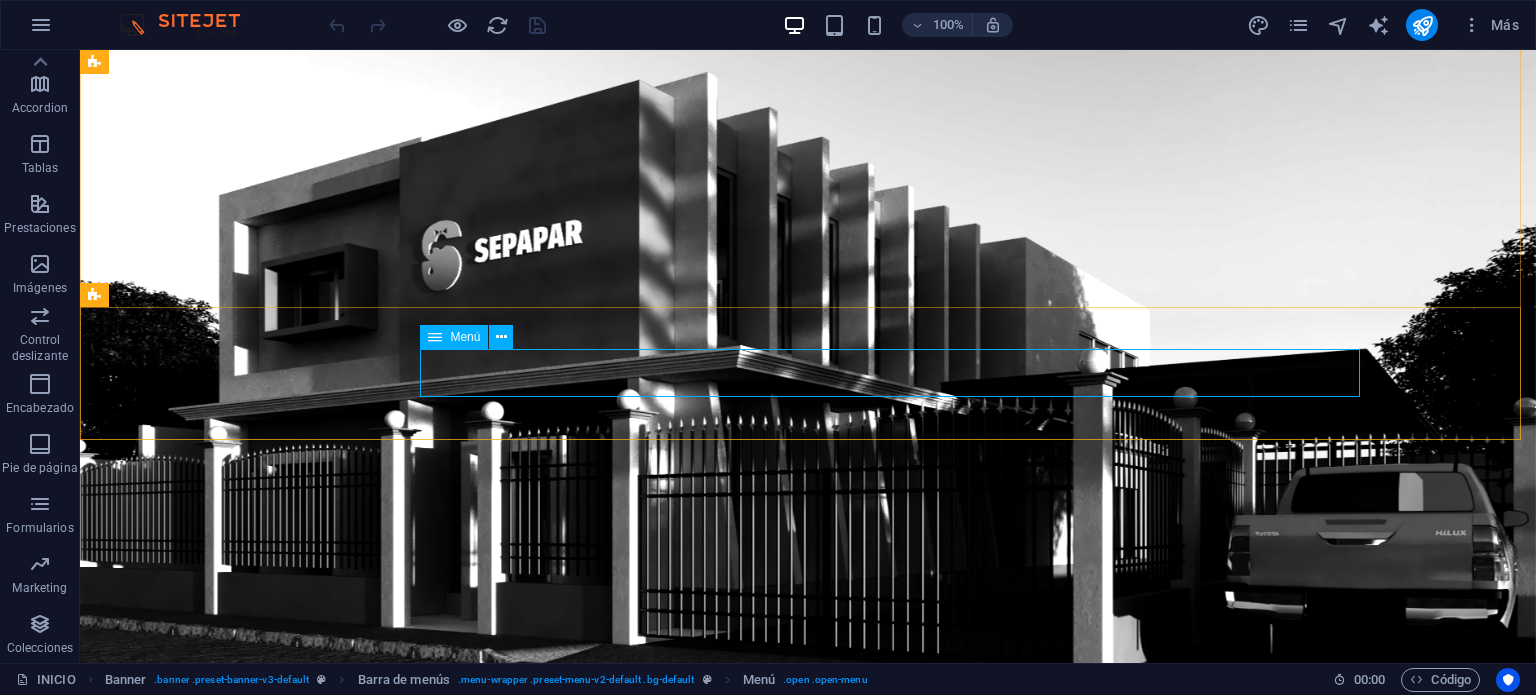click at bounding box center (435, 337) 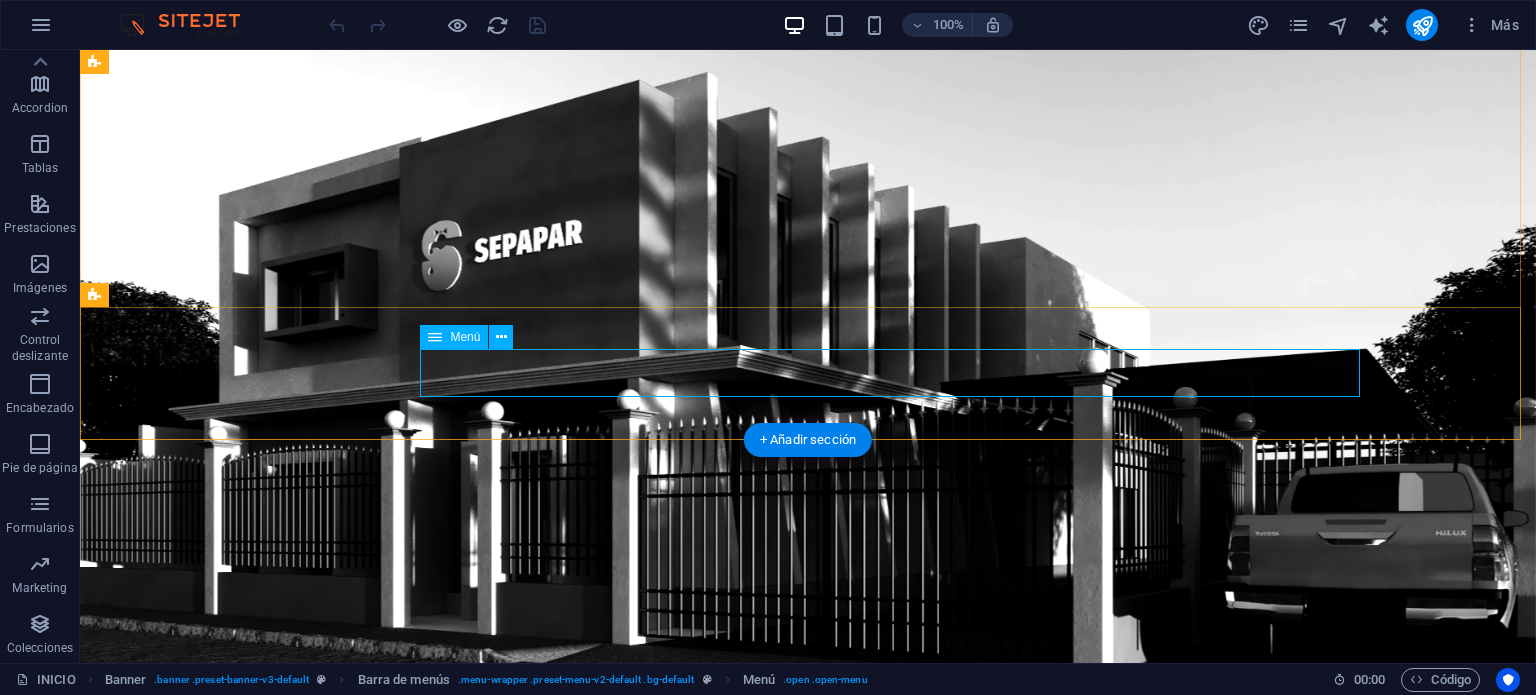 click on "ACERCA DE CONTABILIDAD GUBERNAMENTAL TRANSPARENCIA SERVICIOS NORMATIVIDAD" at bounding box center [808, 1328] 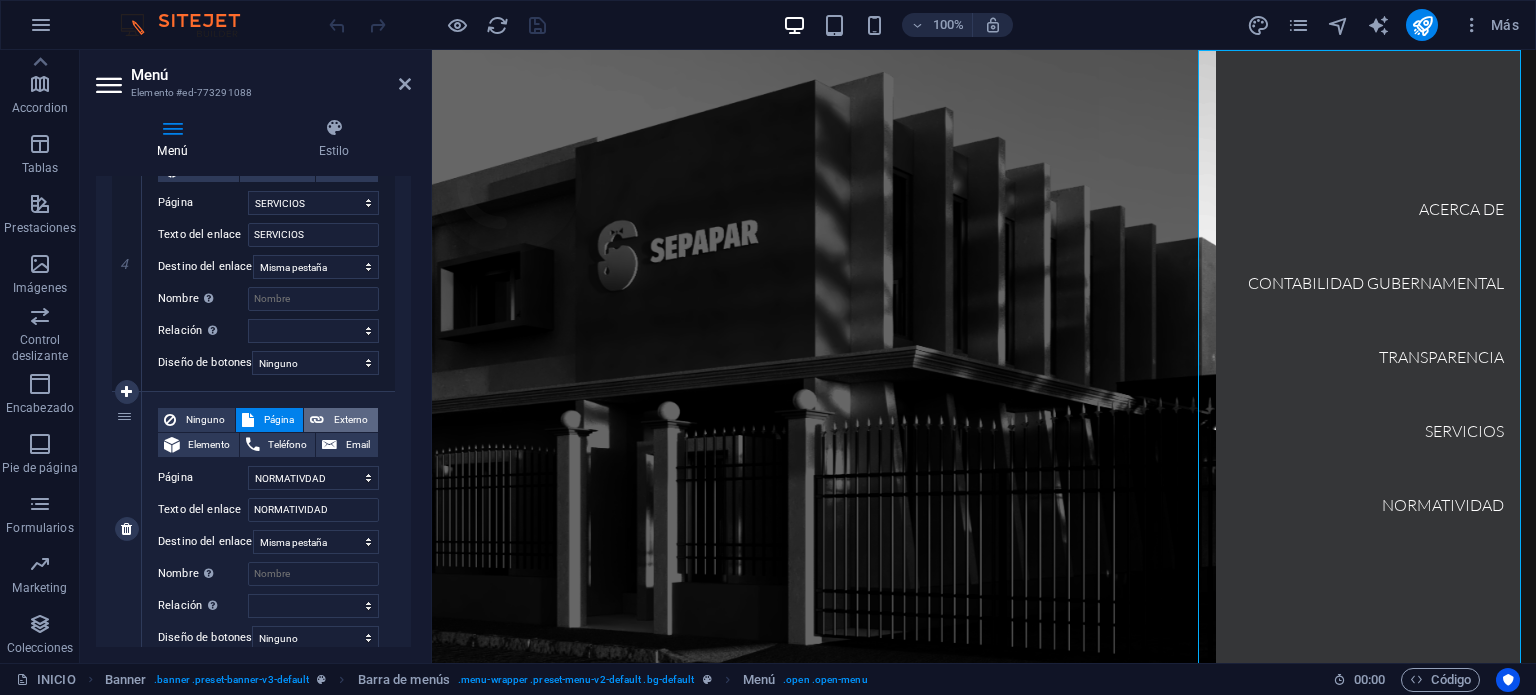 scroll, scrollTop: 1176, scrollLeft: 0, axis: vertical 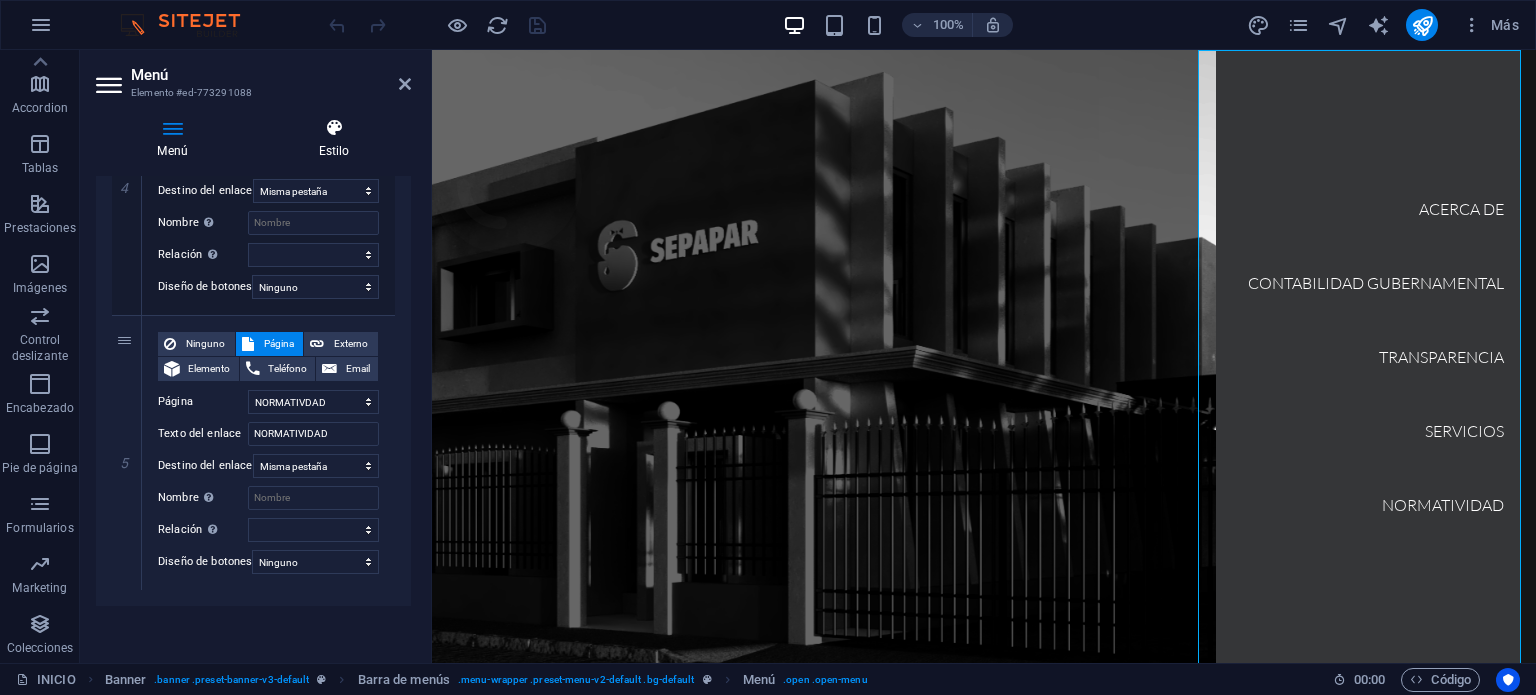 click on "Estilo" at bounding box center (334, 139) 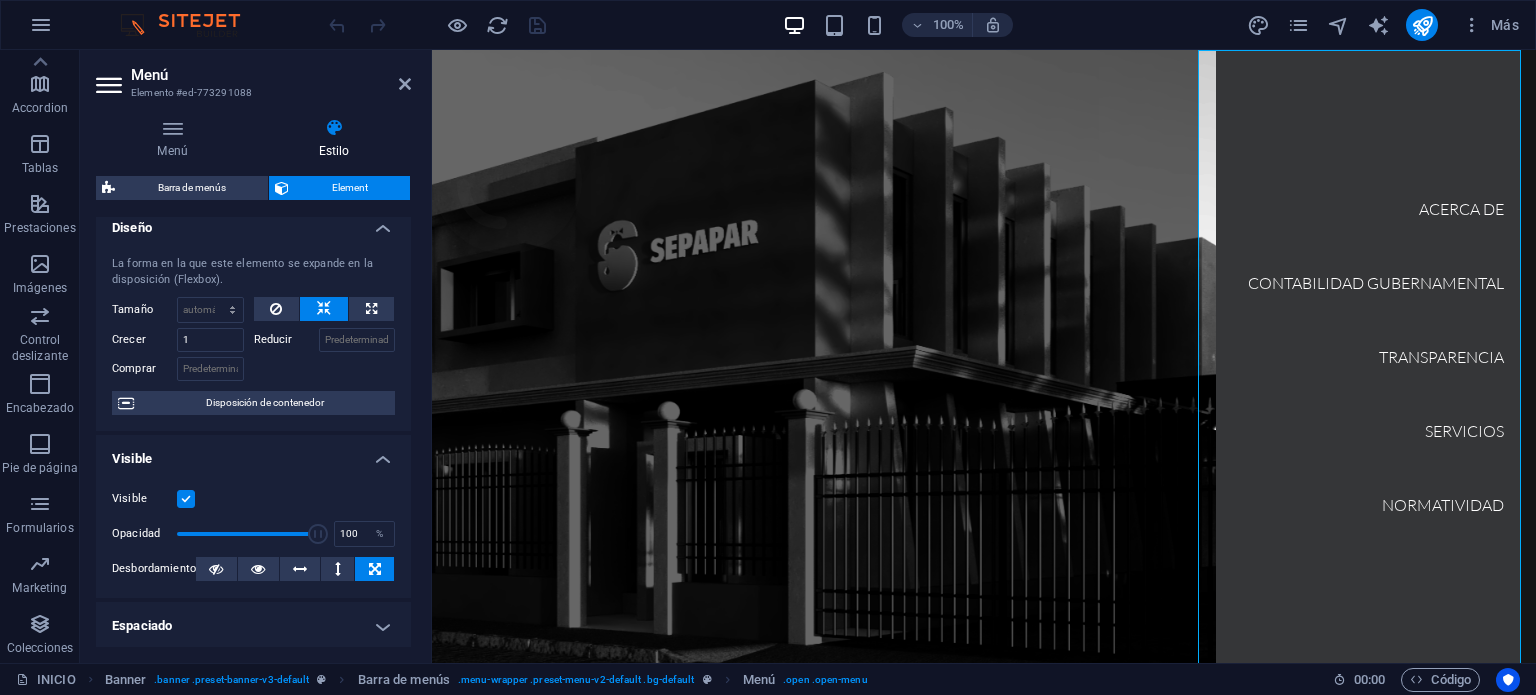 scroll, scrollTop: 0, scrollLeft: 0, axis: both 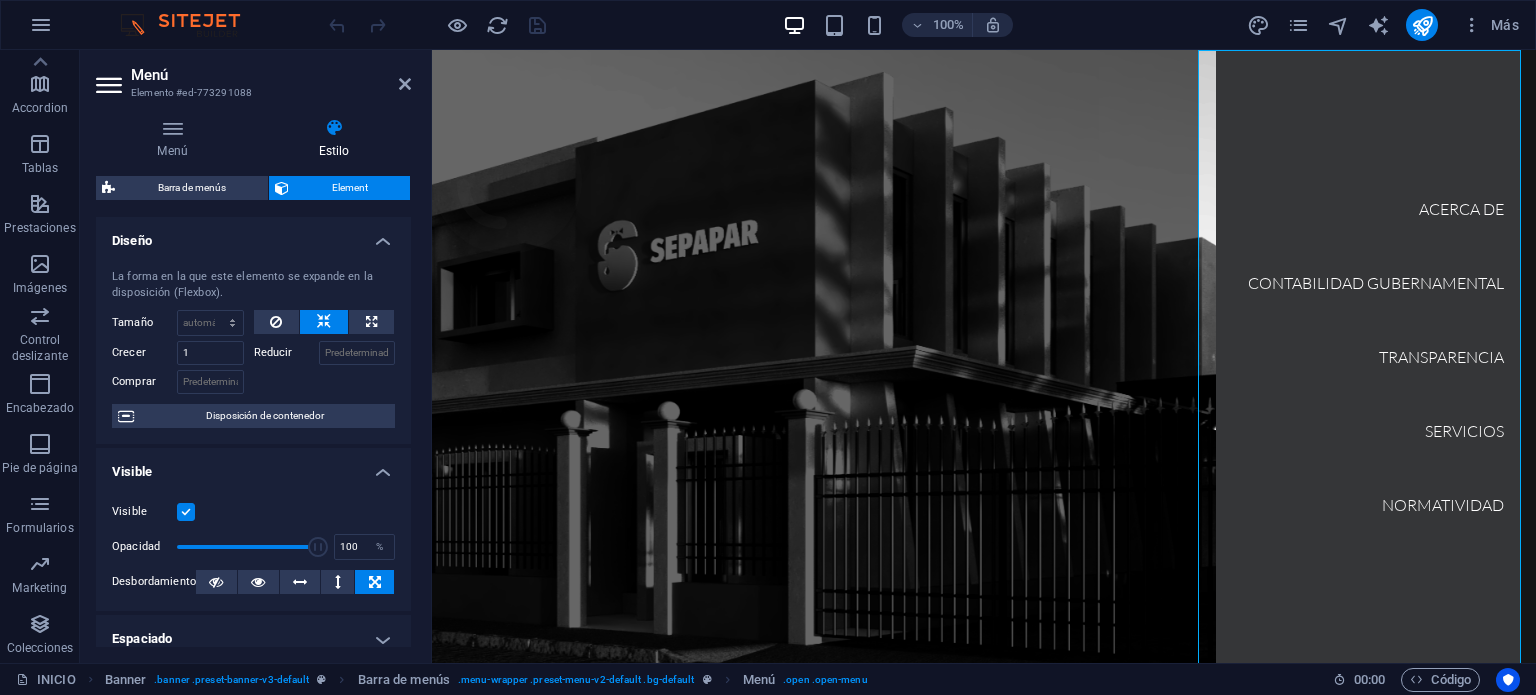 click on "100% Más" at bounding box center [926, 25] 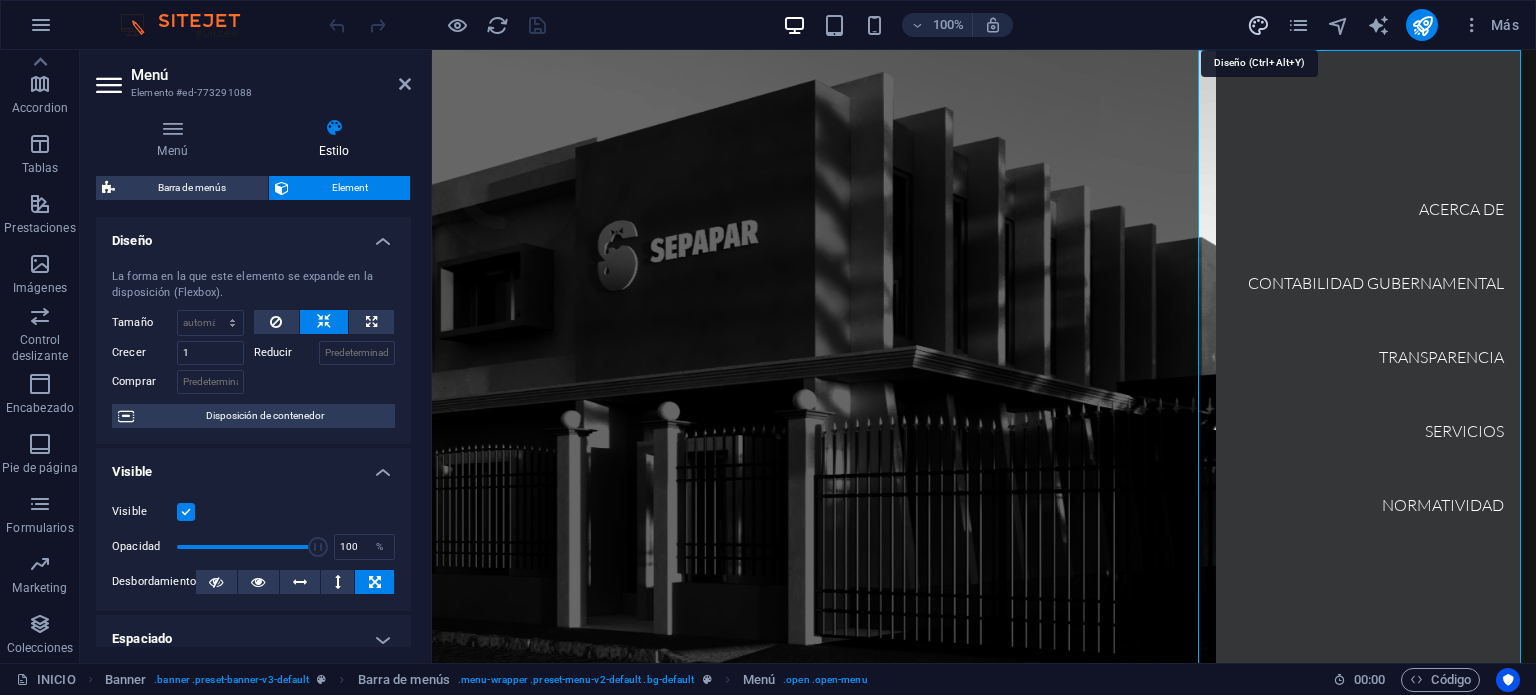 click at bounding box center (1258, 25) 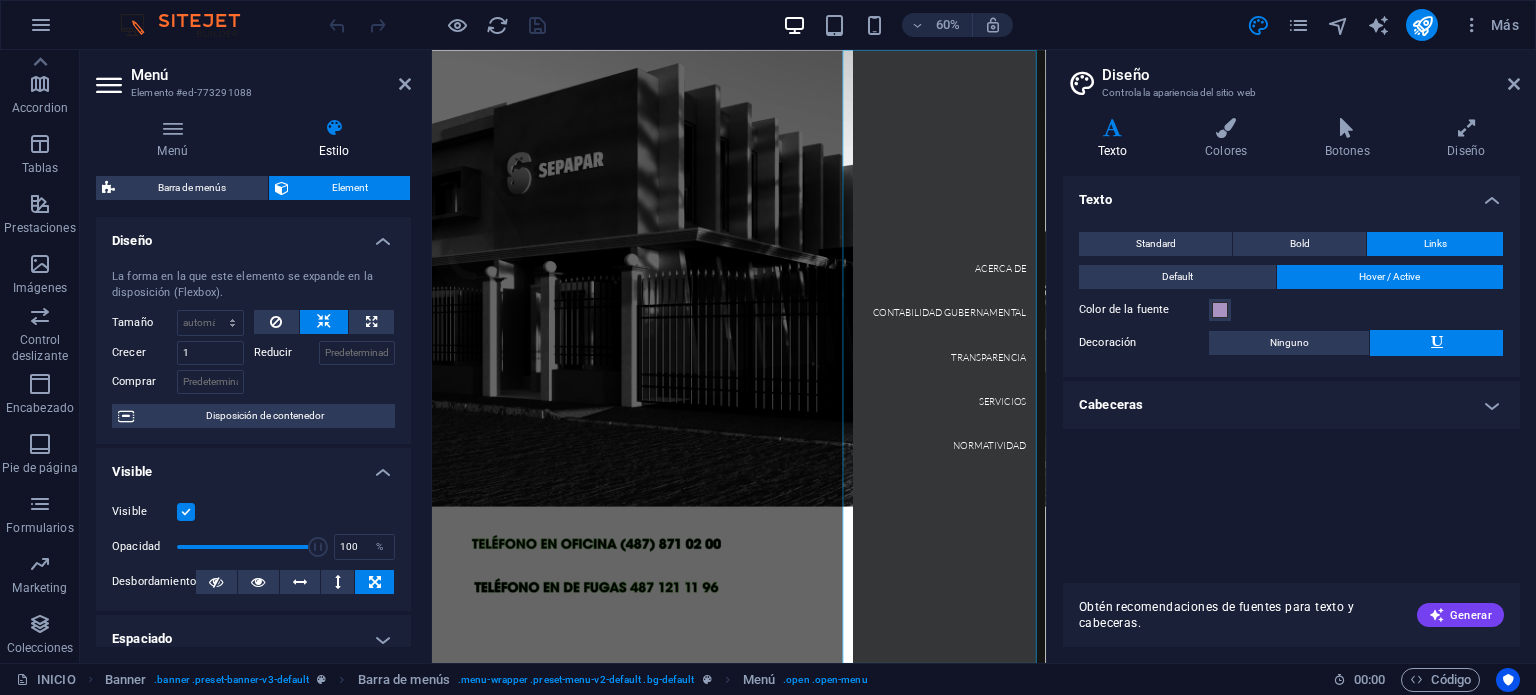 click on "Texto  Colores  Botones  Diseño Texto Standard Bold Links Color de la fuente Fuente Lato Tamaño de la fuente 1 rem px Alto de línea 1.5 Espesor de la fuente Para mostrar el espesor de la fuente correctamente, puede que deba activarse.  Gestionar fuentes Fino, 100 Extra delgado, 200 Delgado, 300 Normal, 400 Medio, 500 Seminegrita, 600 Negrita, 700 Extra negrita, 800 Negro, 900 Espaciado entre caracteres 0 rem px Estilo de fuente Transformación del texto Tt TT tt Alineación del texto Espesor de la fuente Para mostrar el espesor de la fuente correctamente, puede que deba activarse.  Gestionar fuentes Fino, 100 Extra delgado, 200 Delgado, 300 Normal, 400 Medio, 500 Seminegrita, 600 Negrita, 700 Extra negrita, 800 Negro, 900 Default Hover / Active Color de la fuente Color de la fuente Decoración Ninguno Decoración Ninguno Duración de la transición 0.3 s Función de la transición Lentitud Entrada lenta Salida lenta Entrada/salida lenta Lineal Cabeceras Todo H1 / Texto de logo H2 H3 H4 H5 H6 Fuente Lato 0" at bounding box center [1291, 382] 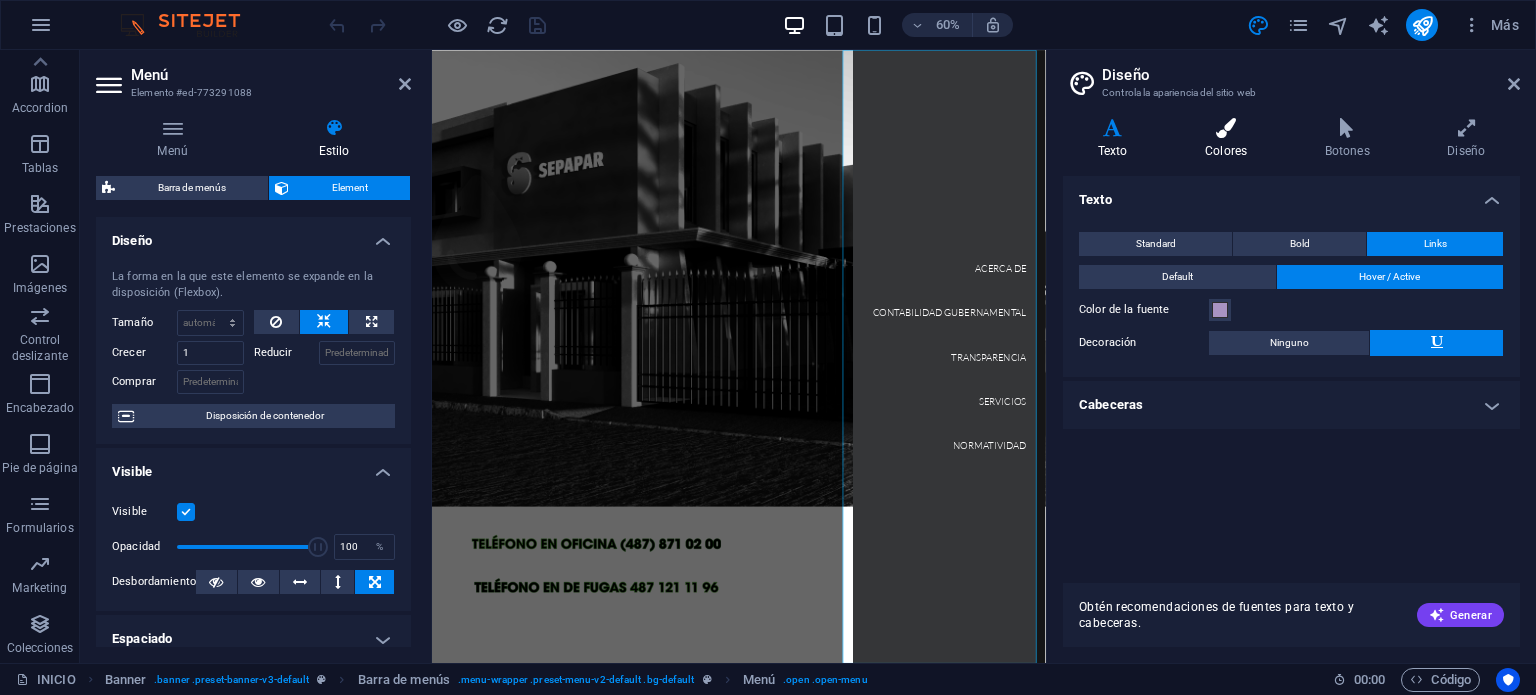 click on "Colores" at bounding box center (1230, 139) 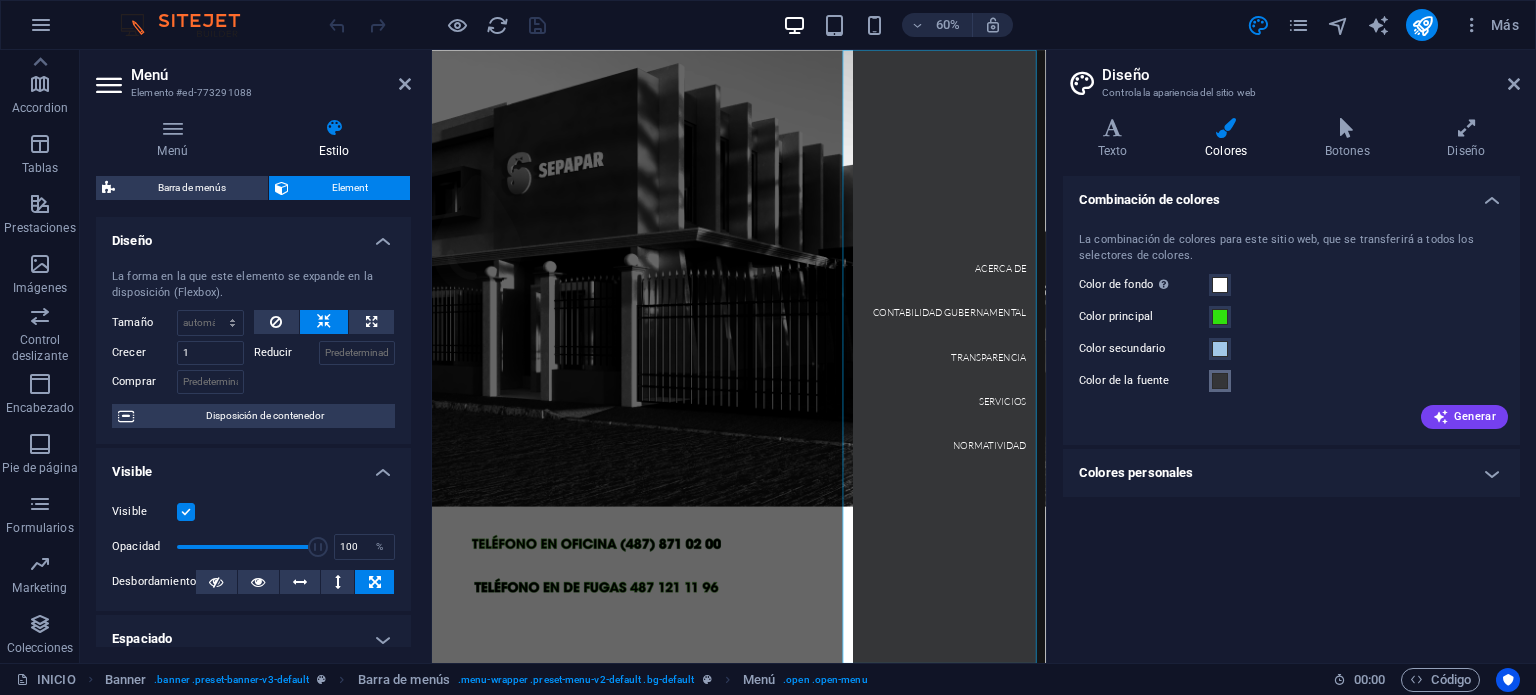 click at bounding box center (1220, 381) 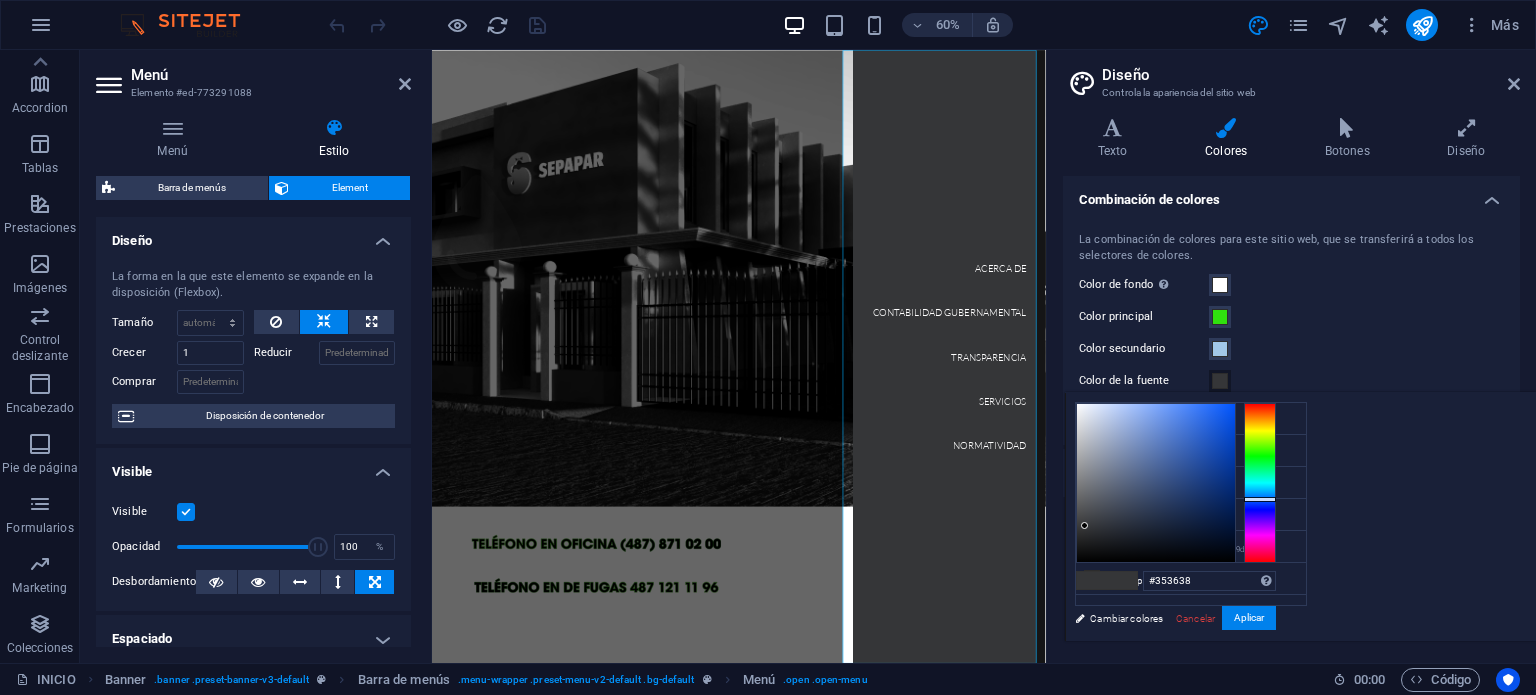 click at bounding box center (1220, 381) 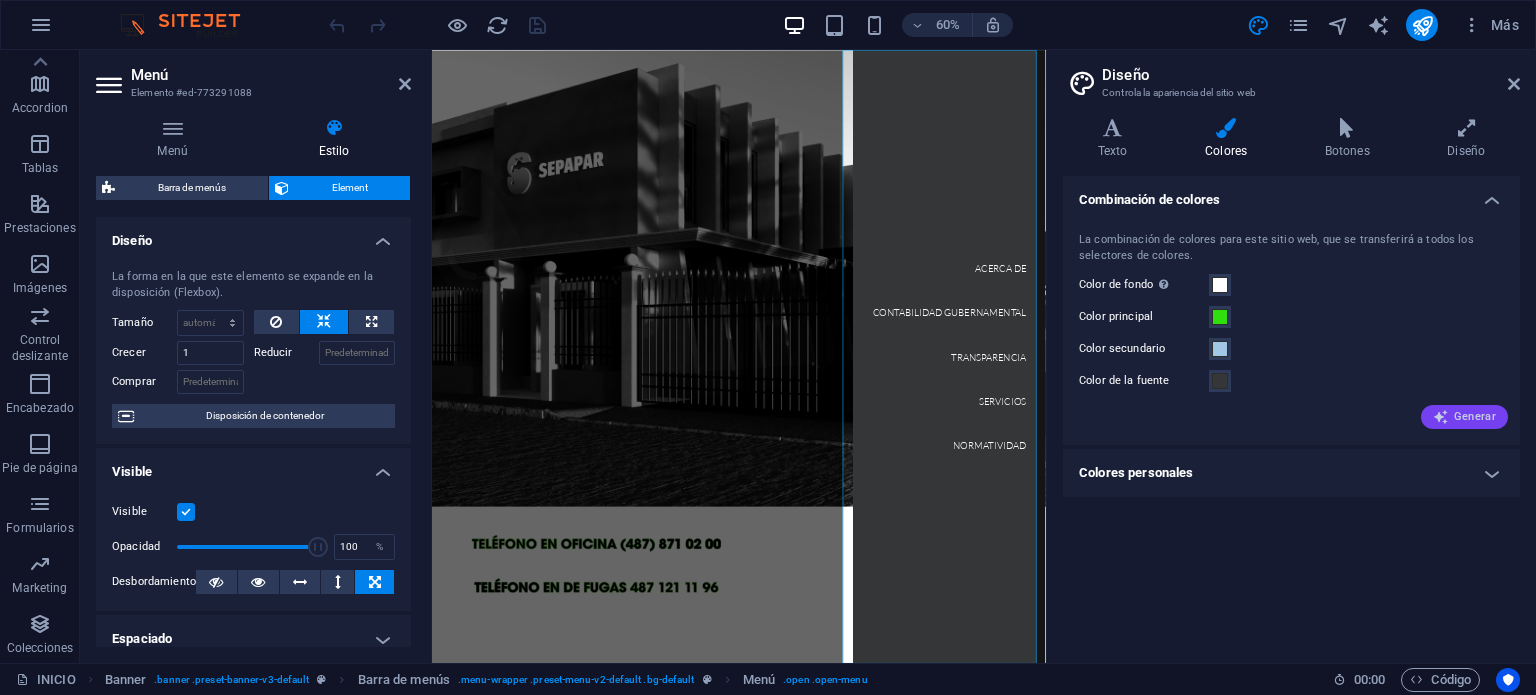 click on "Generar" at bounding box center [1464, 417] 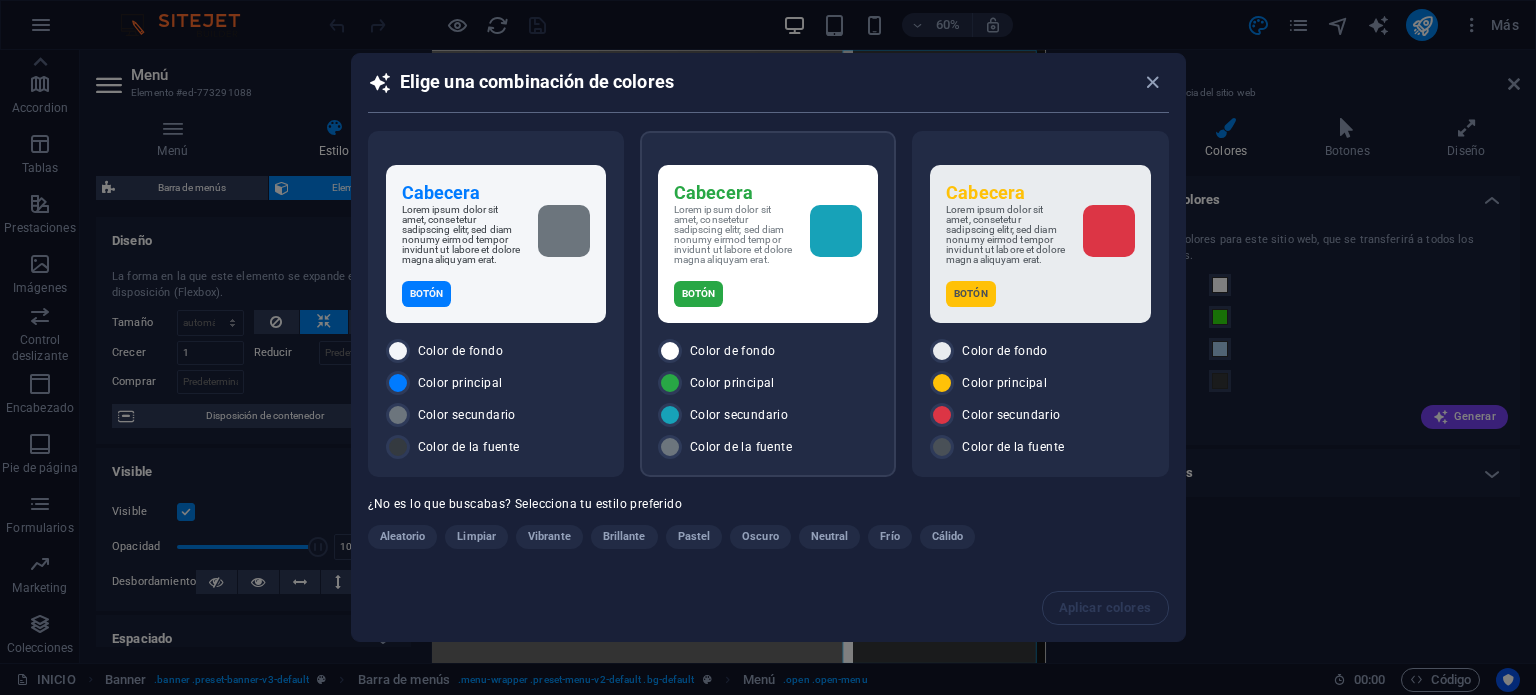 click on "Color de fondo" at bounding box center [733, 351] 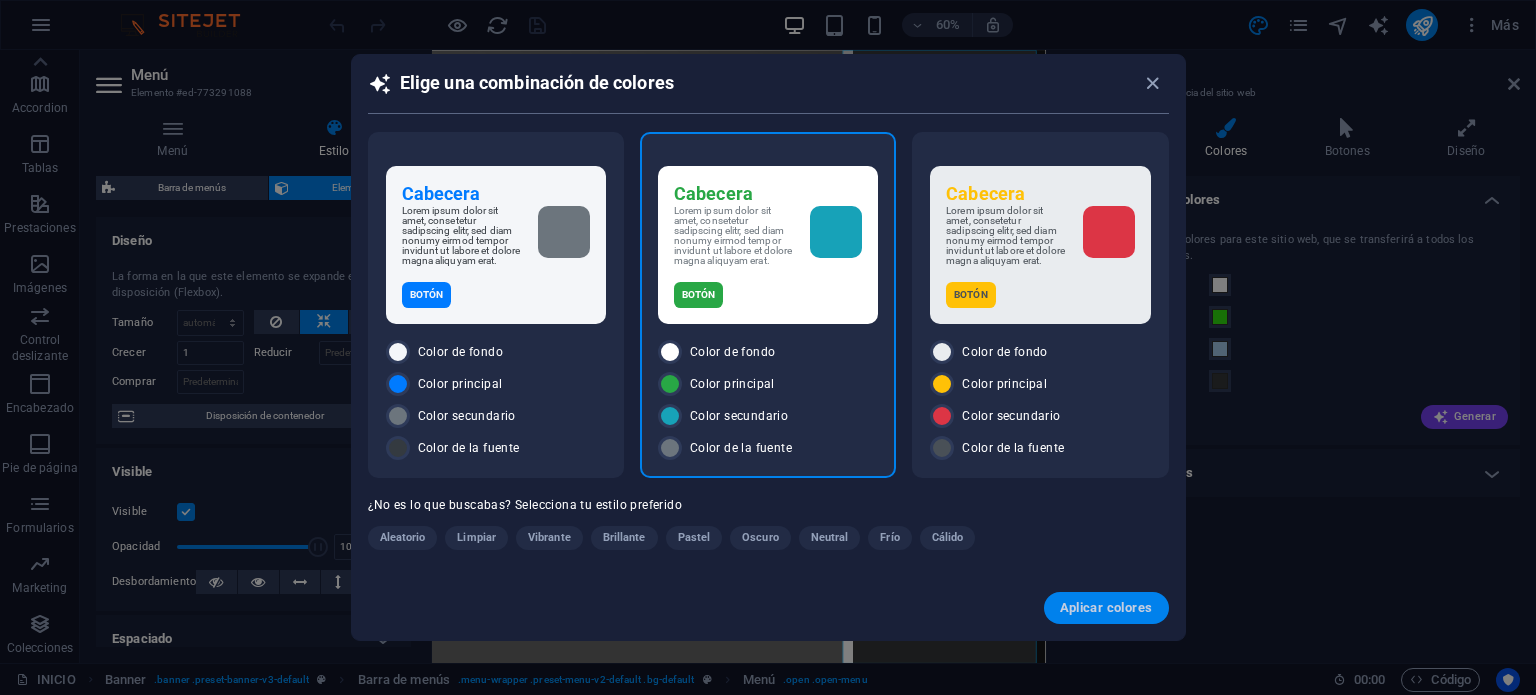 click on "Aplicar colores" at bounding box center (1106, 608) 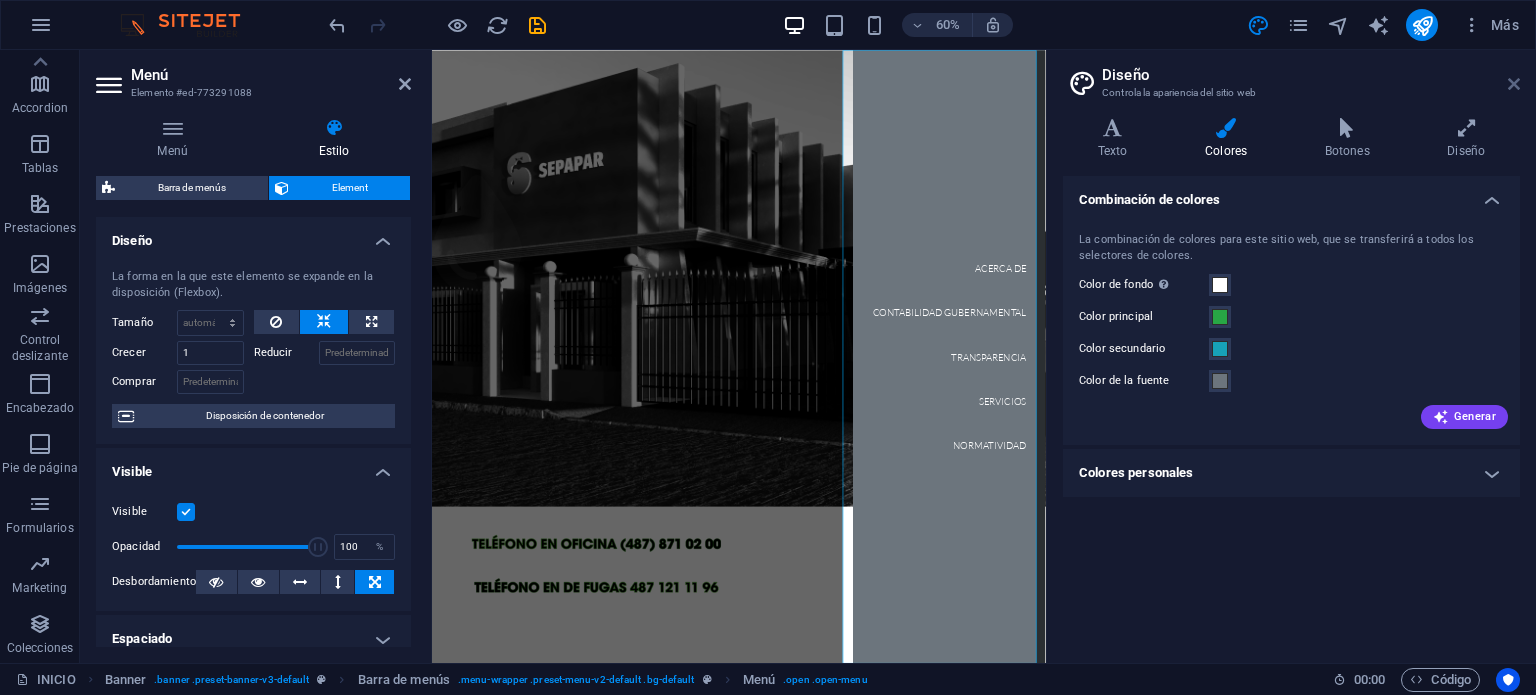click at bounding box center [1514, 84] 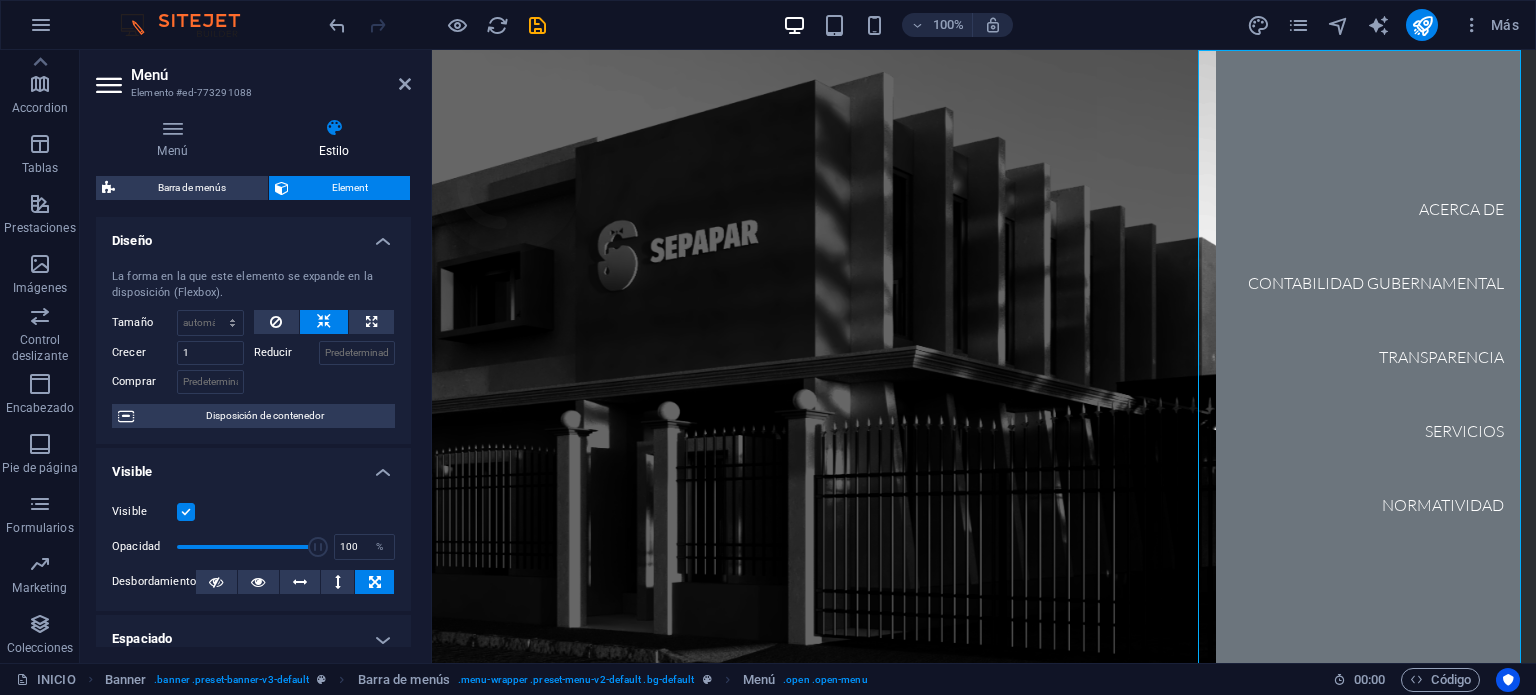 click at bounding box center (984, 1380) 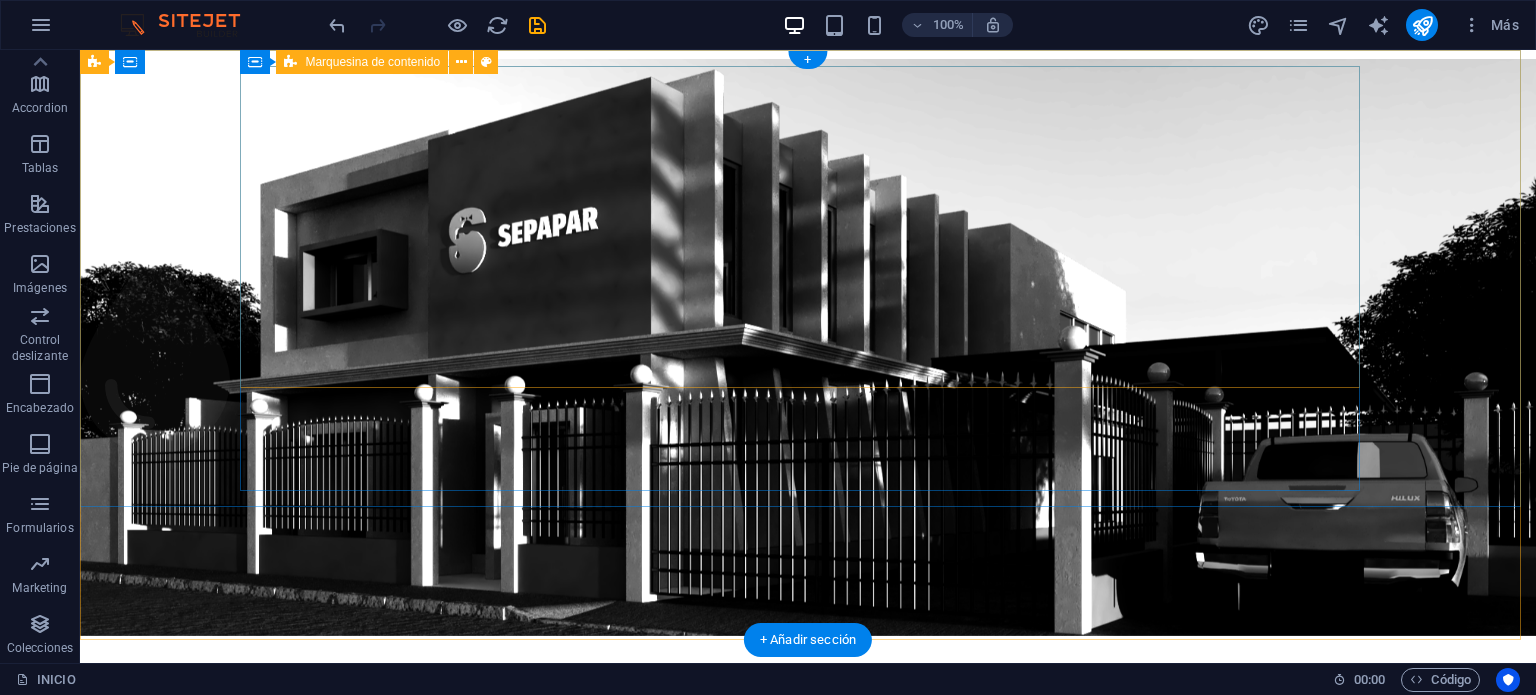 scroll, scrollTop: 0, scrollLeft: 0, axis: both 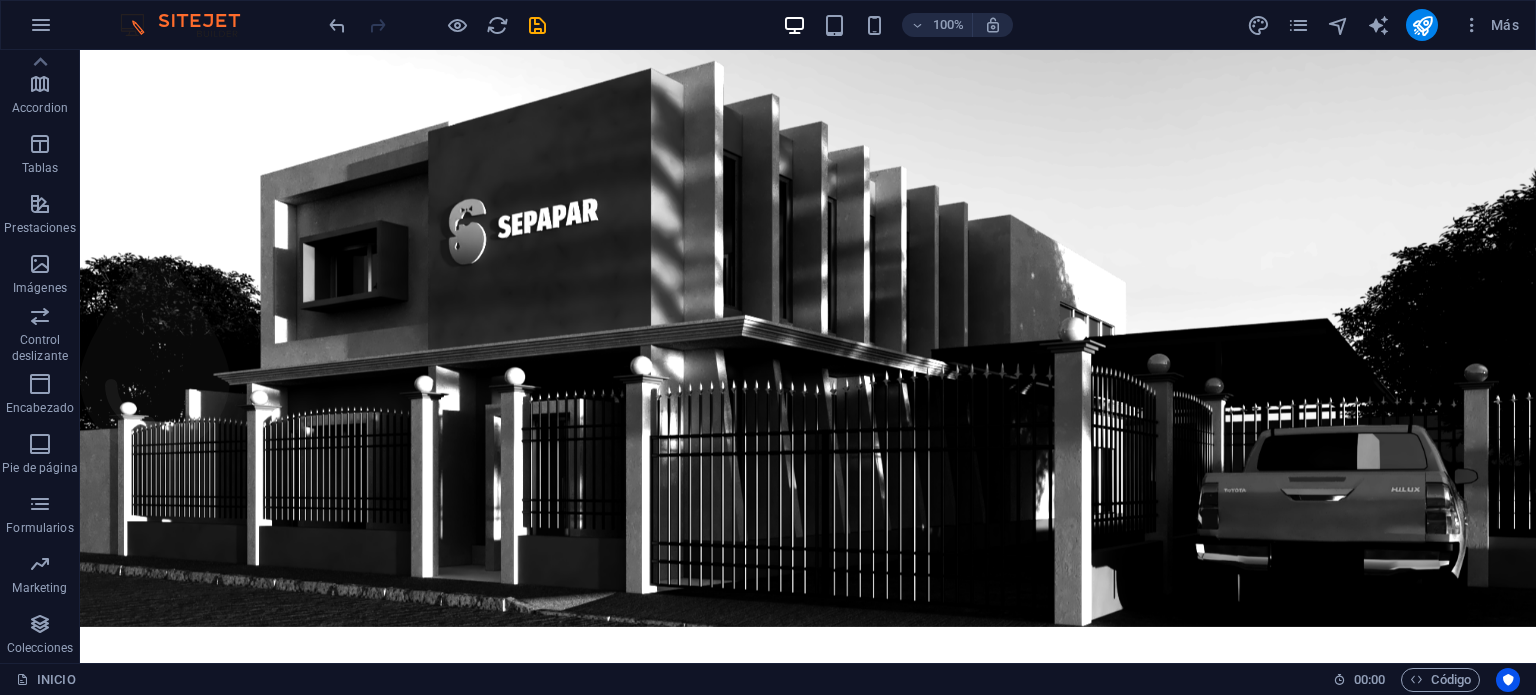 click at bounding box center [497, 25] 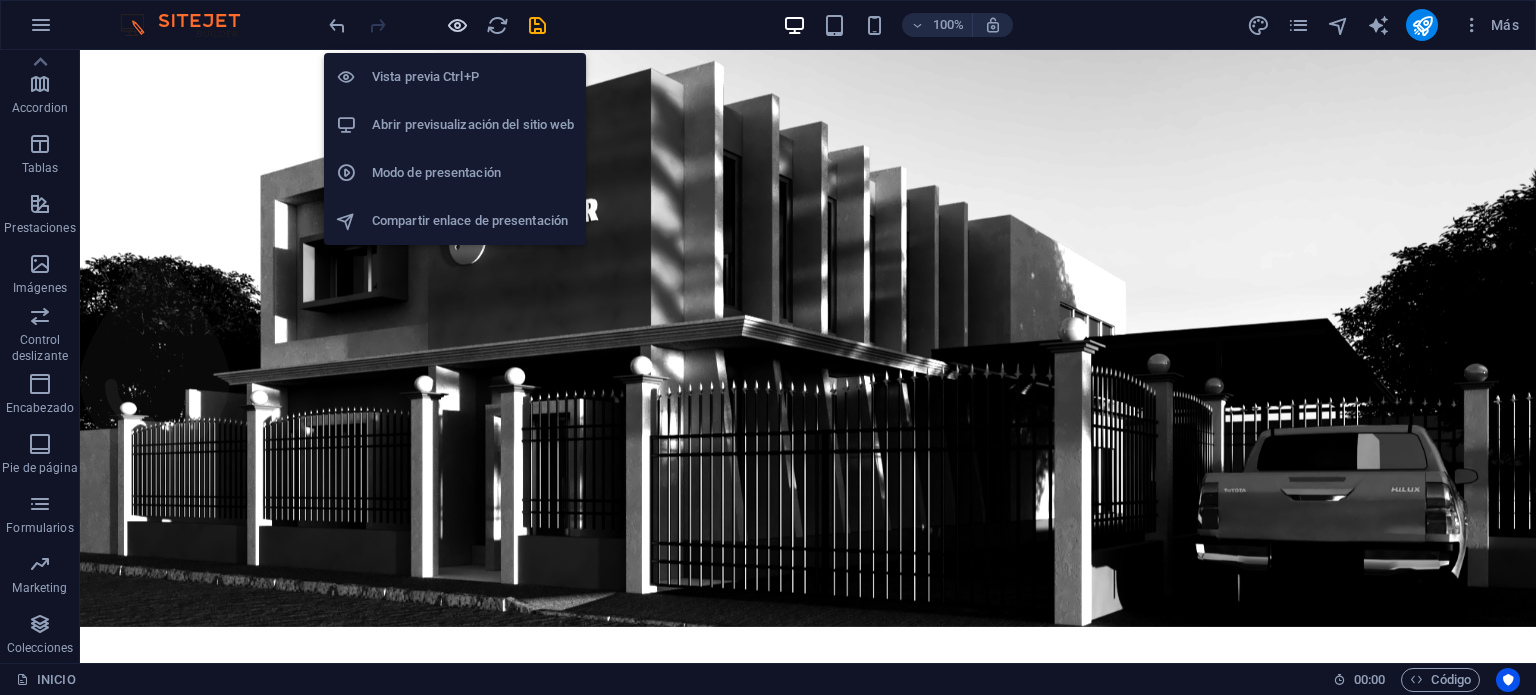 click at bounding box center (457, 25) 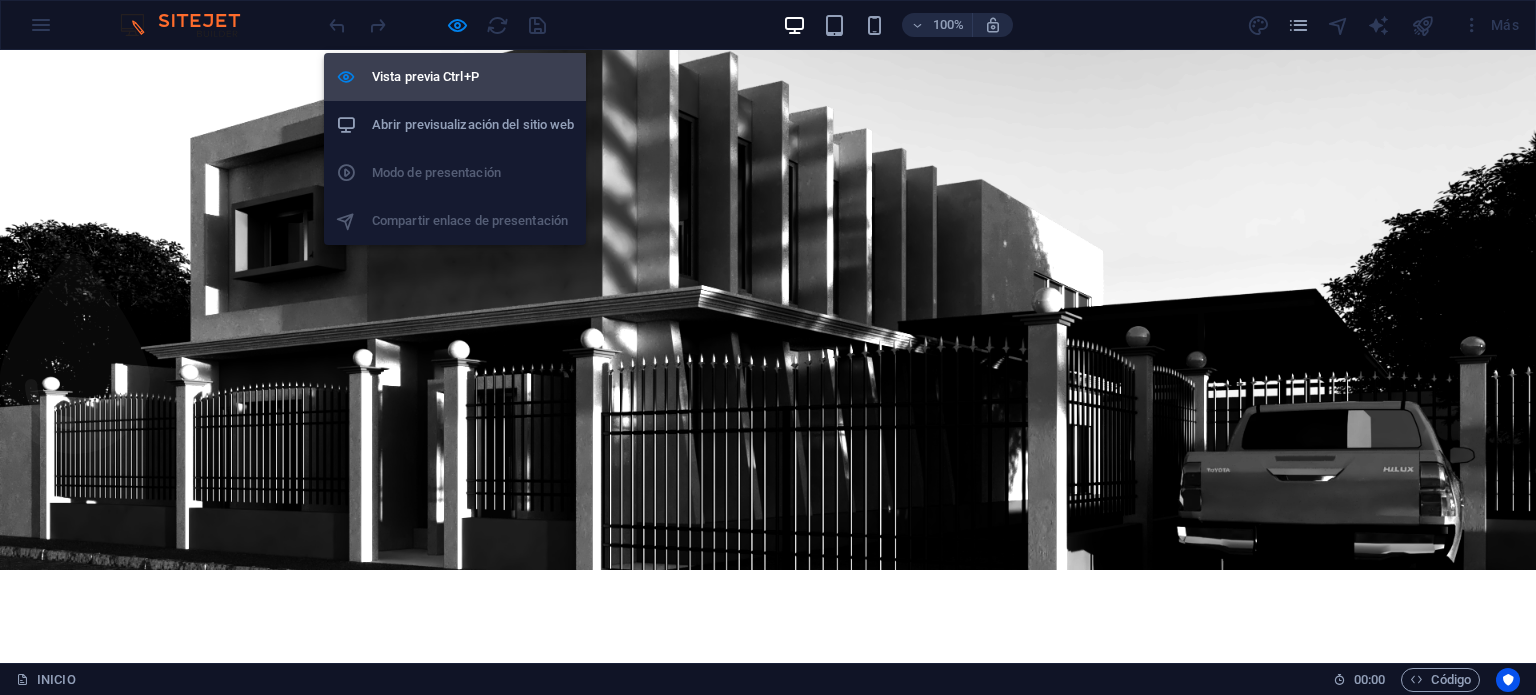 click on "Vista previa Ctrl+P" at bounding box center [473, 77] 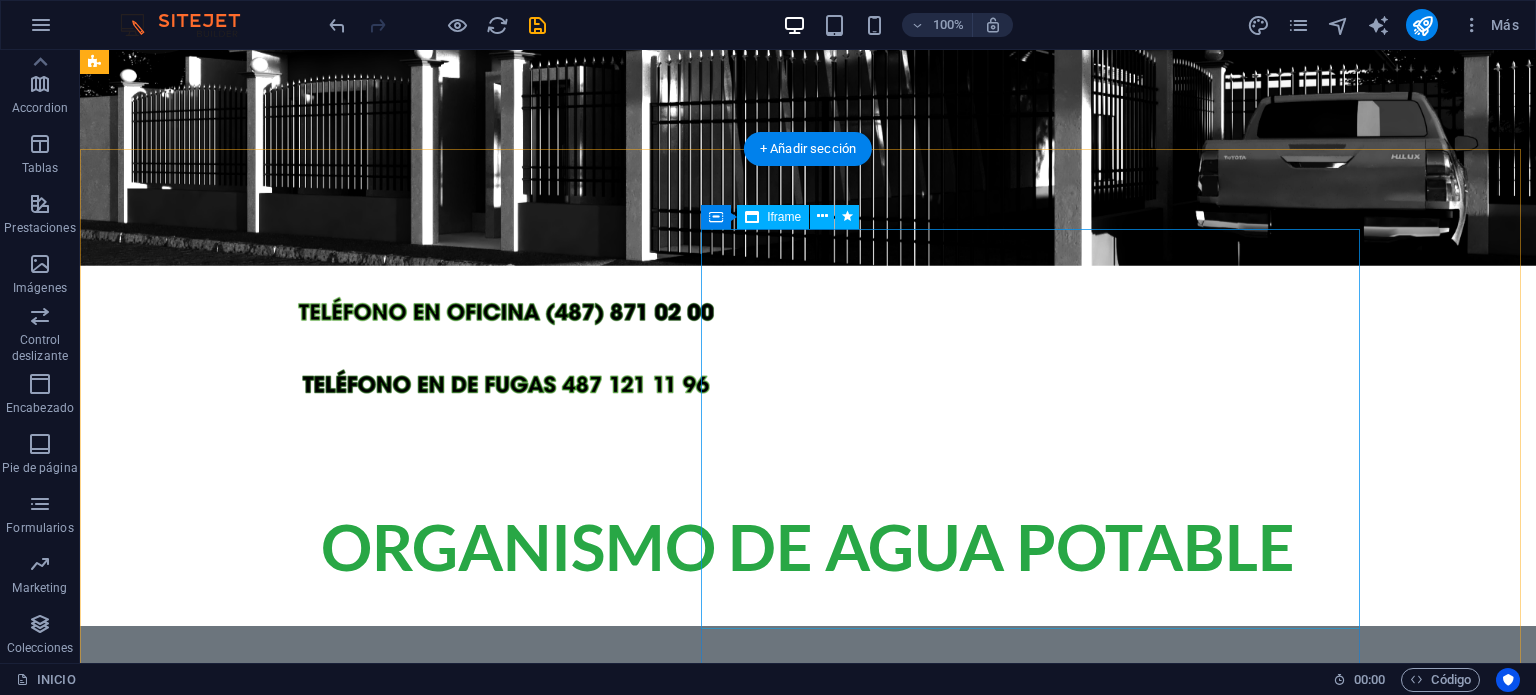 scroll, scrollTop: 239, scrollLeft: 0, axis: vertical 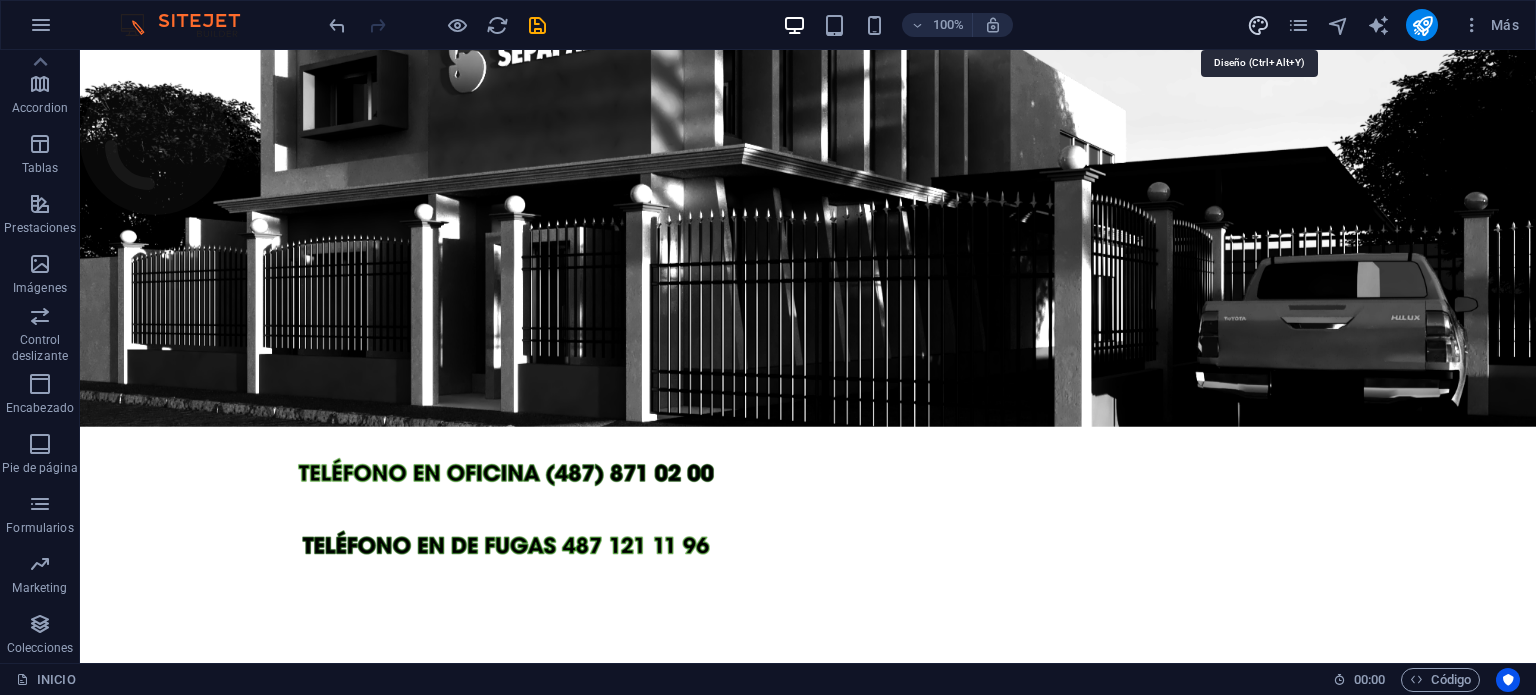click at bounding box center (1258, 25) 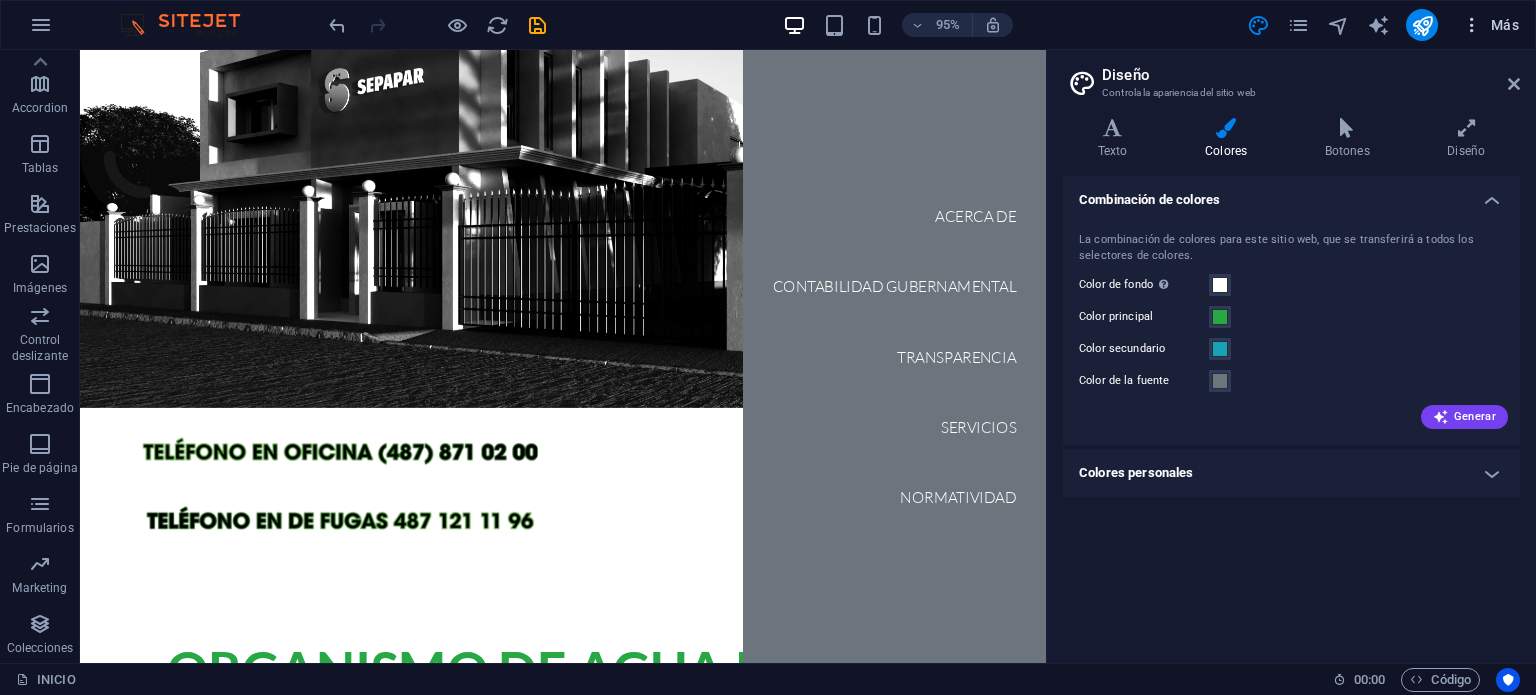 click on "Más" at bounding box center [1490, 25] 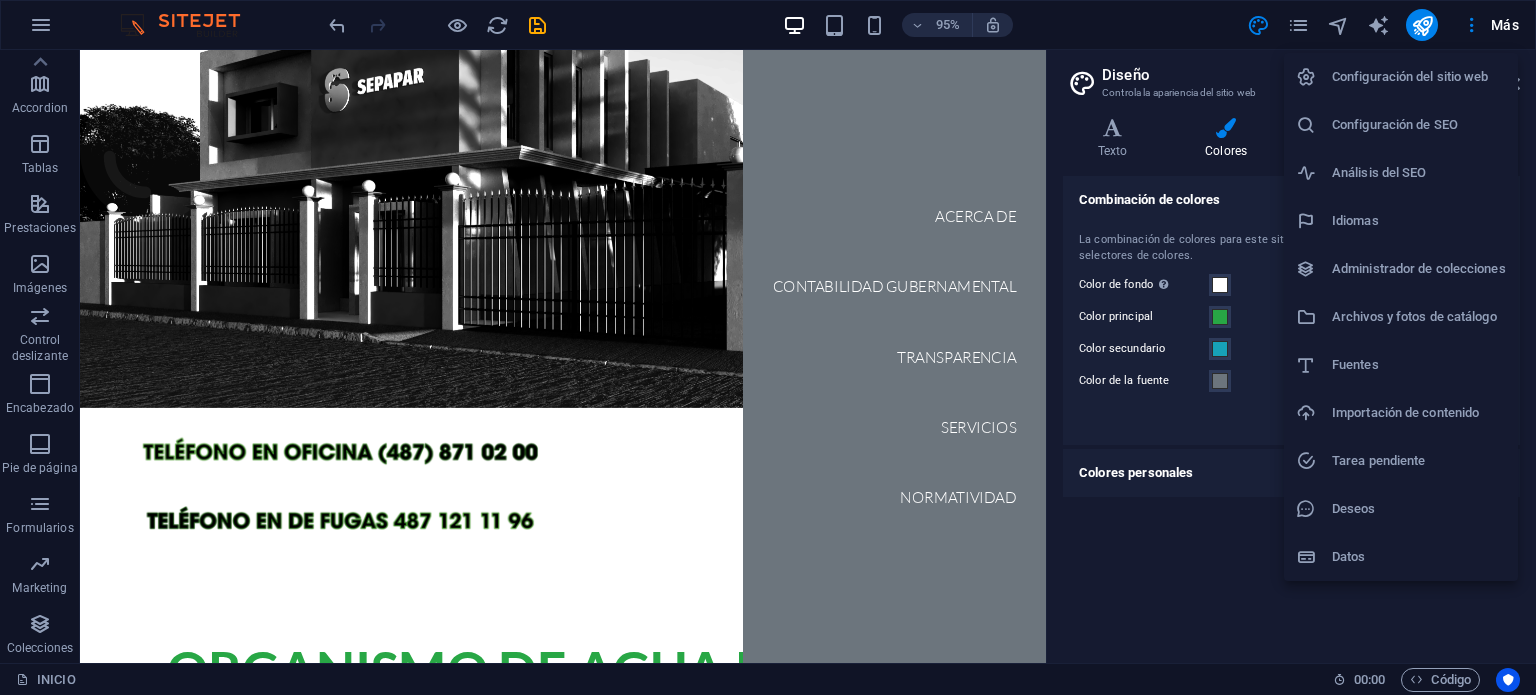 click at bounding box center (768, 347) 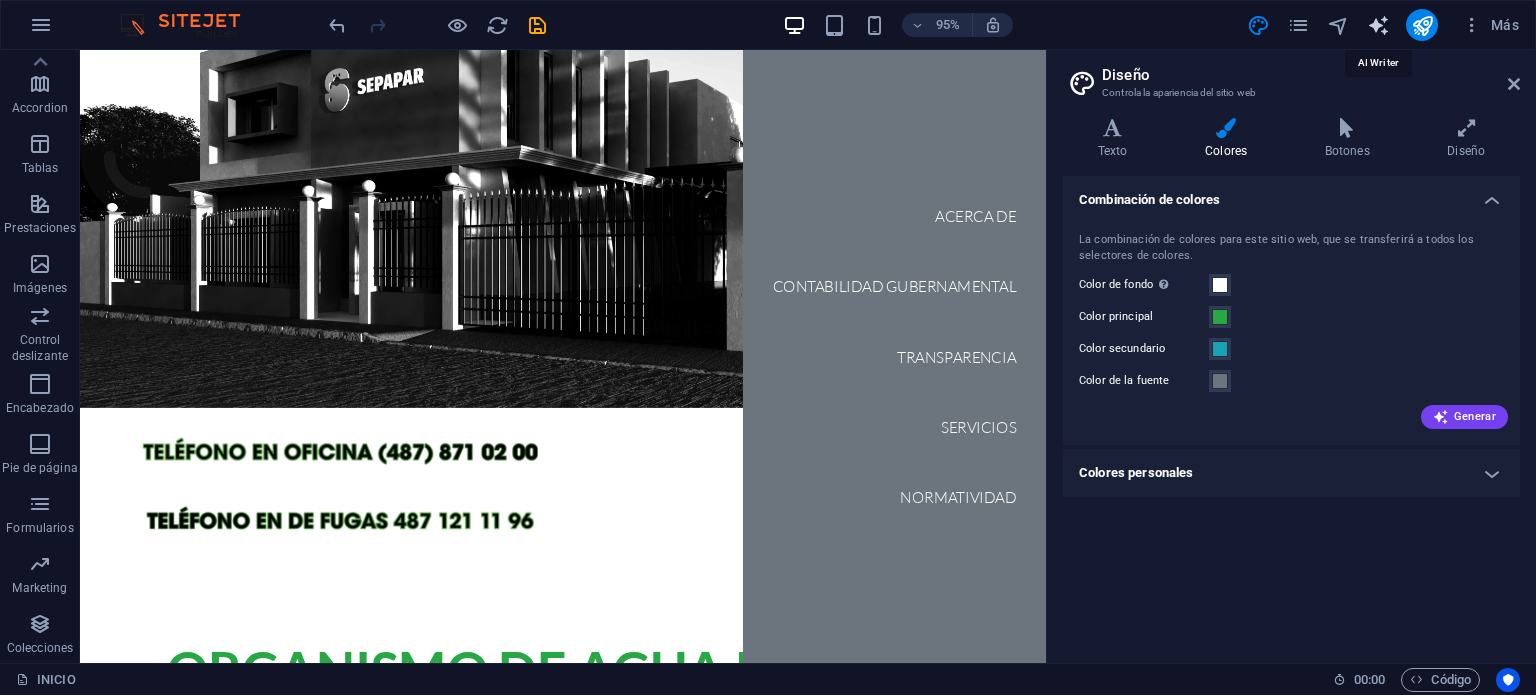 click at bounding box center [1378, 25] 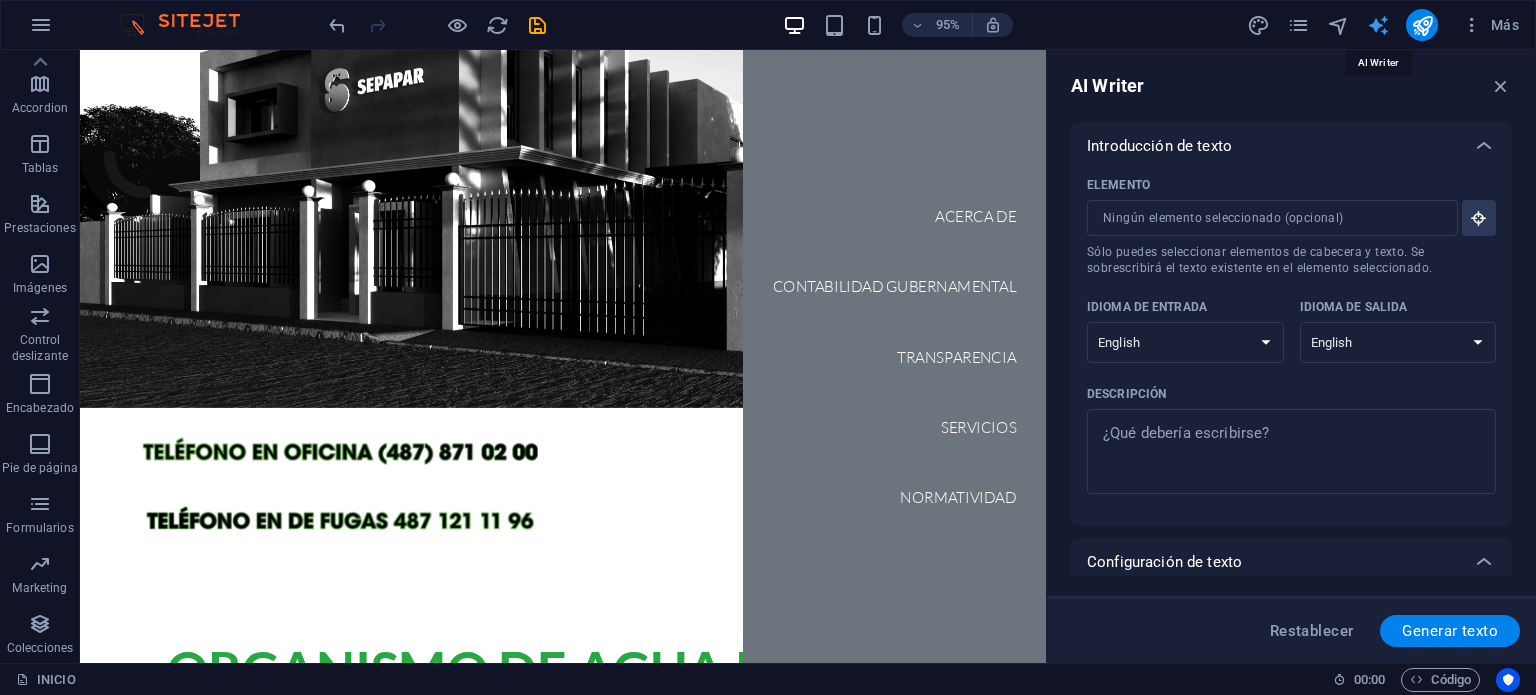click at bounding box center (1378, 25) 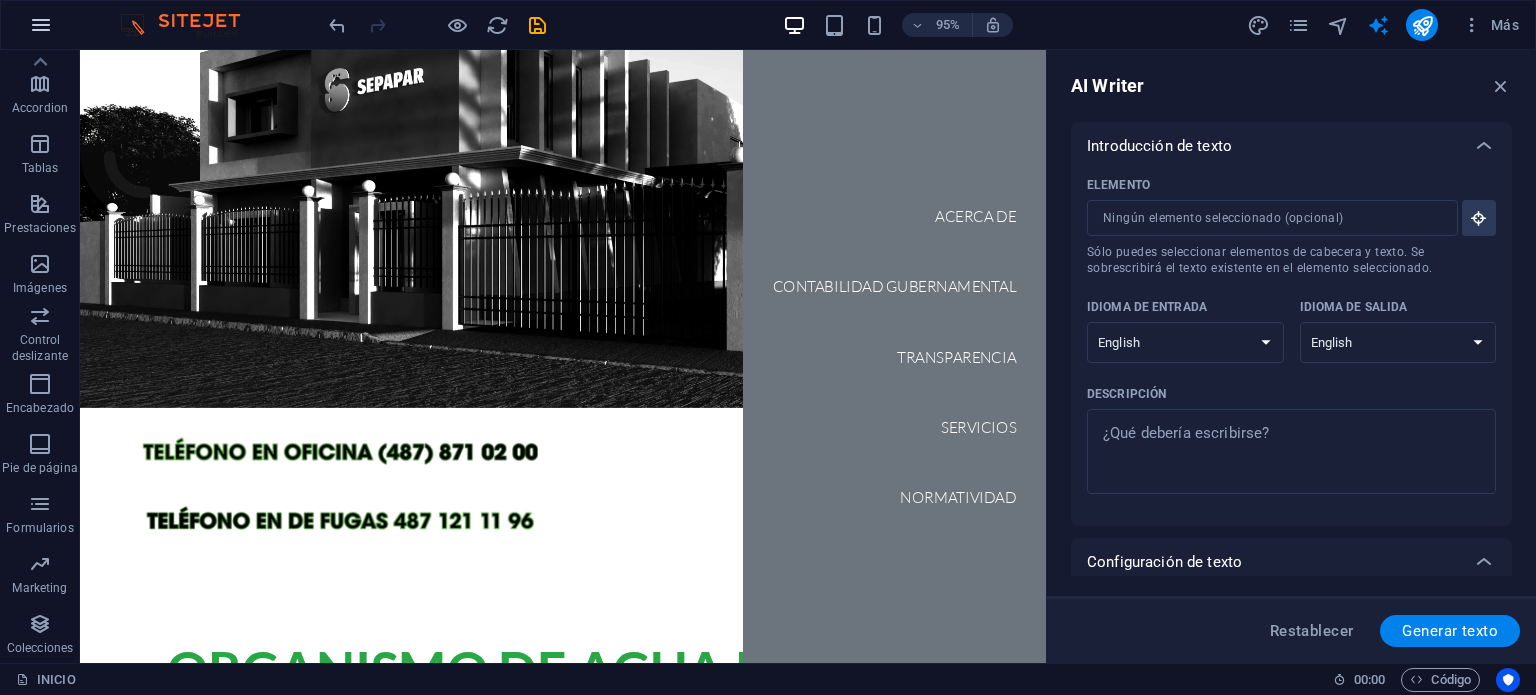 click at bounding box center (41, 25) 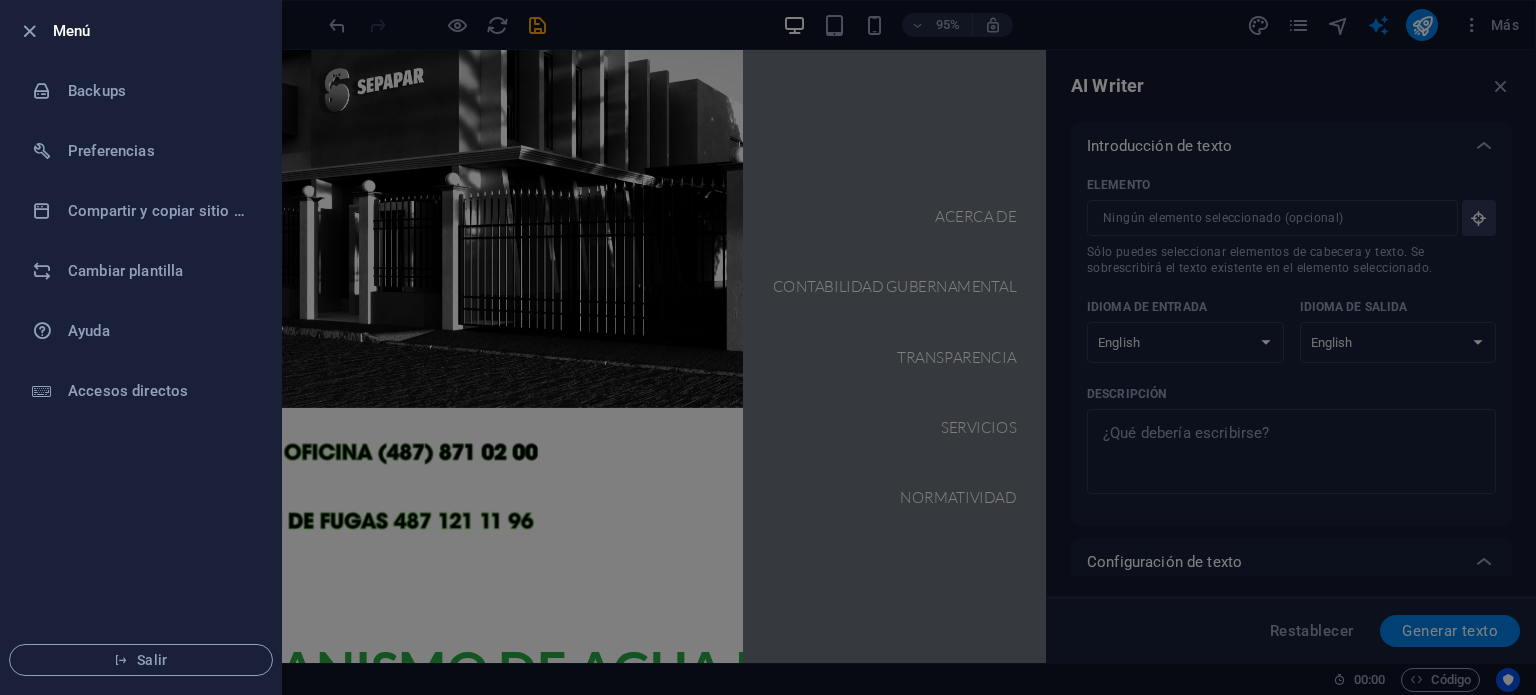 click on "Salir" at bounding box center (141, 660) 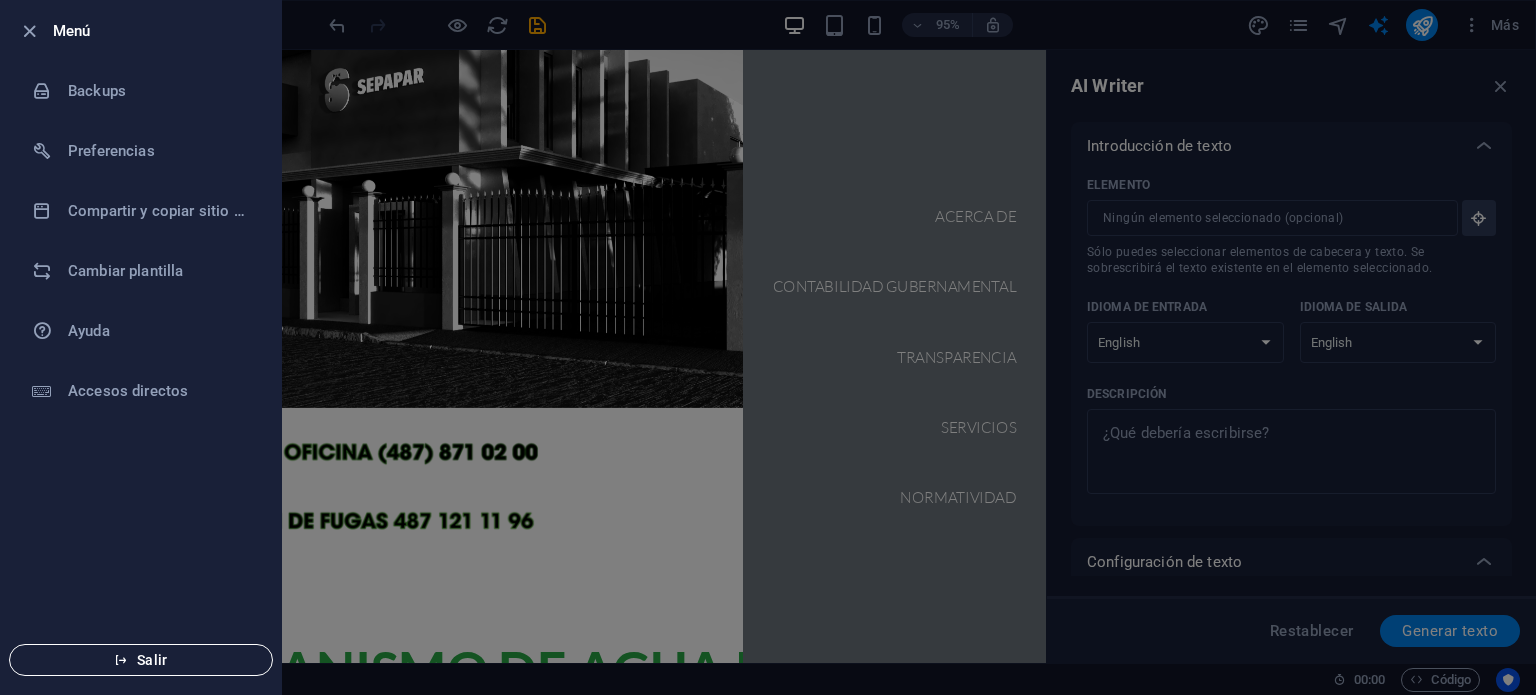 click at bounding box center (121, 660) 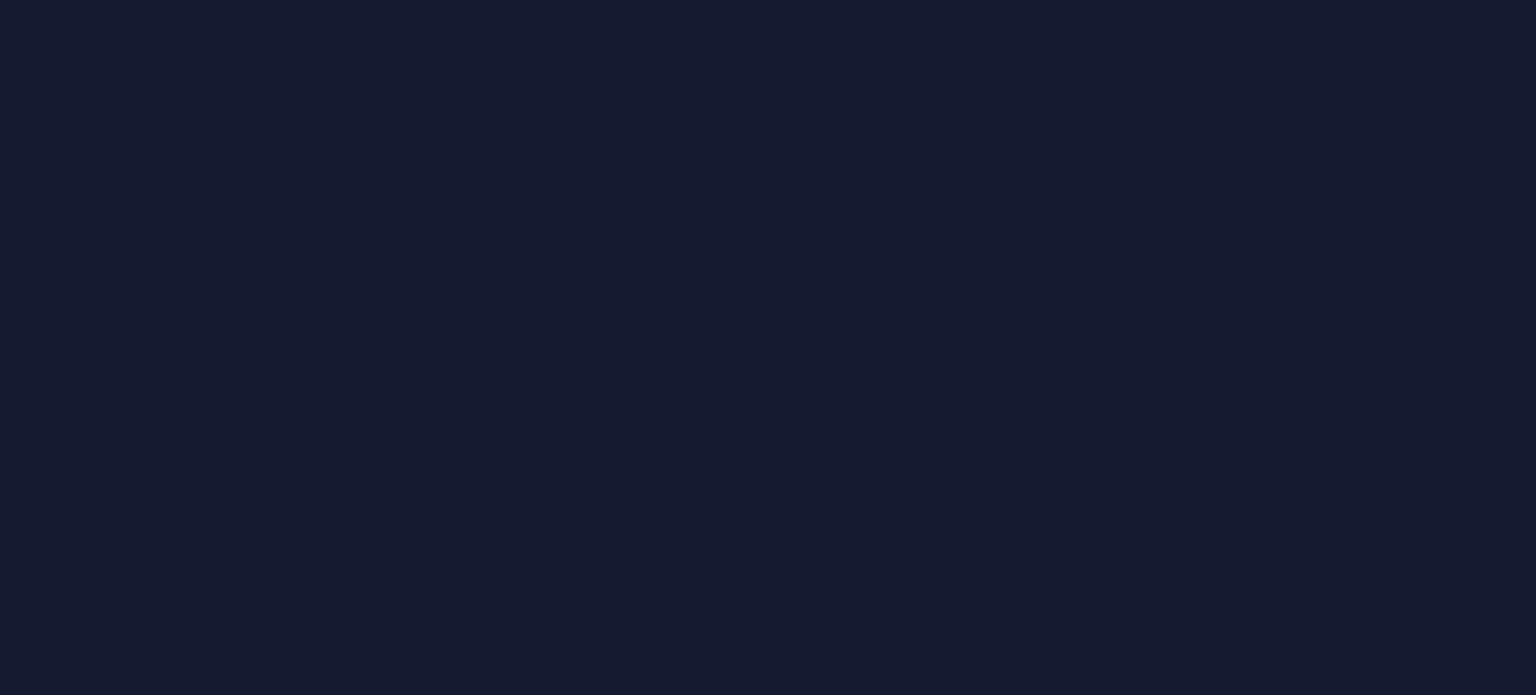 scroll, scrollTop: 0, scrollLeft: 0, axis: both 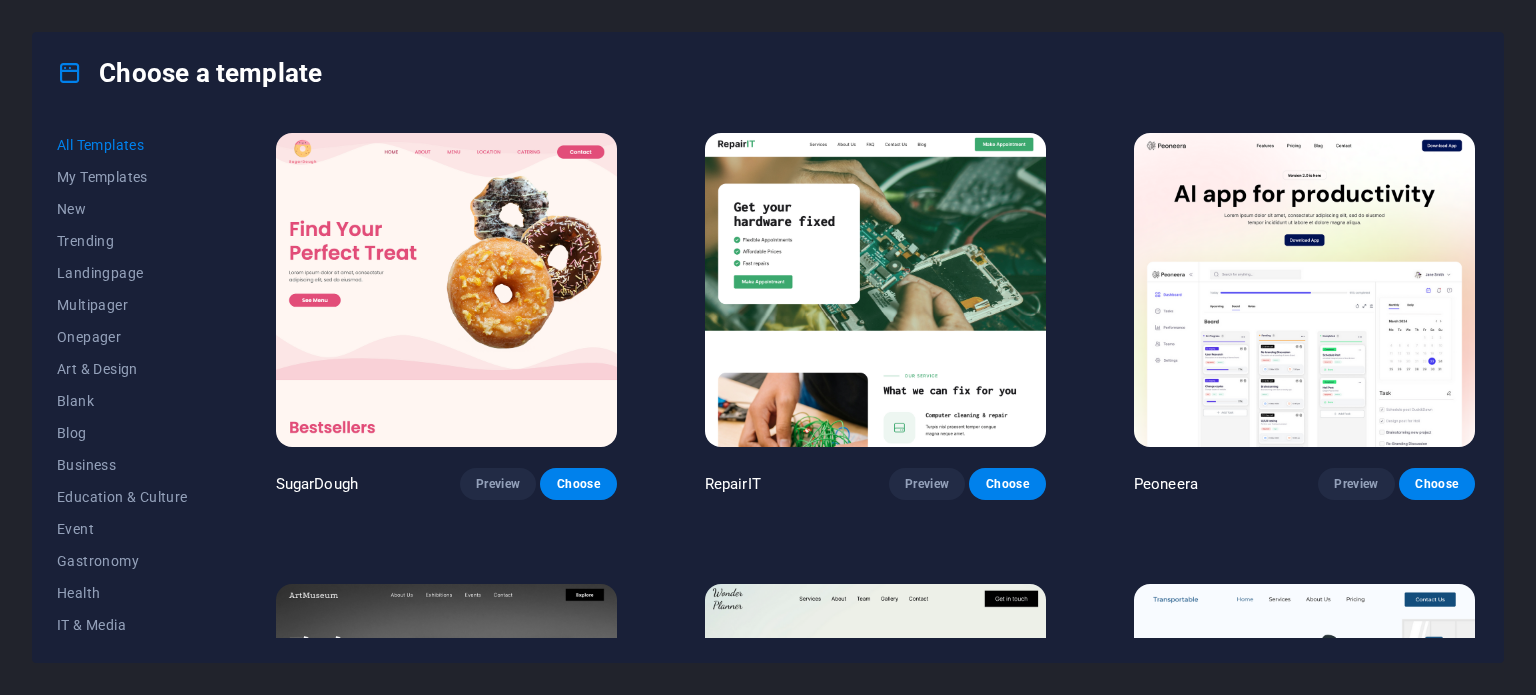 click on "All Templates" at bounding box center [122, 145] 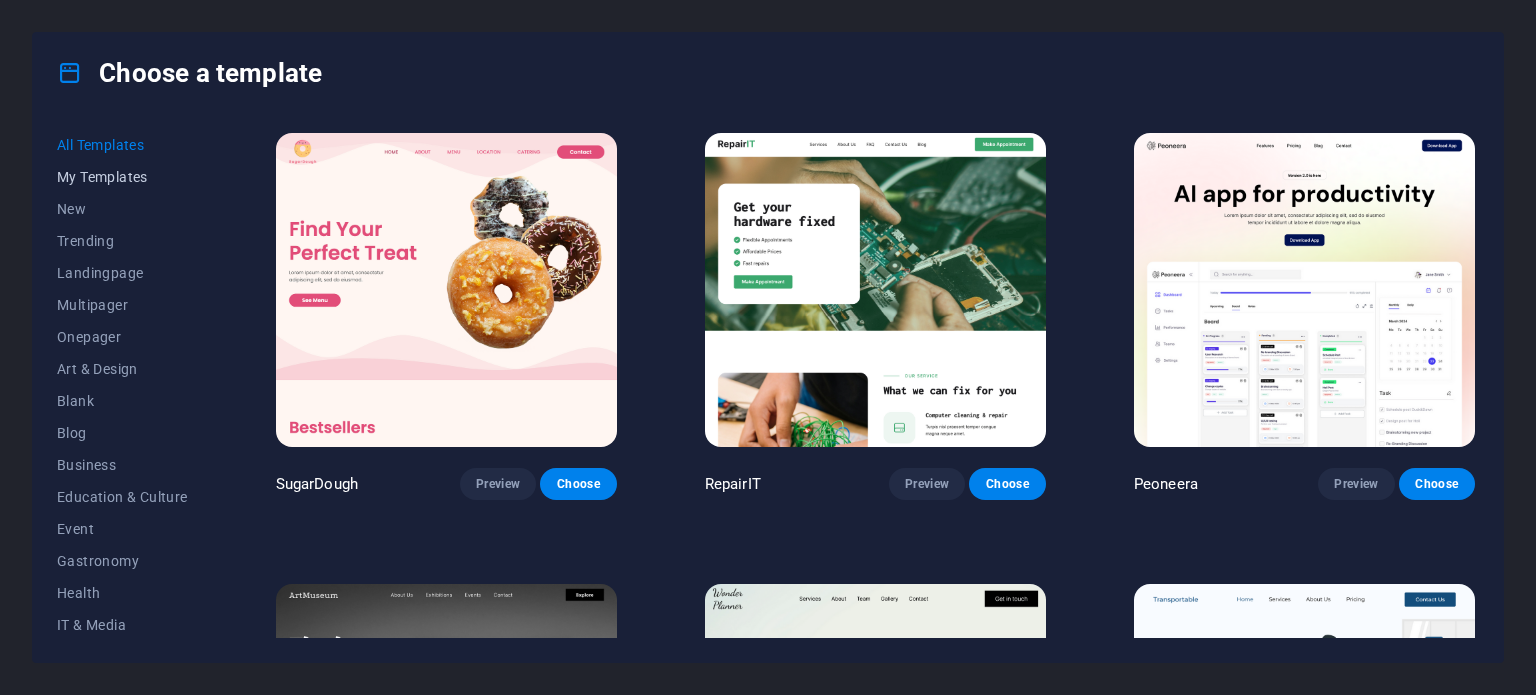 click on "My Templates" at bounding box center (122, 177) 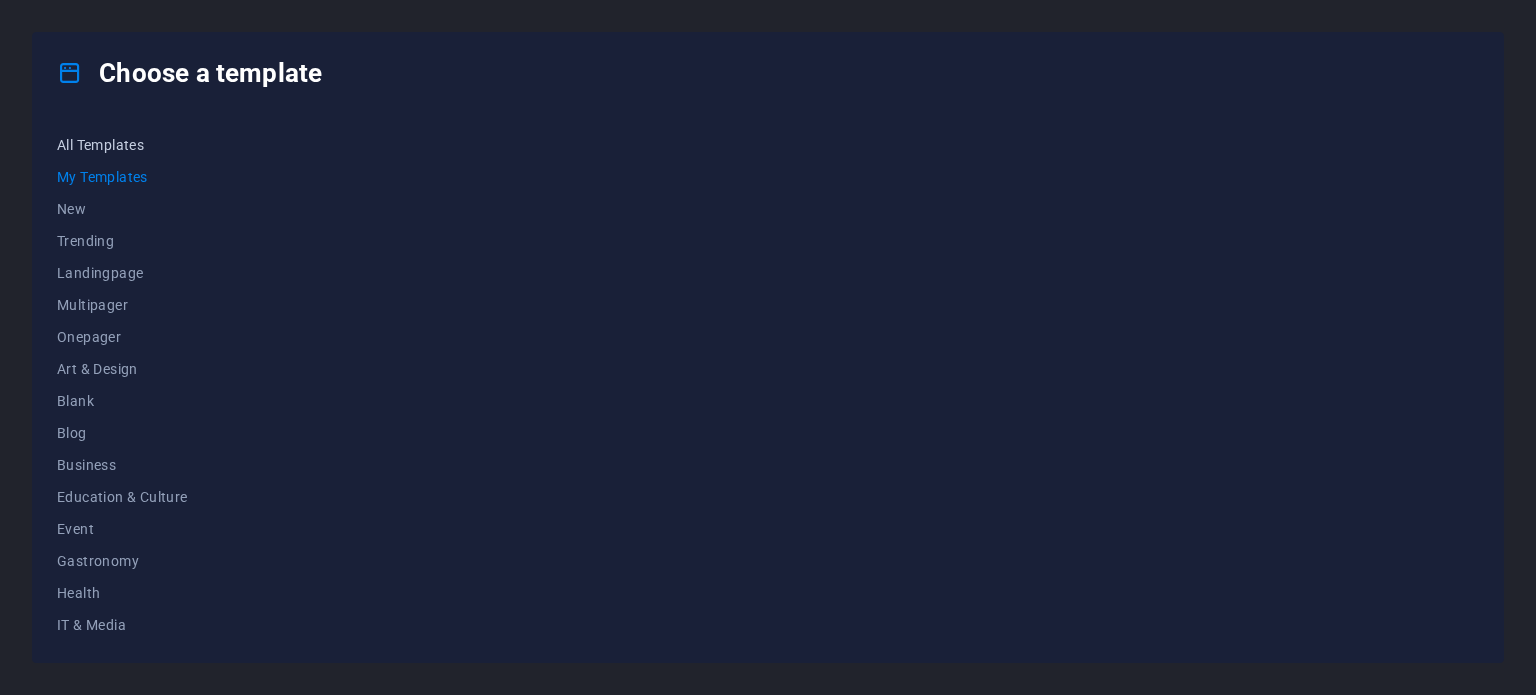 click on "All Templates" at bounding box center [122, 145] 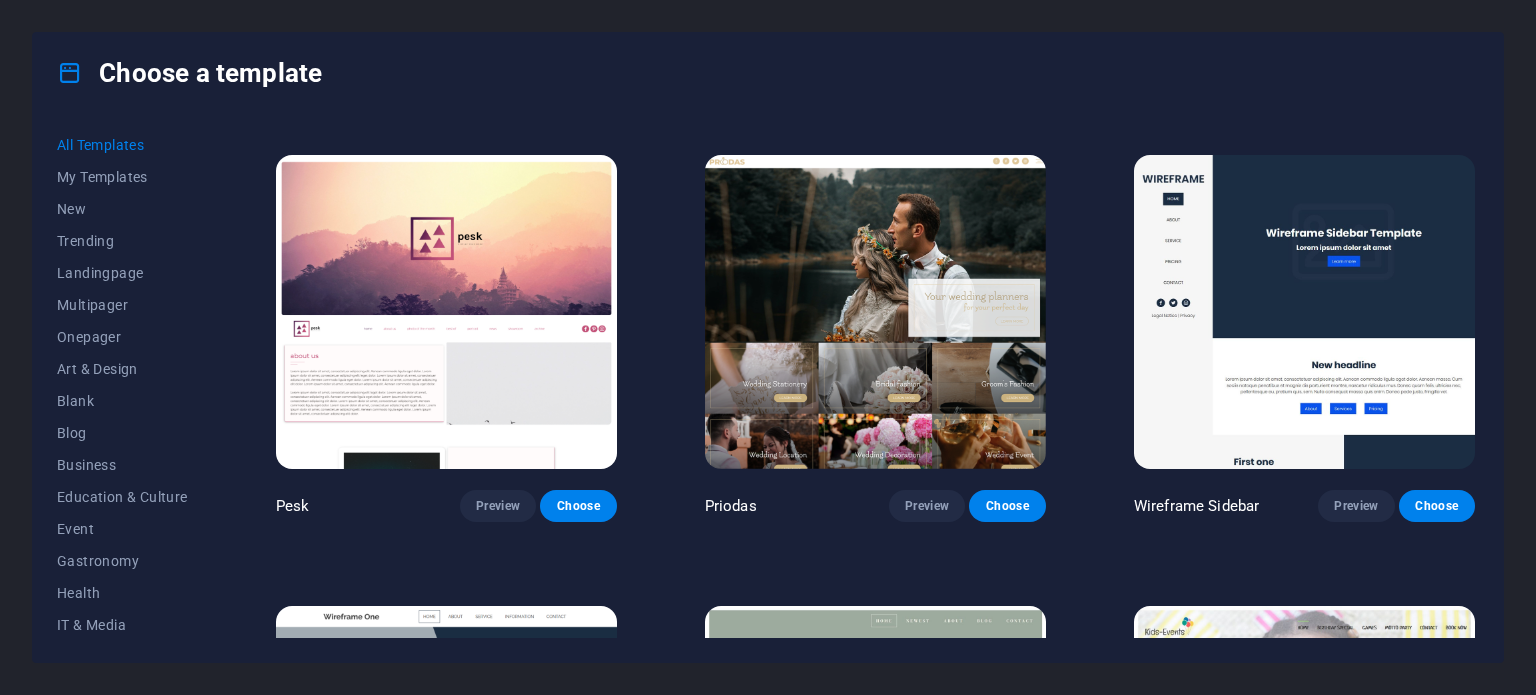 scroll, scrollTop: 7200, scrollLeft: 0, axis: vertical 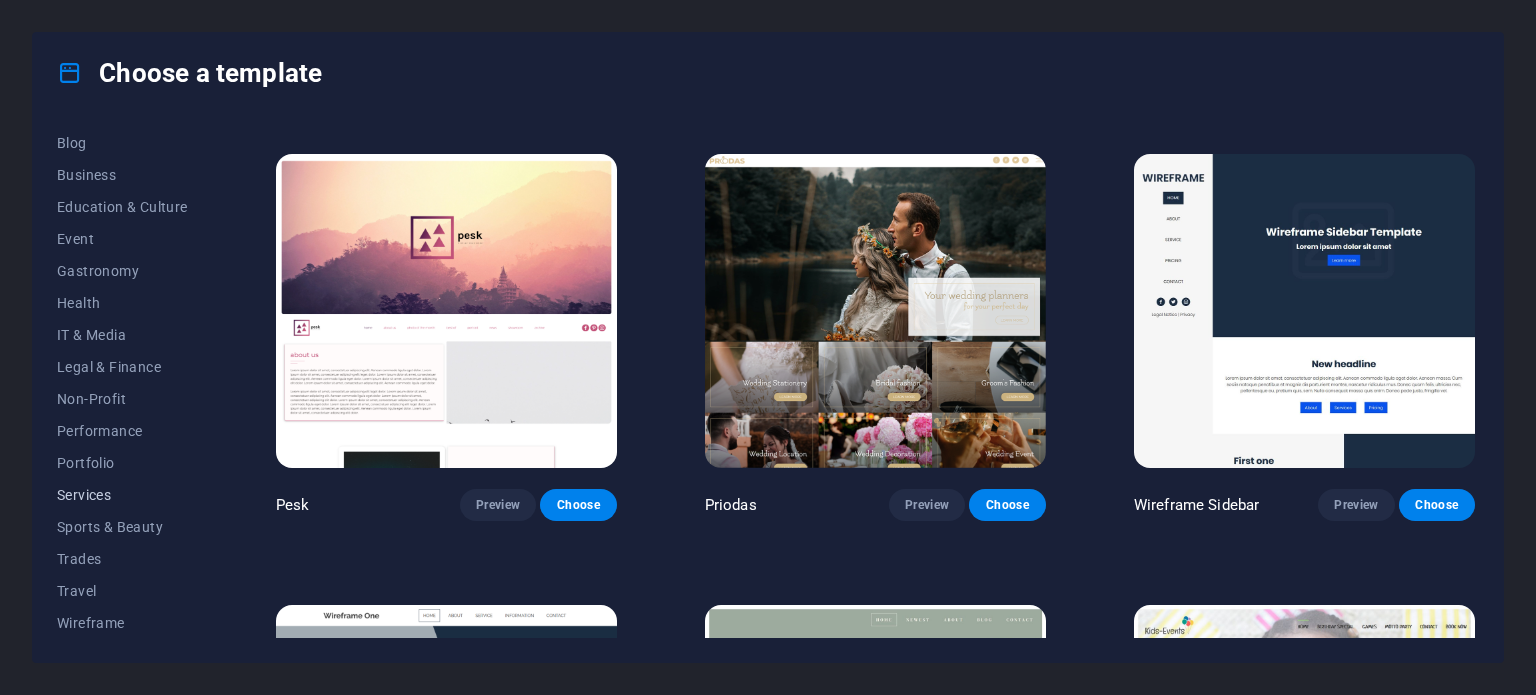 click on "Services" at bounding box center [122, 495] 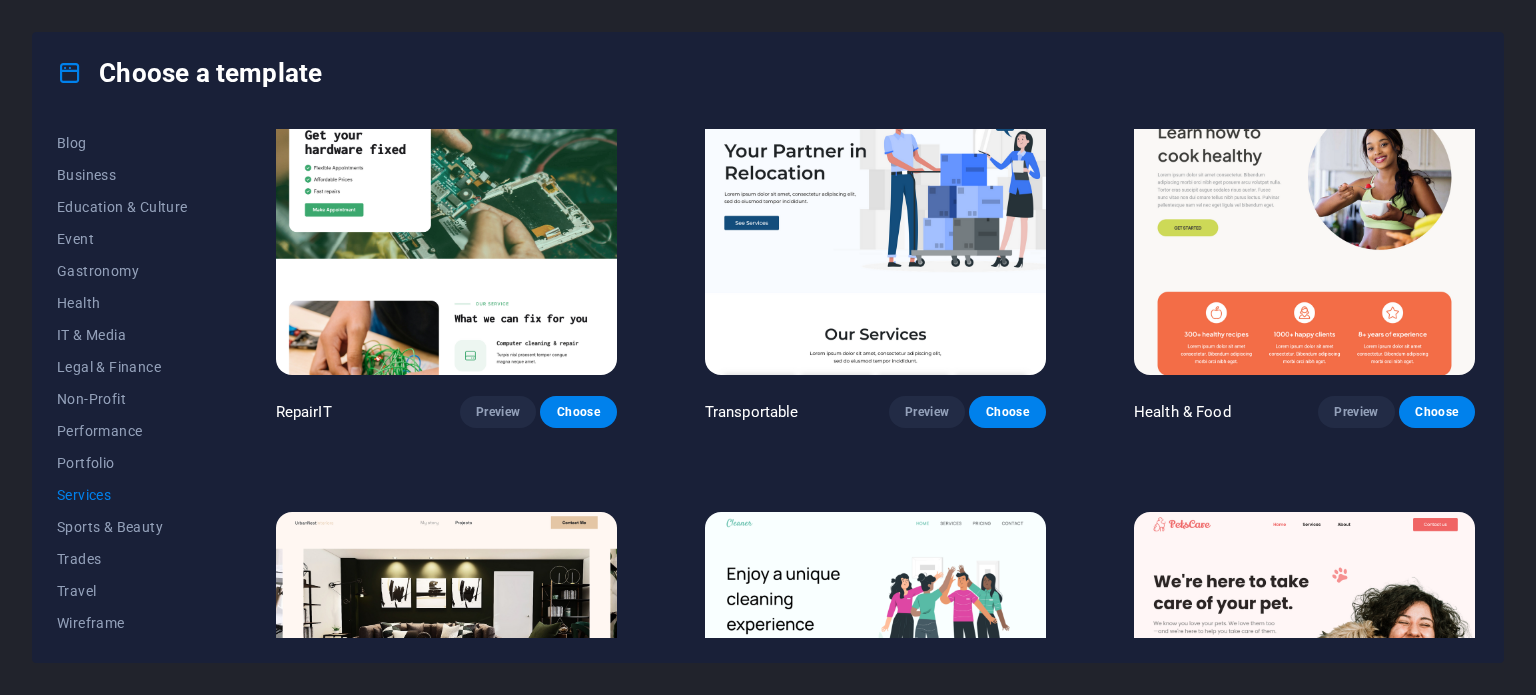 scroll, scrollTop: 0, scrollLeft: 0, axis: both 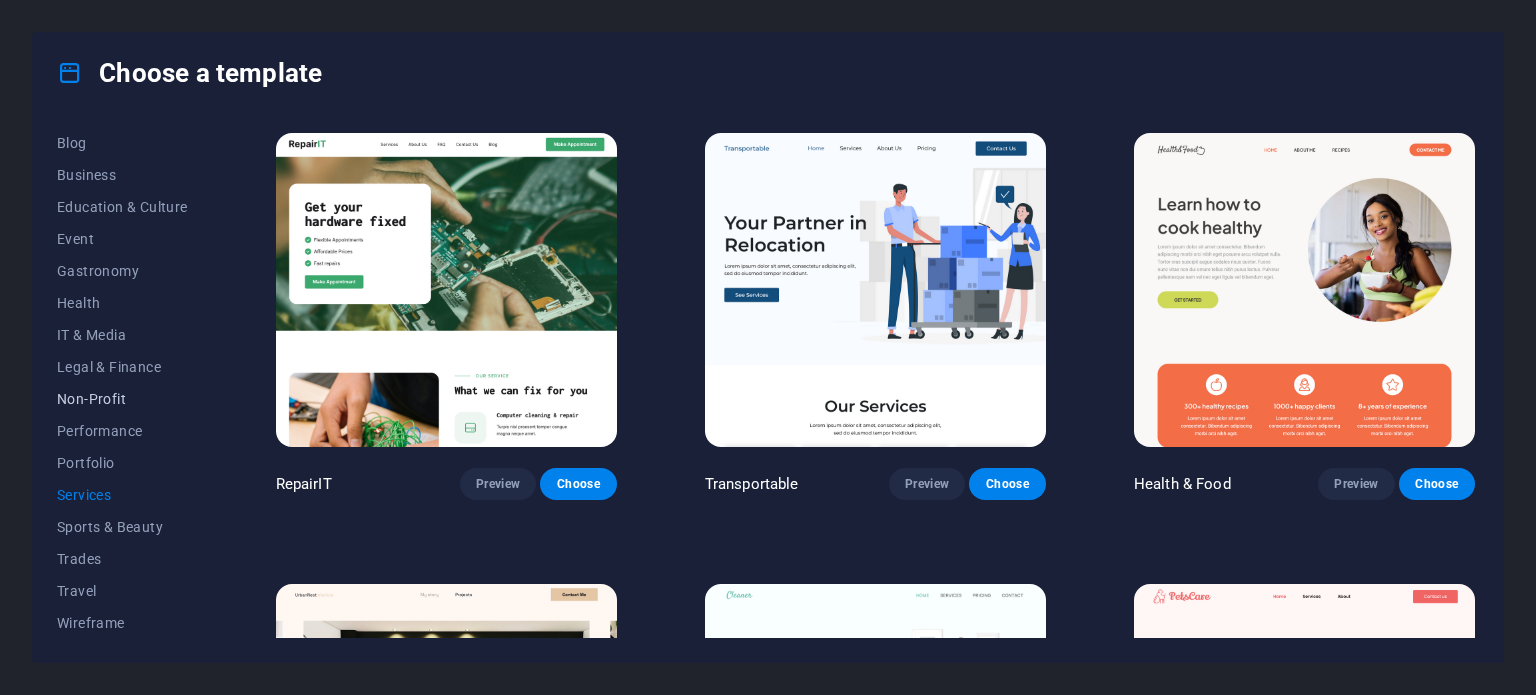 click on "Non-Profit" at bounding box center [122, 399] 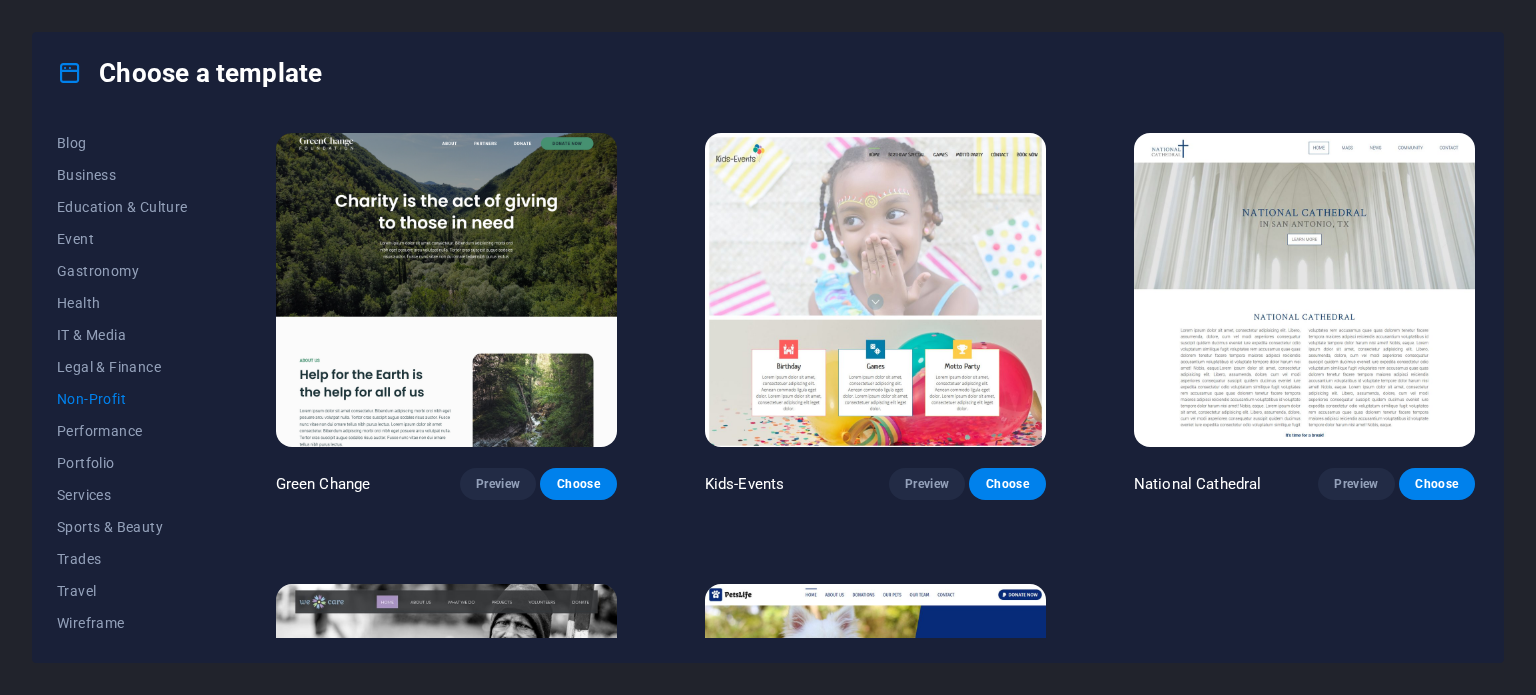 scroll, scrollTop: 200, scrollLeft: 0, axis: vertical 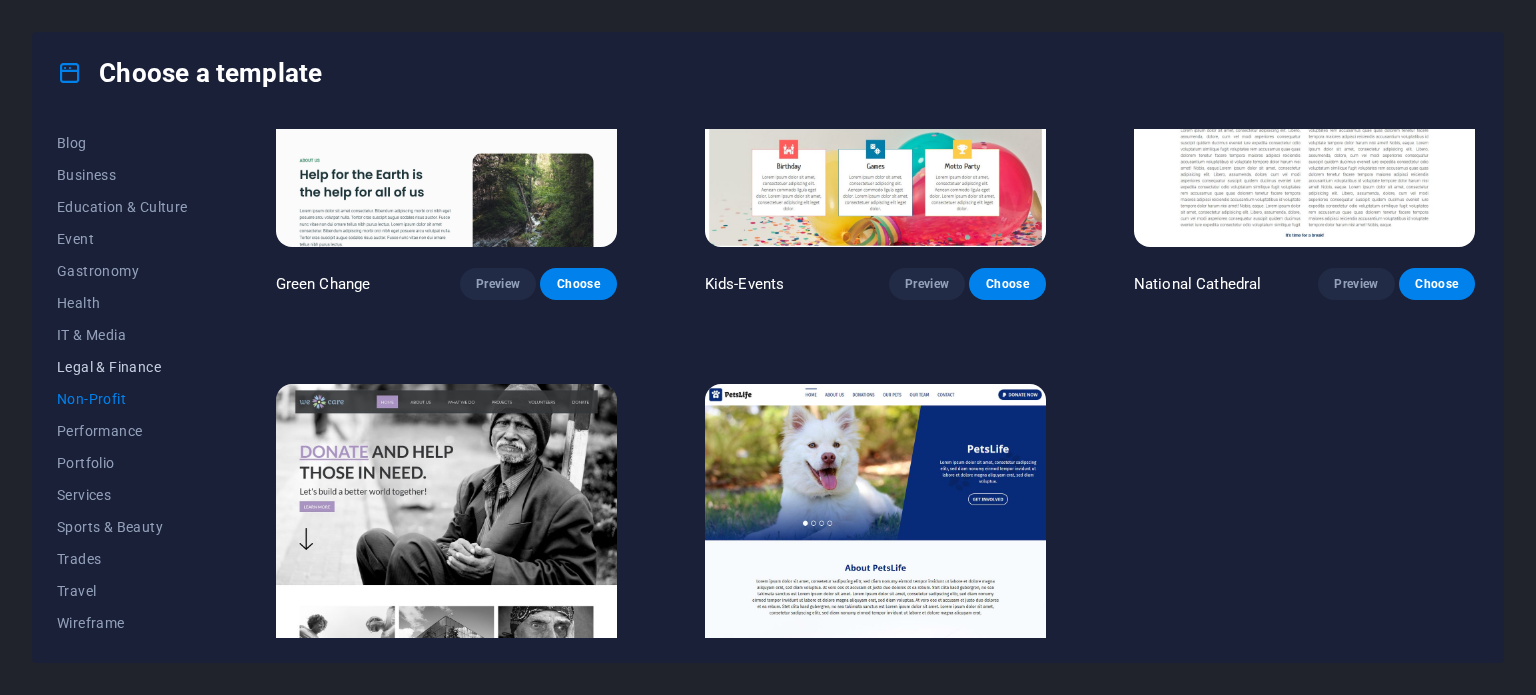 click on "Legal & Finance" at bounding box center (122, 367) 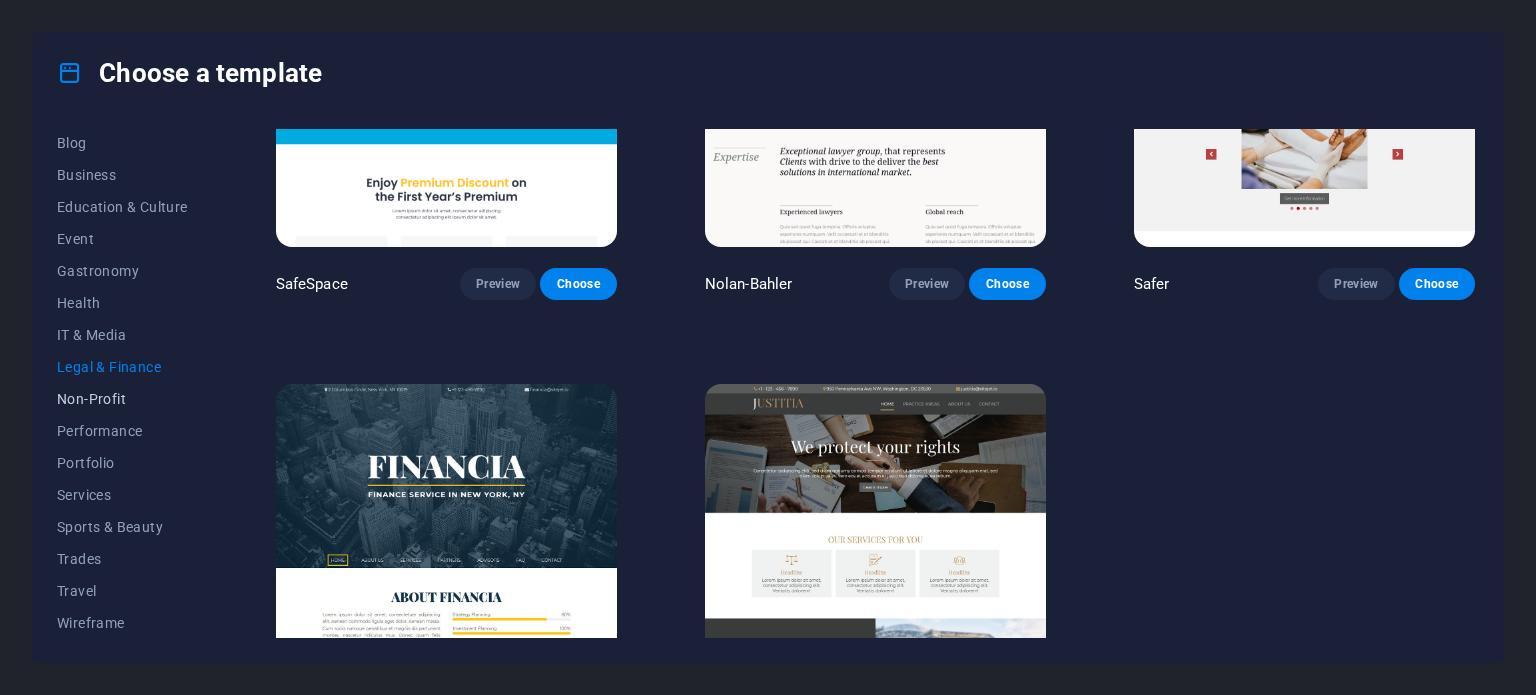 click on "Non-Profit" at bounding box center [122, 399] 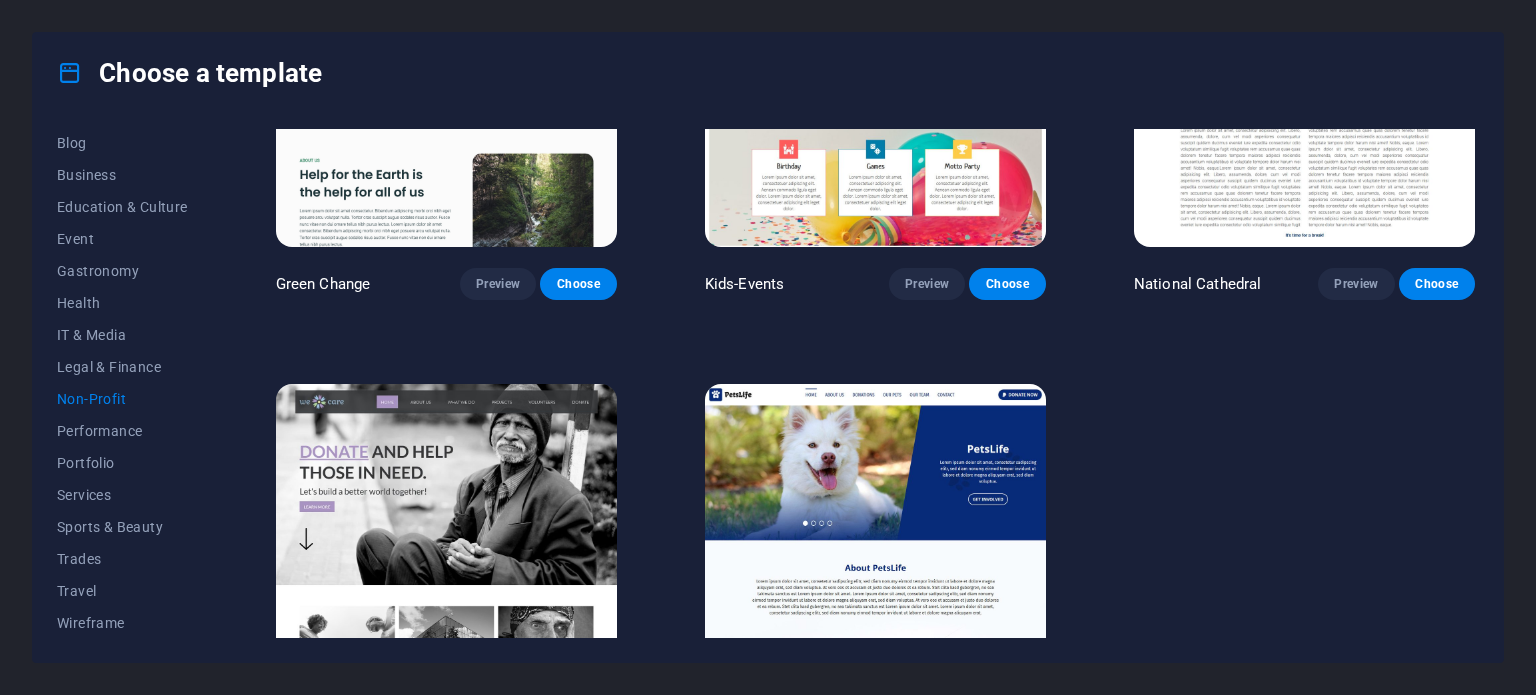 scroll, scrollTop: 0, scrollLeft: 0, axis: both 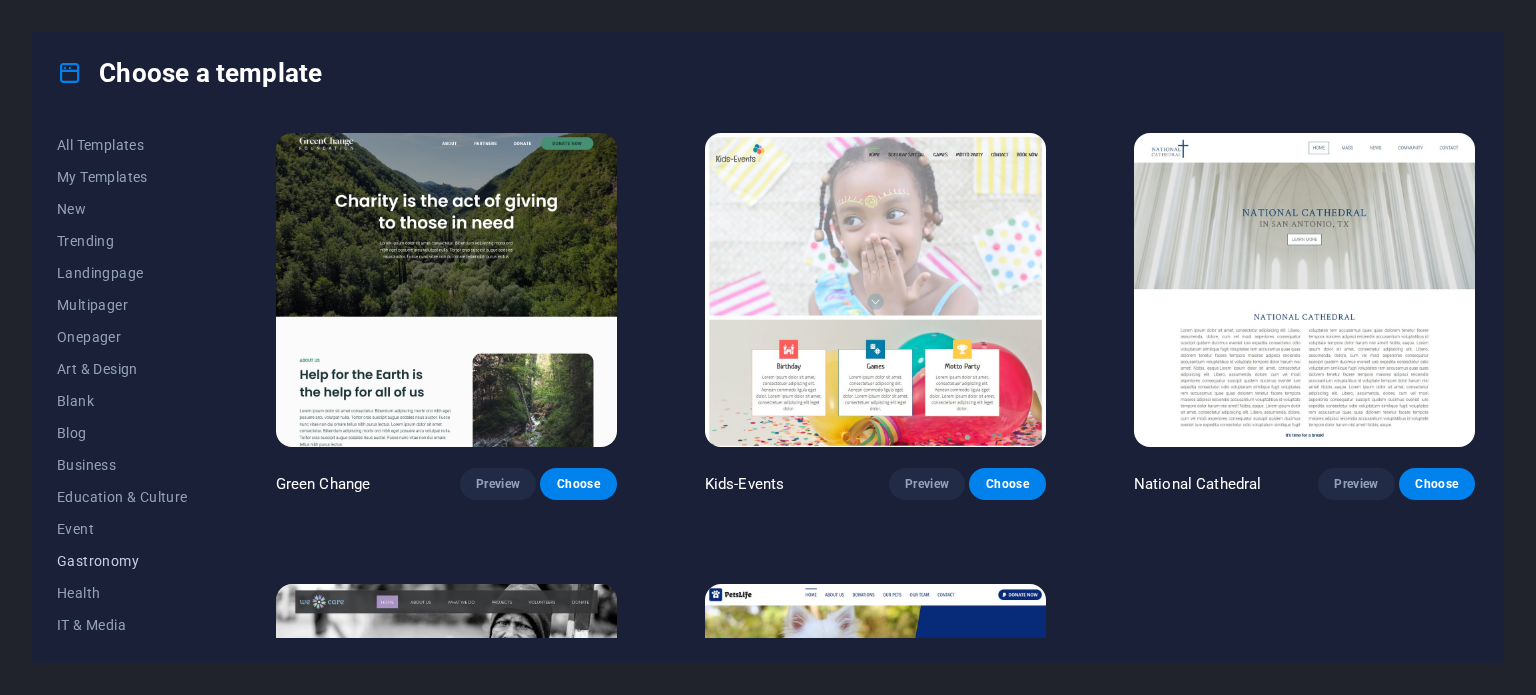 click on "Gastronomy" at bounding box center (122, 561) 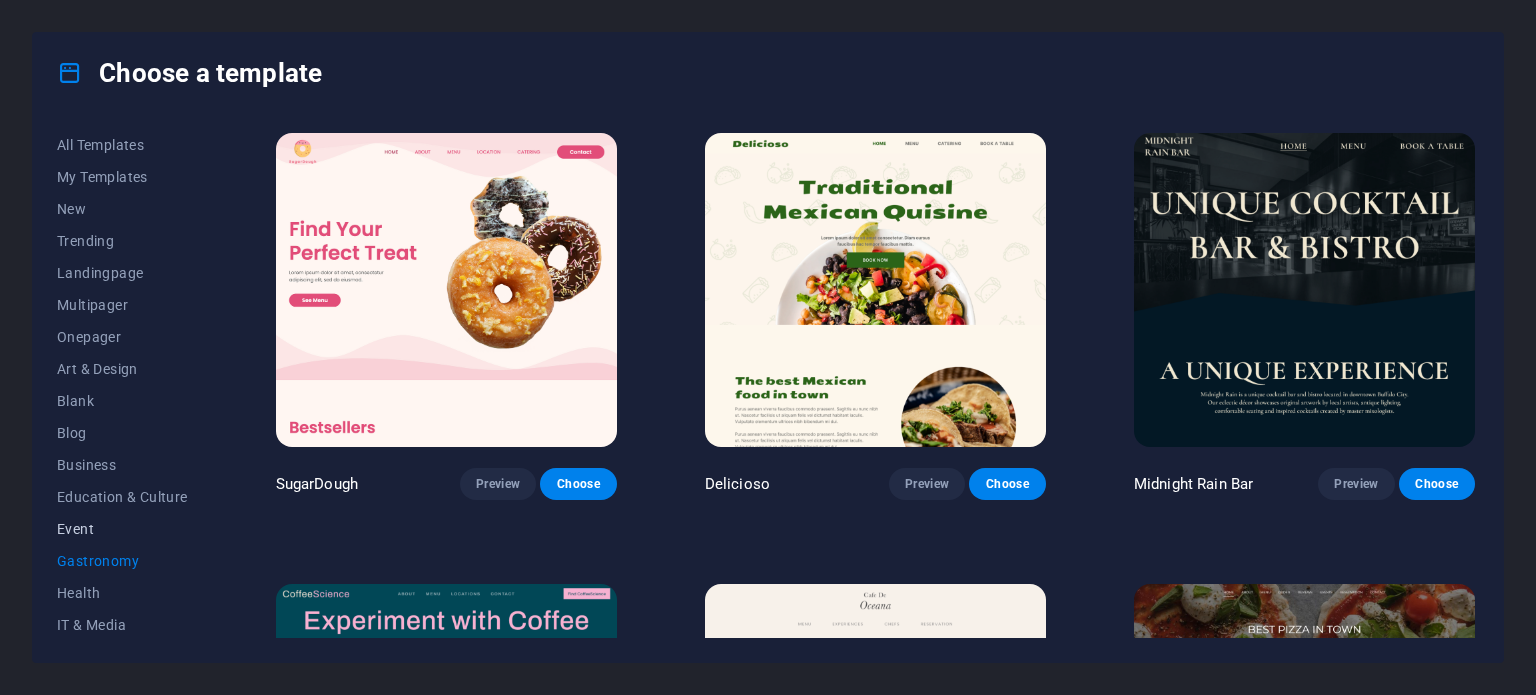 click on "Event" at bounding box center [122, 529] 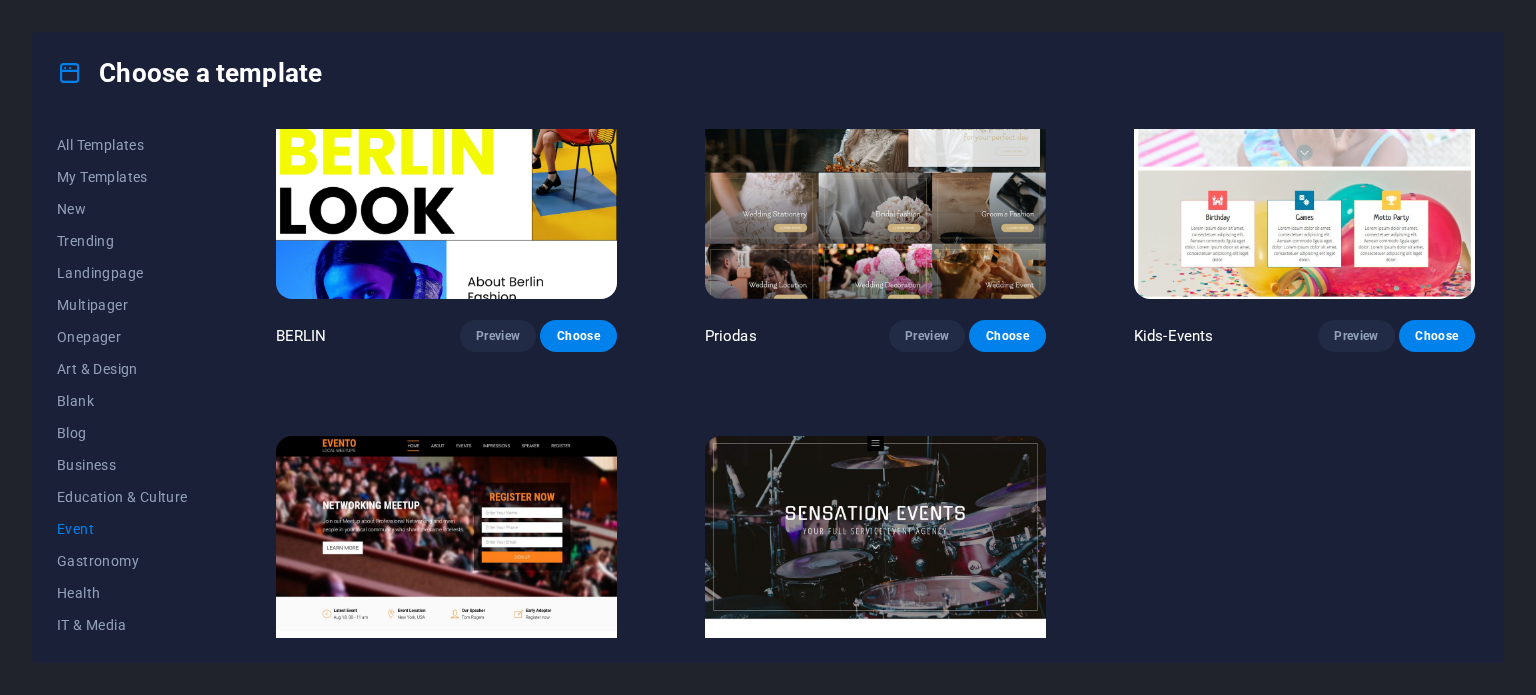 scroll, scrollTop: 758, scrollLeft: 0, axis: vertical 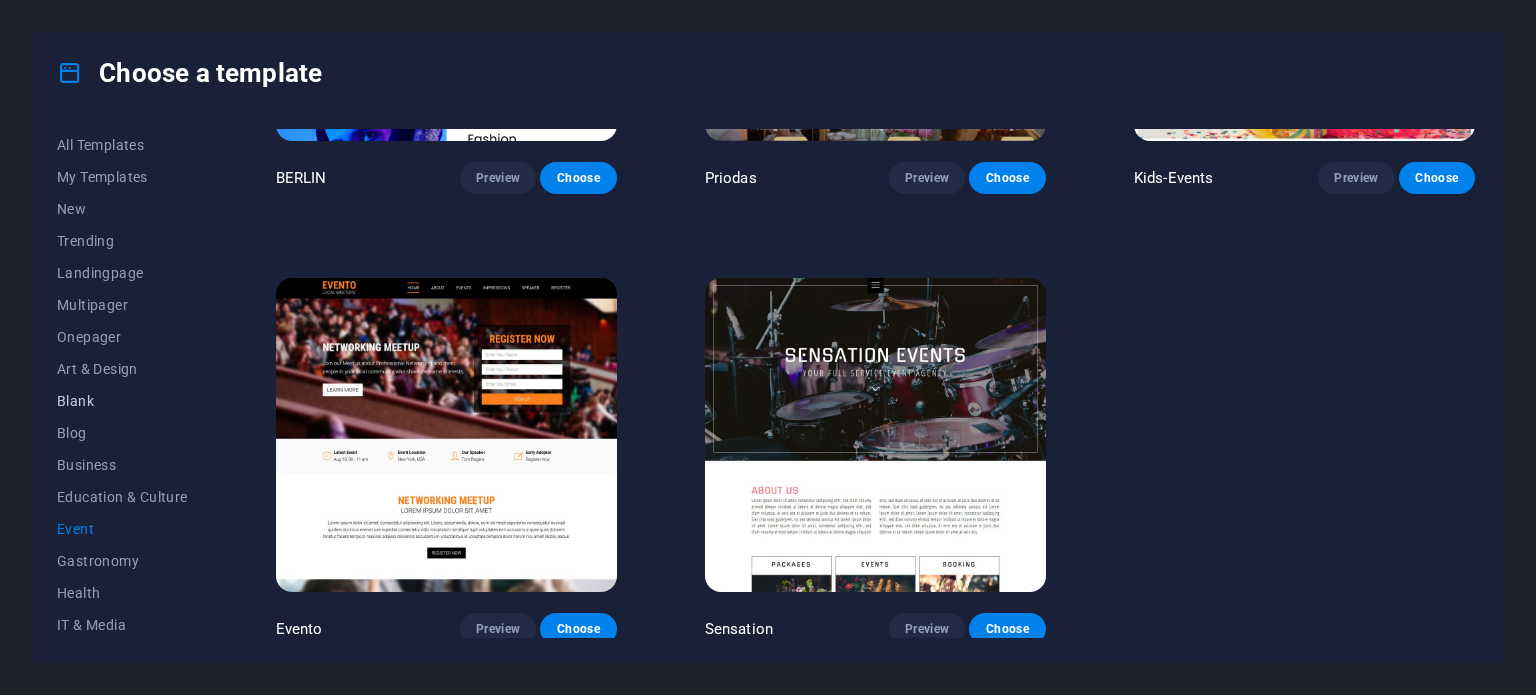 click on "Blank" at bounding box center [122, 401] 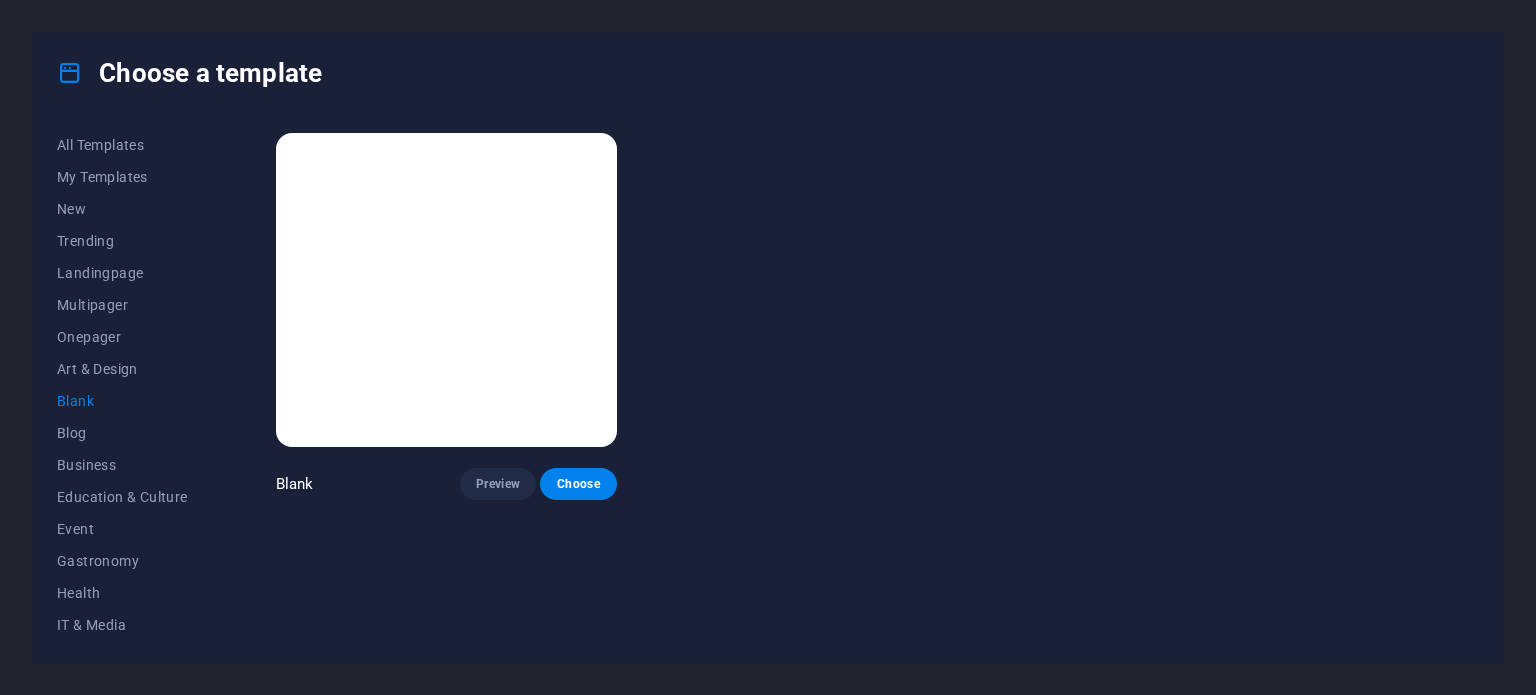 scroll, scrollTop: 0, scrollLeft: 0, axis: both 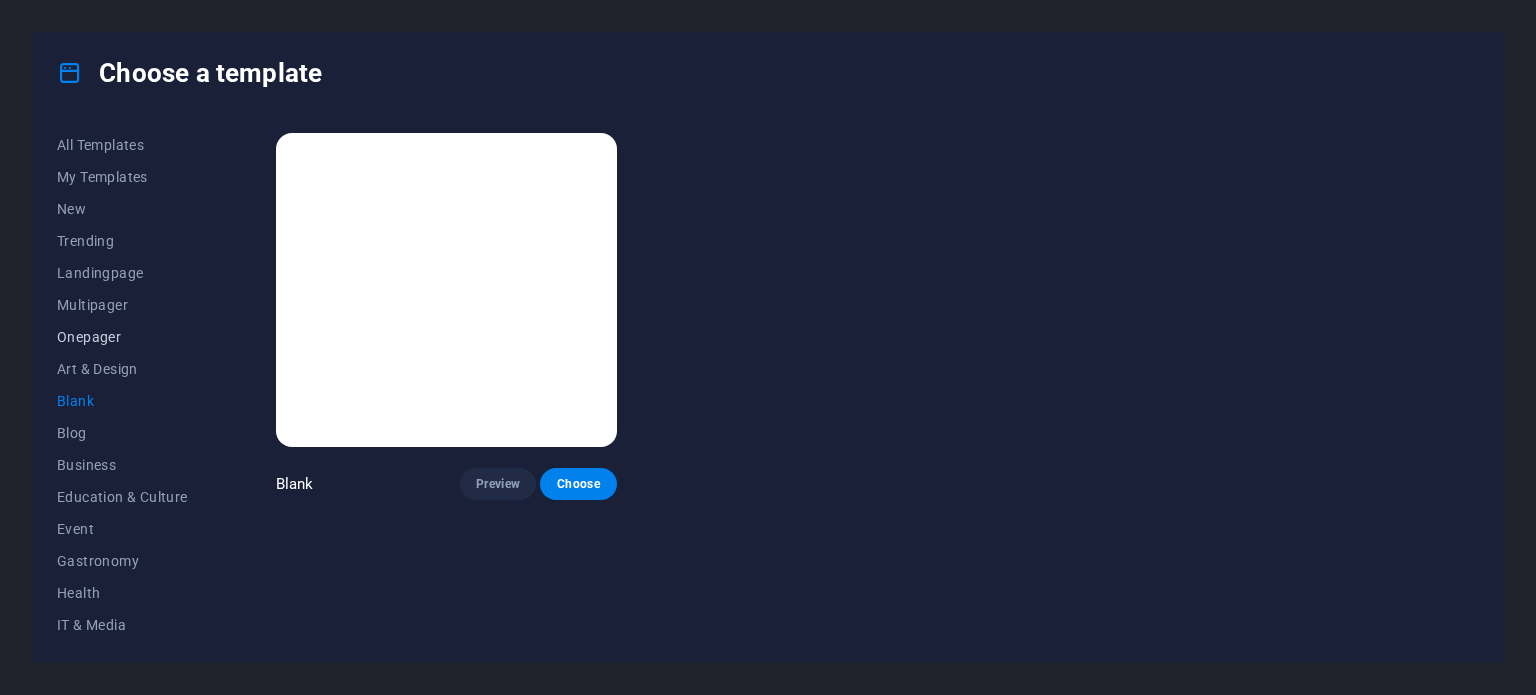 click on "Onepager" at bounding box center [122, 337] 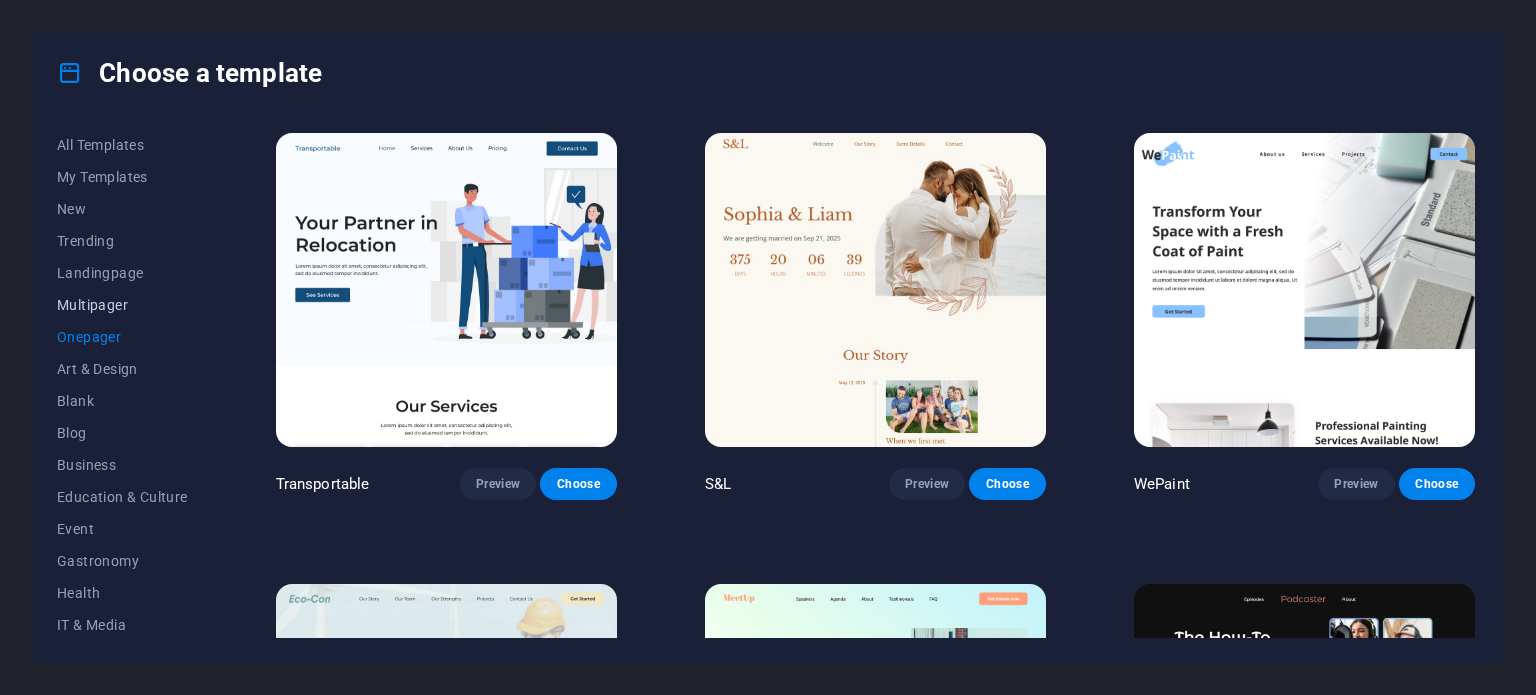 click on "Multipager" at bounding box center (122, 305) 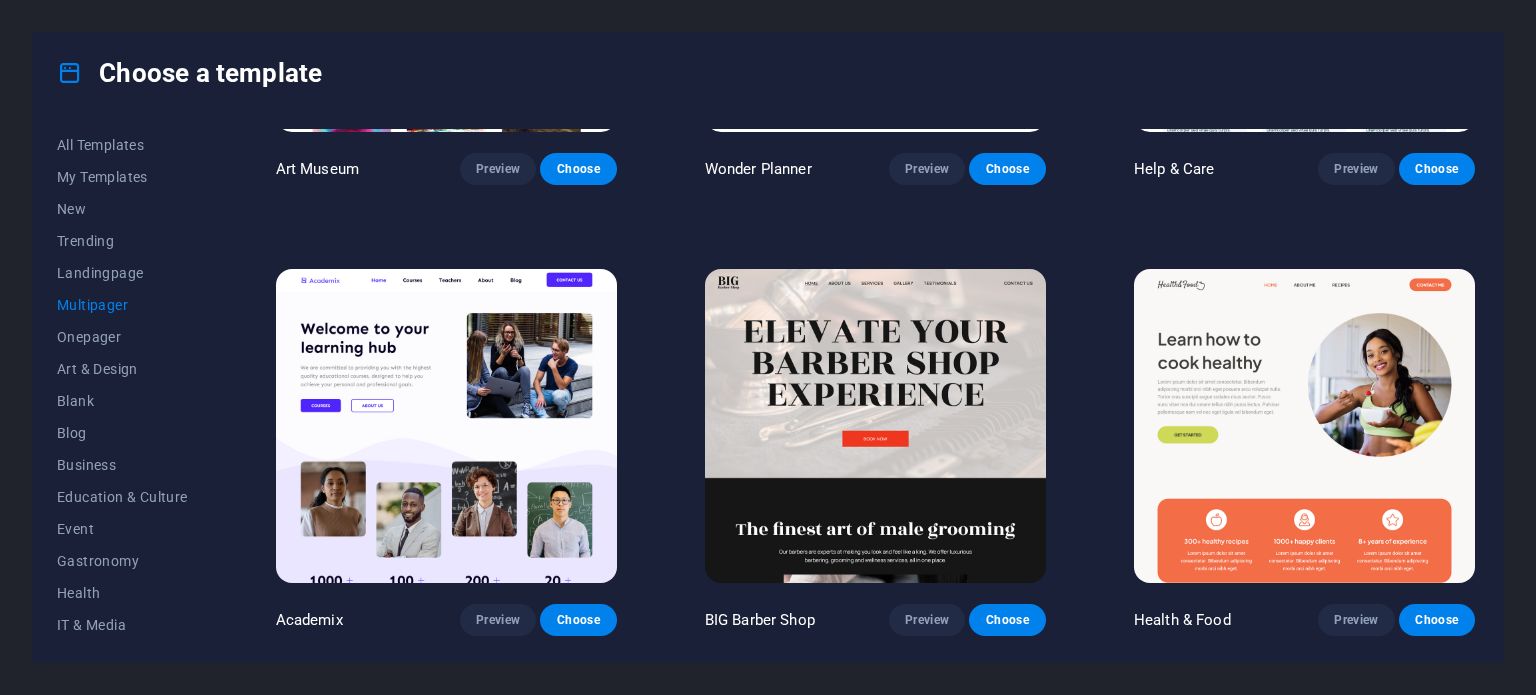 scroll, scrollTop: 900, scrollLeft: 0, axis: vertical 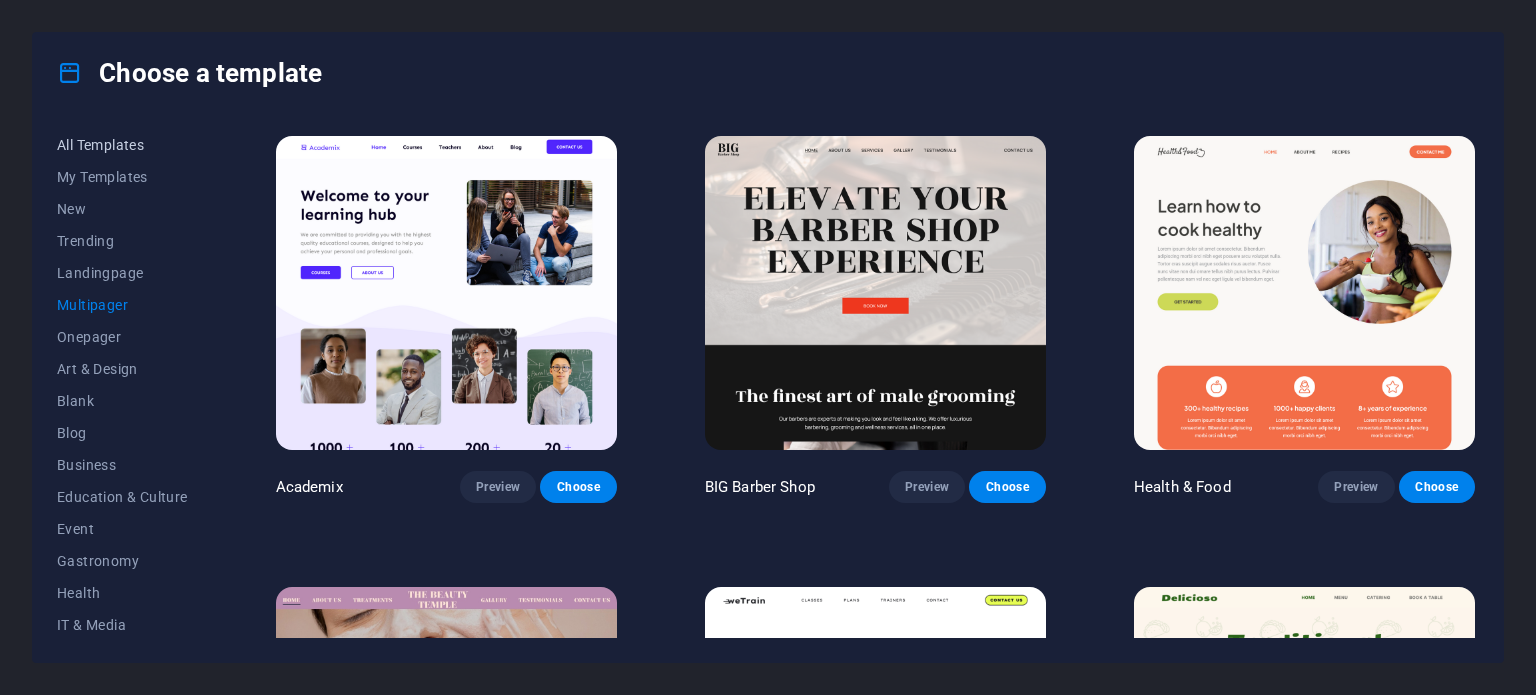 click on "All Templates" at bounding box center (122, 145) 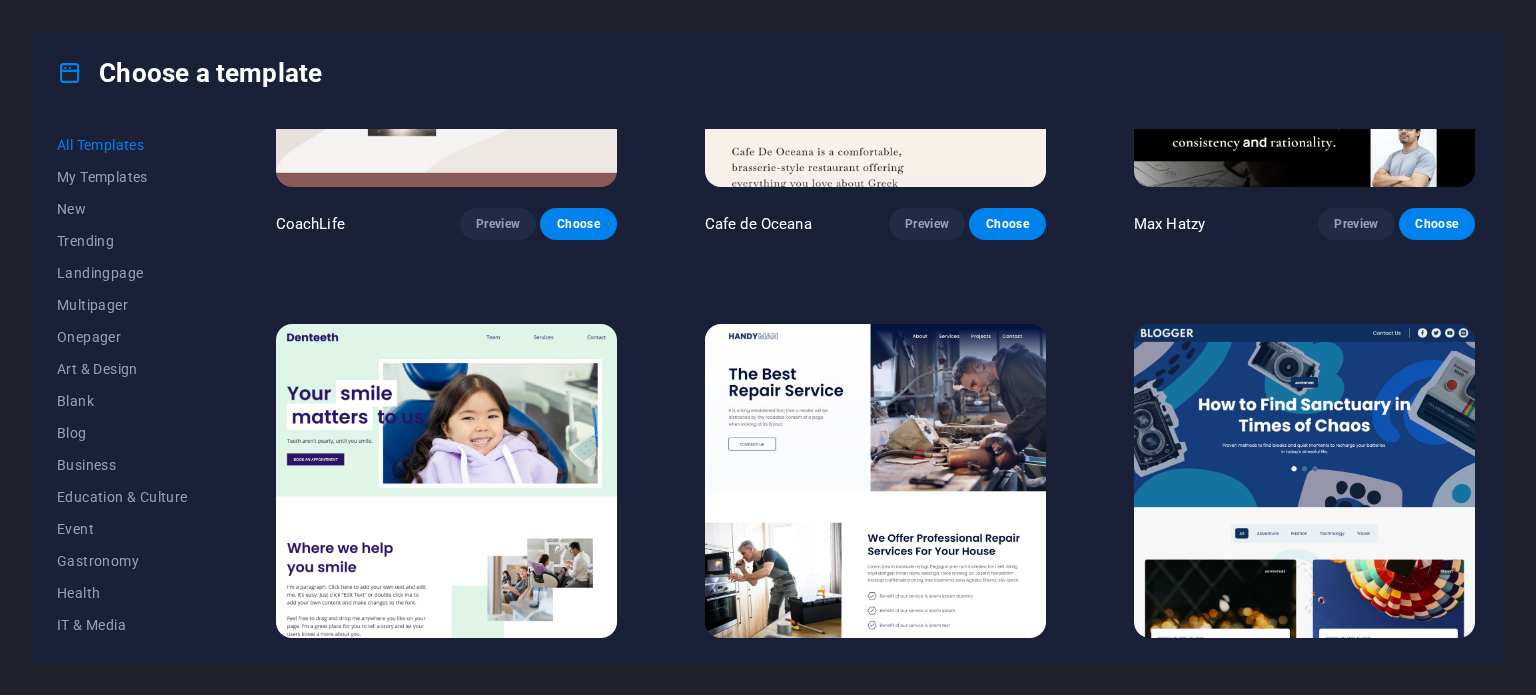 scroll, scrollTop: 5999, scrollLeft: 0, axis: vertical 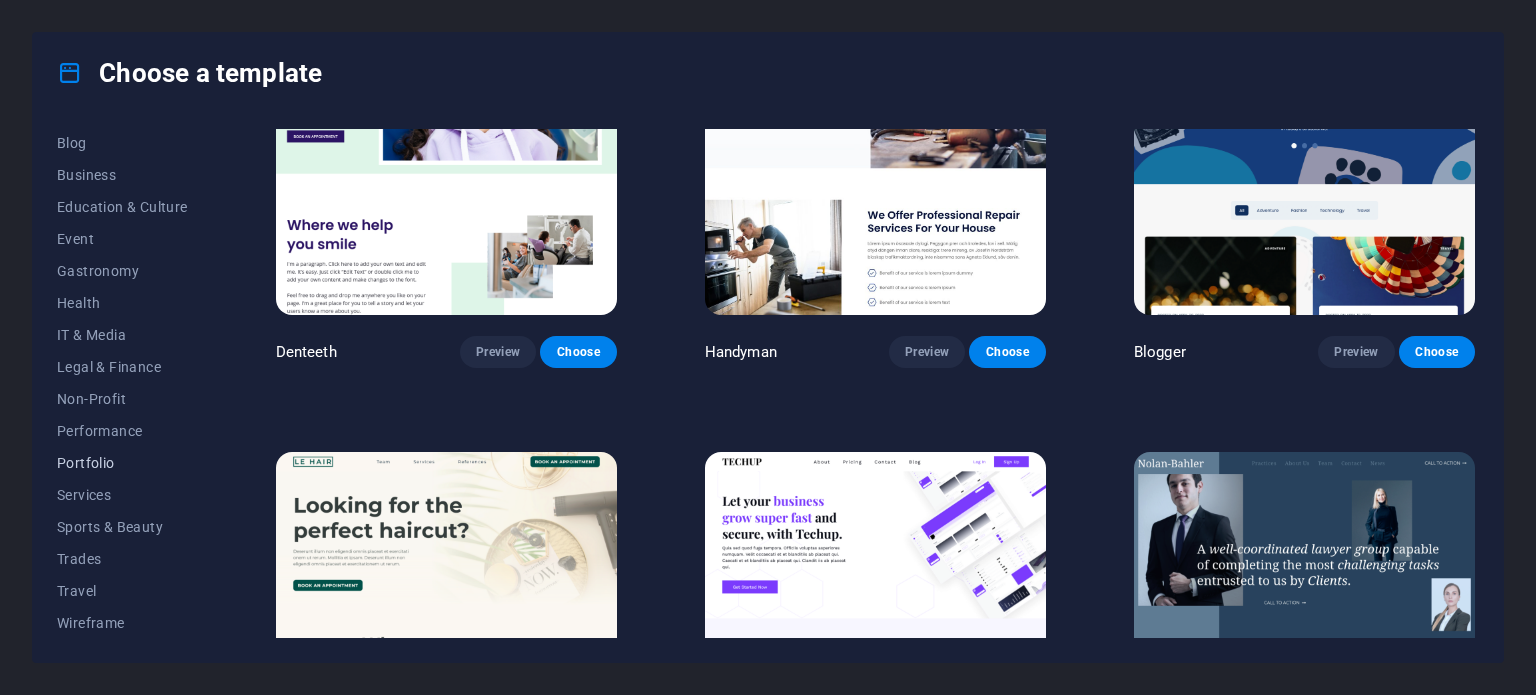 click on "Portfolio" at bounding box center [122, 463] 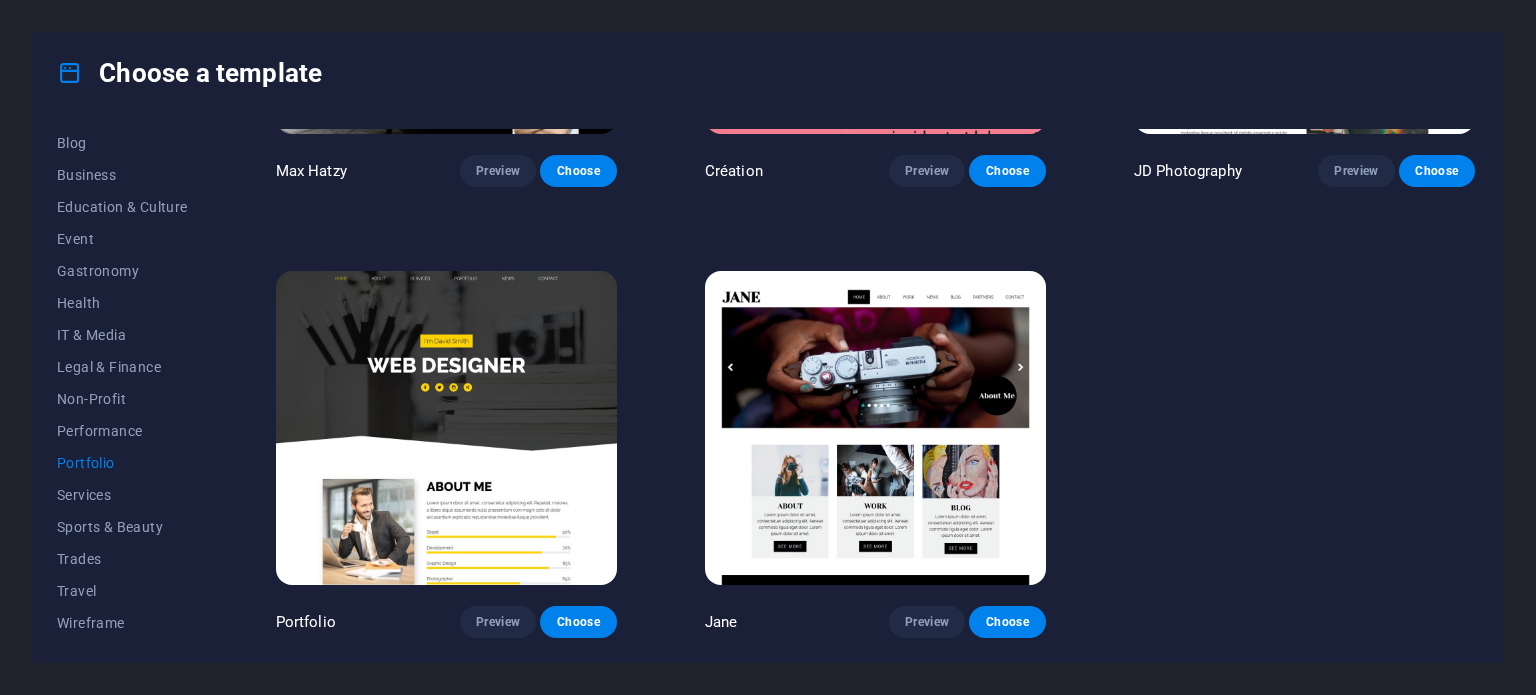 scroll, scrollTop: 758, scrollLeft: 0, axis: vertical 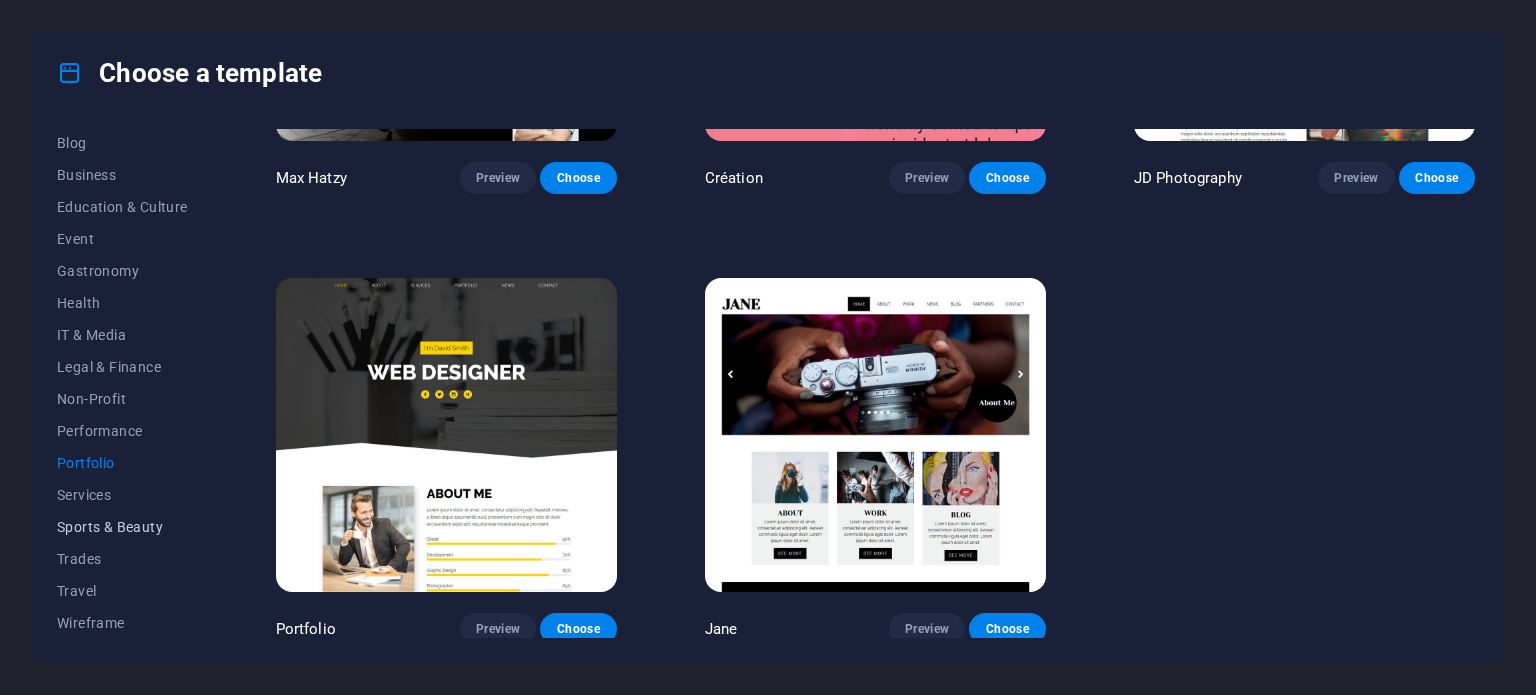 click on "Sports & Beauty" at bounding box center (122, 527) 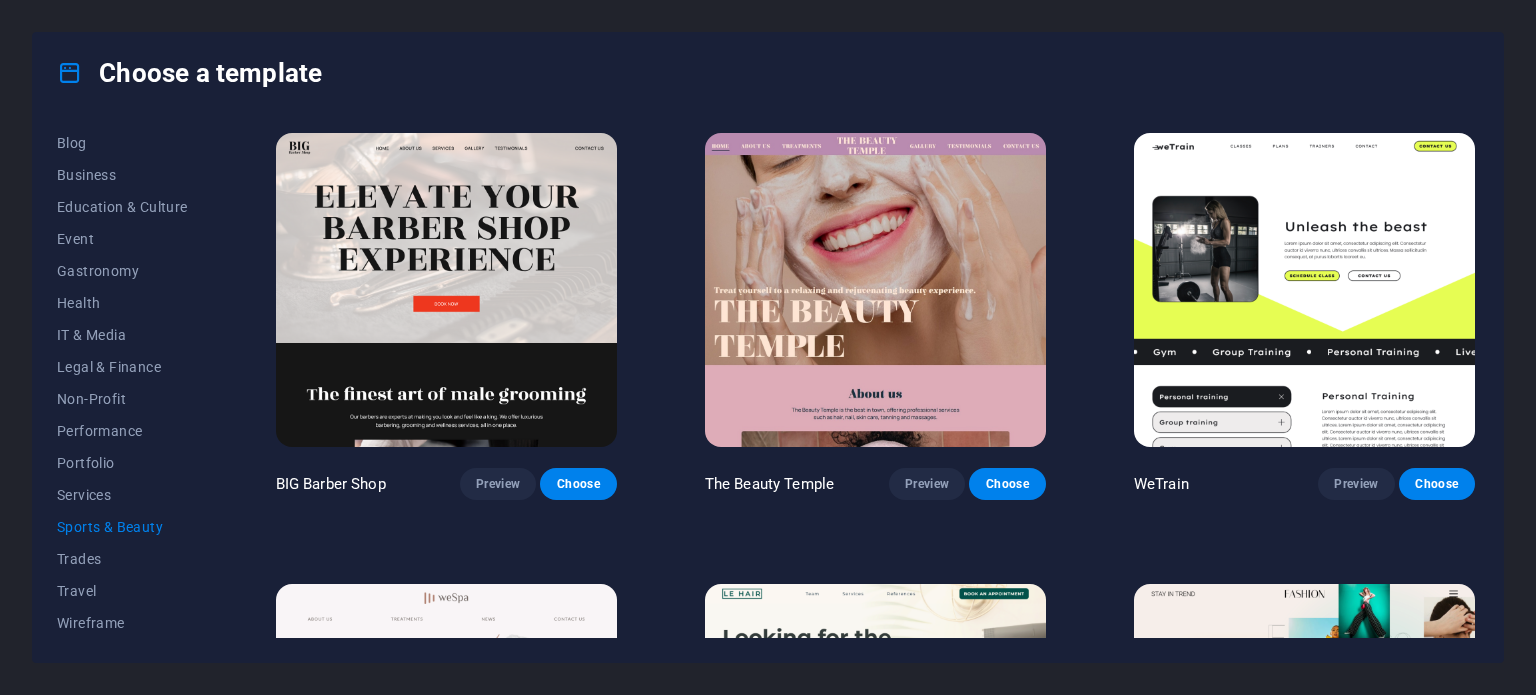 scroll, scrollTop: 500, scrollLeft: 0, axis: vertical 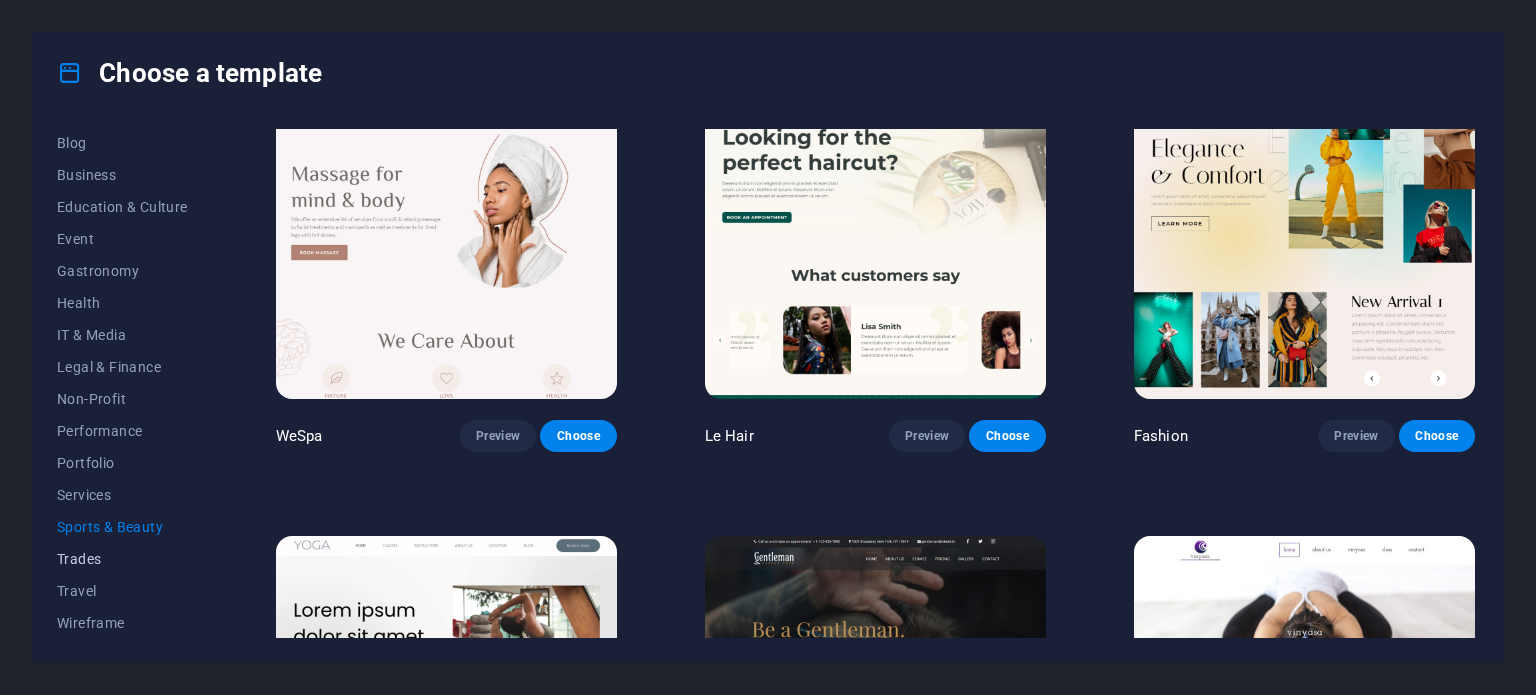 click on "Trades" at bounding box center [122, 559] 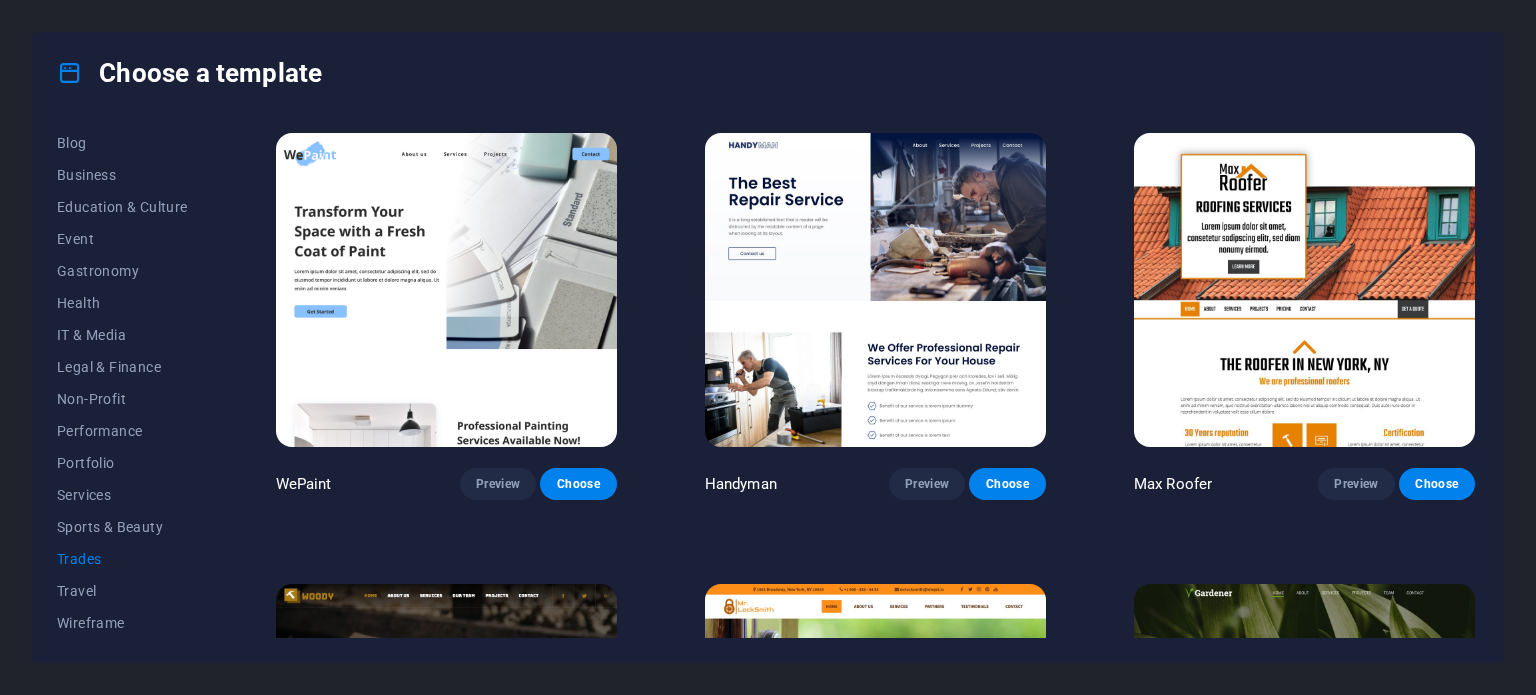 scroll, scrollTop: 400, scrollLeft: 0, axis: vertical 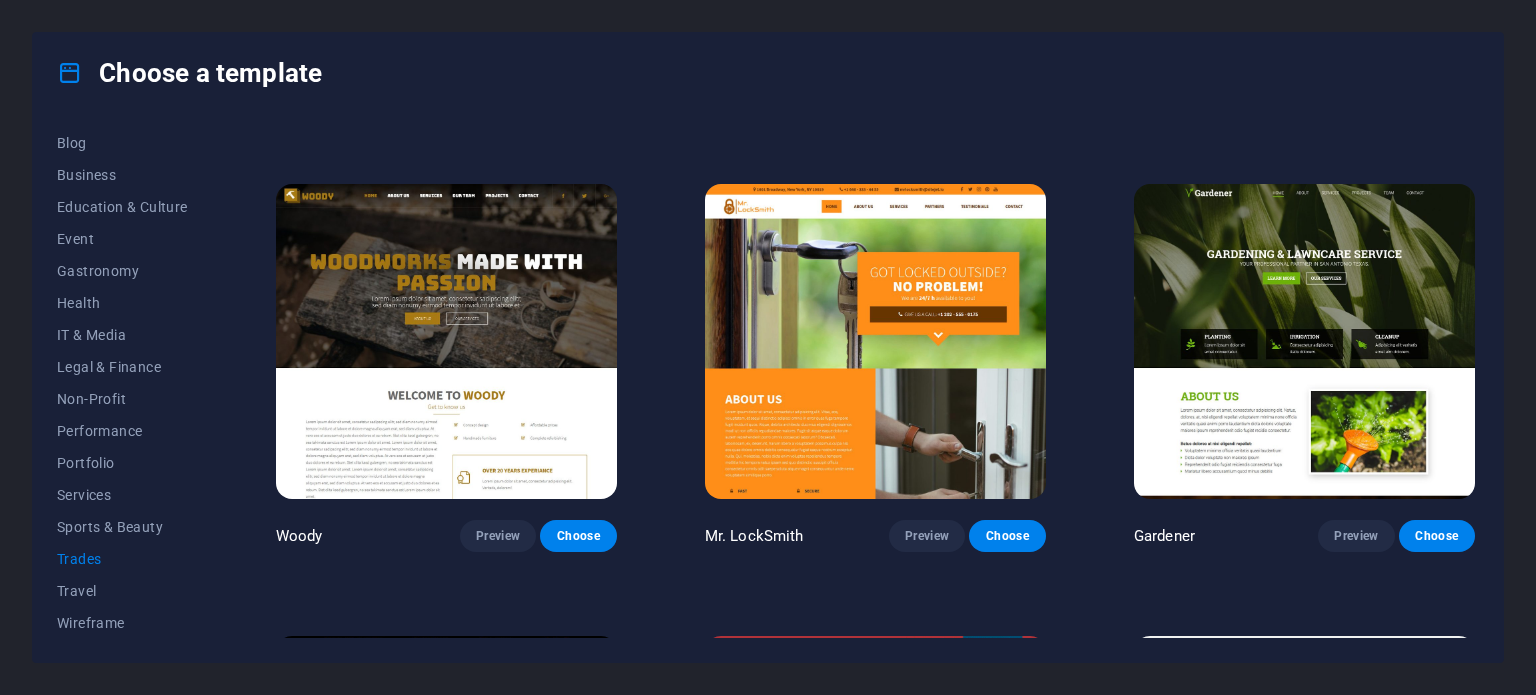 click at bounding box center [1304, 341] 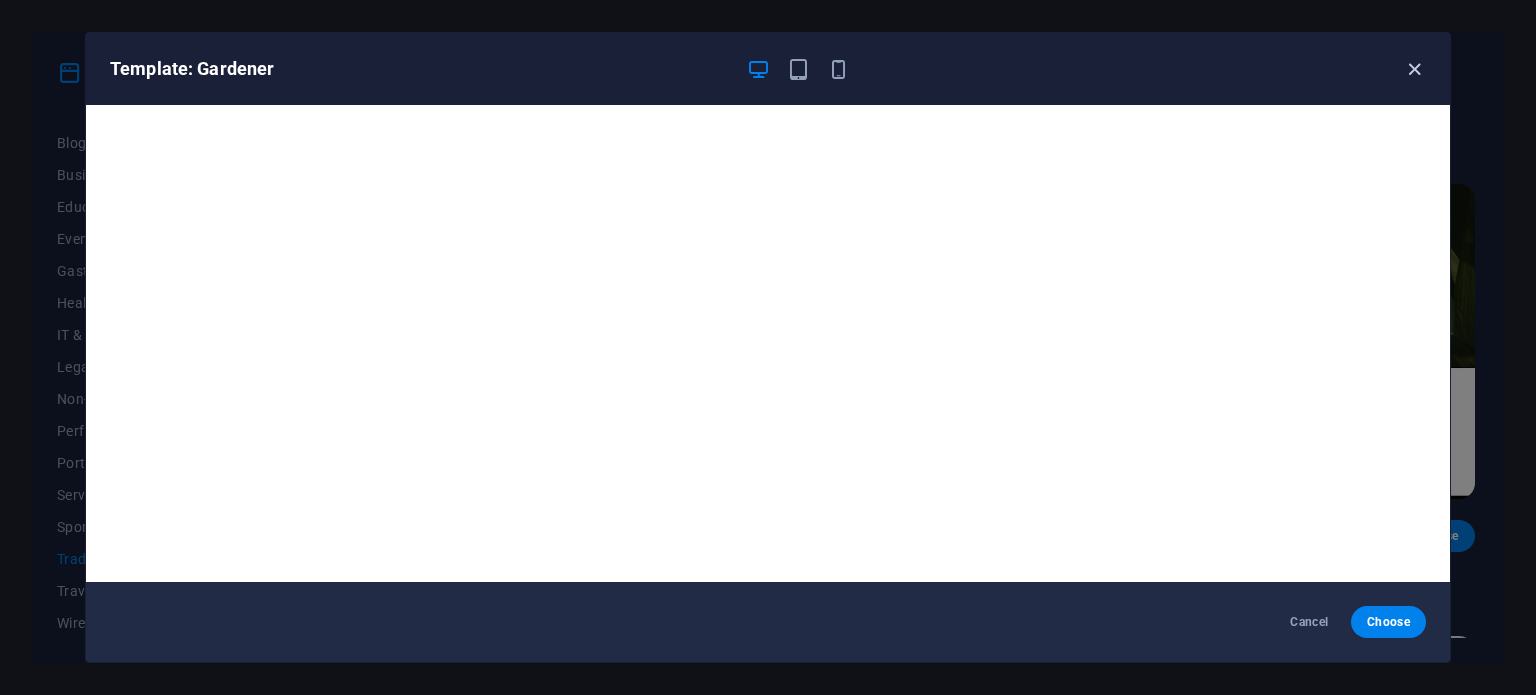 click at bounding box center (1414, 69) 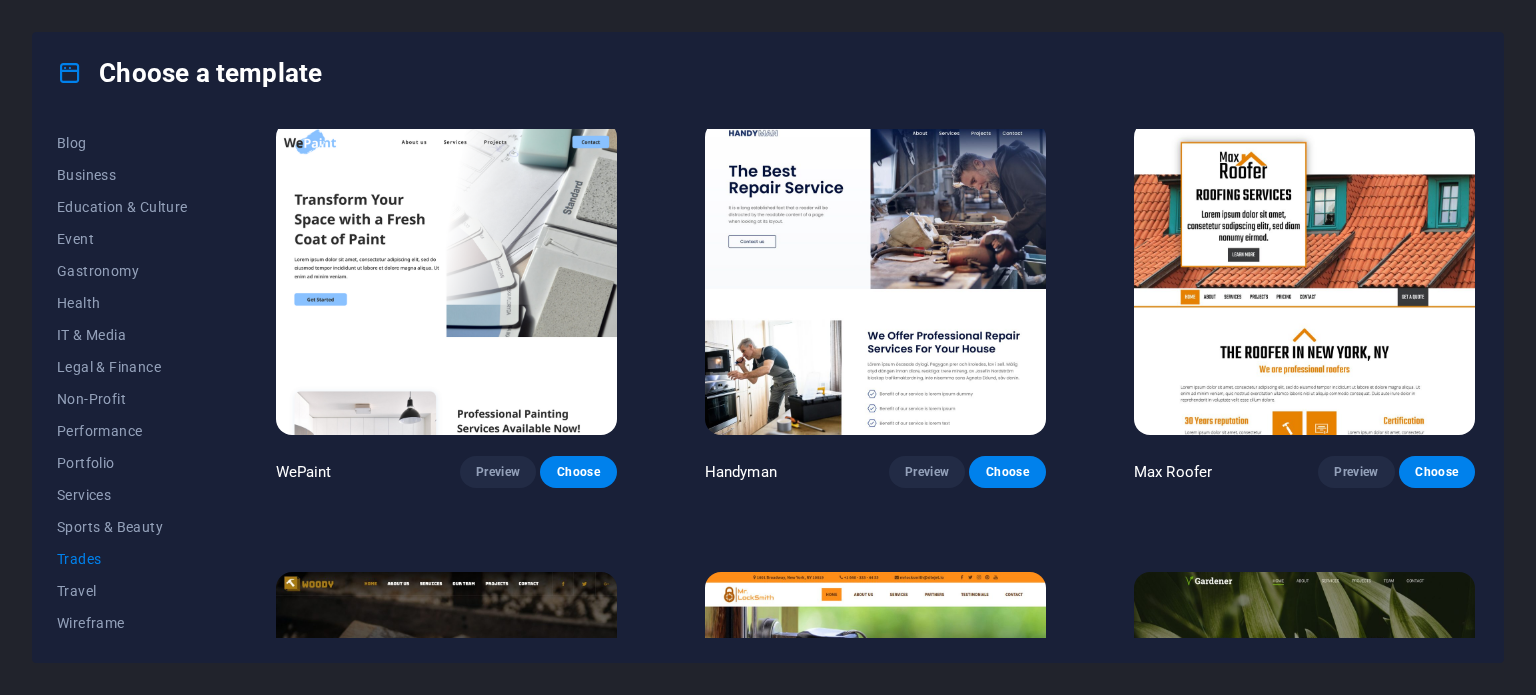 scroll, scrollTop: 0, scrollLeft: 0, axis: both 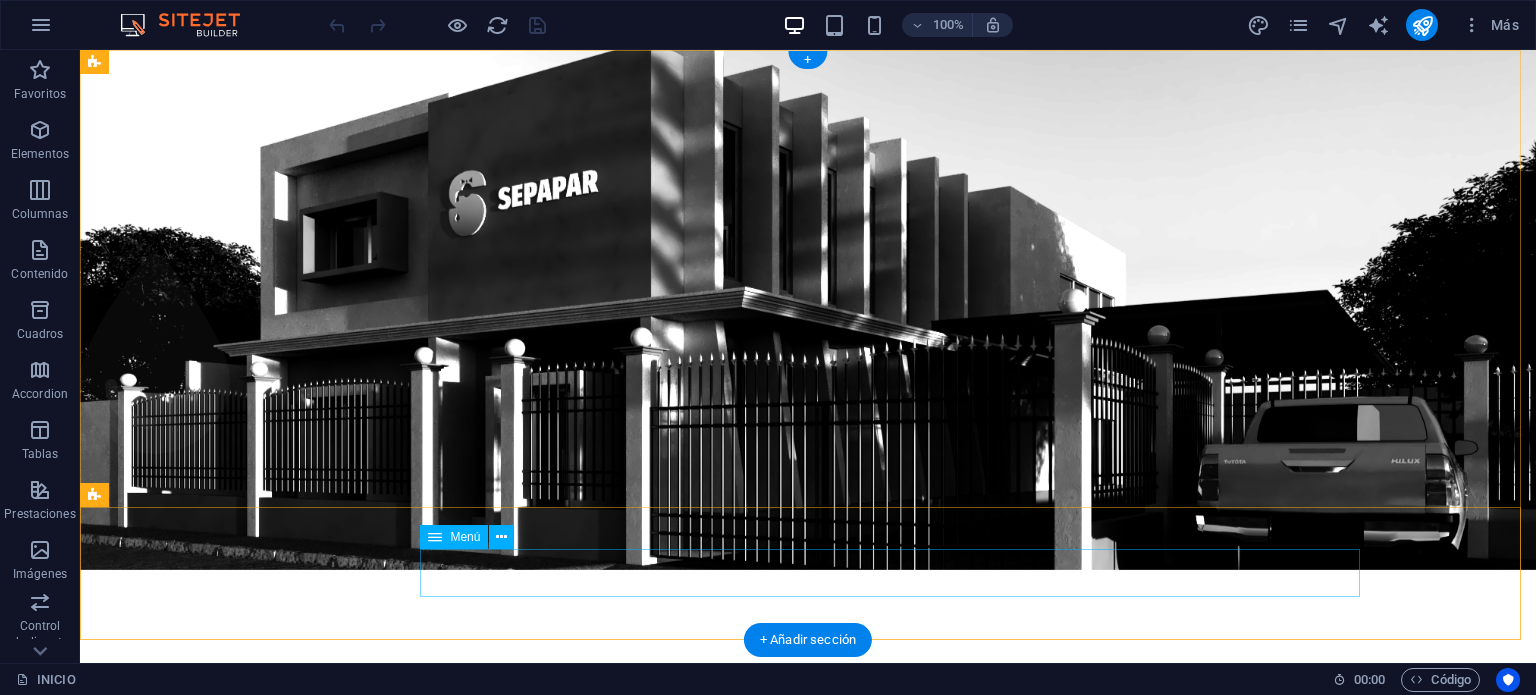 click on "ACERCA DE CONTABILIDAD GUBERNAMENTAL TRANSPARENCIA SERVICIOS NORMATIVIDAD" at bounding box center [808, 1167] 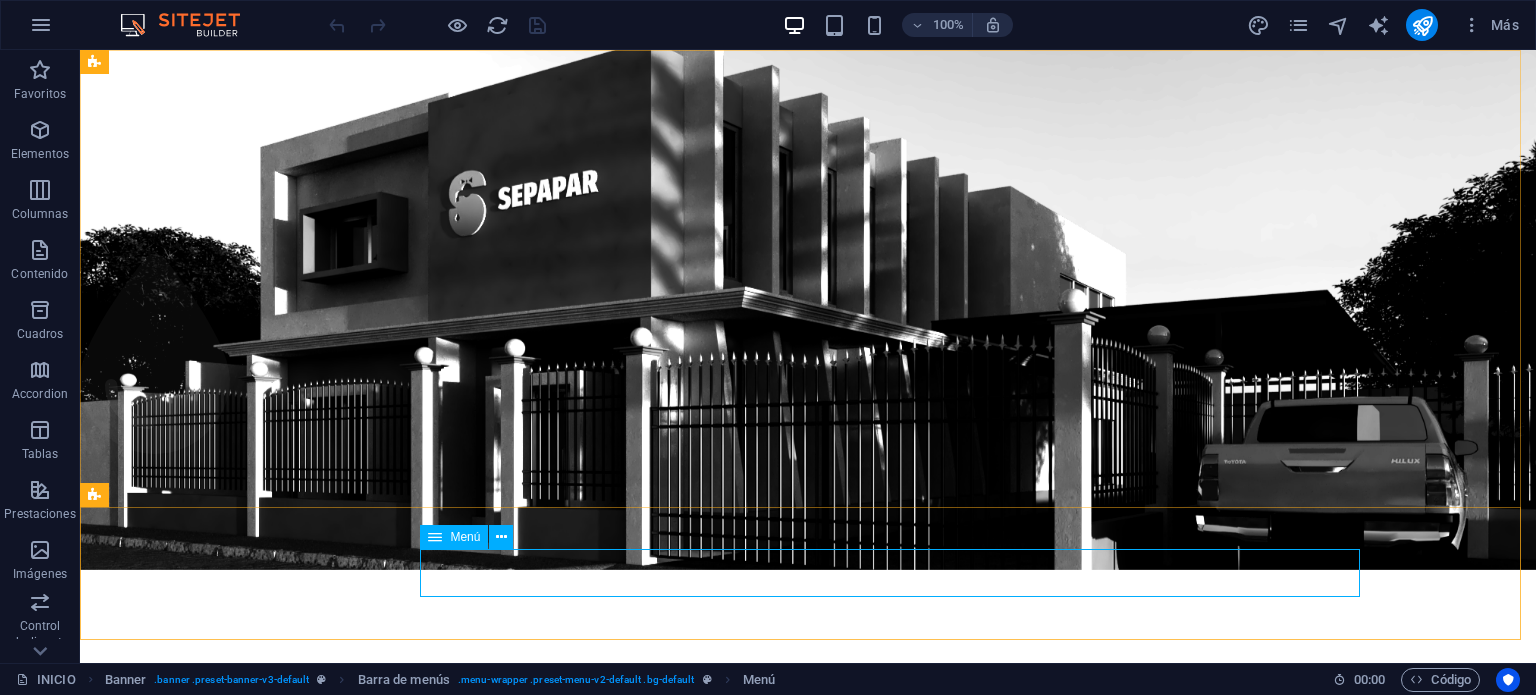 click on "Menú" at bounding box center [465, 537] 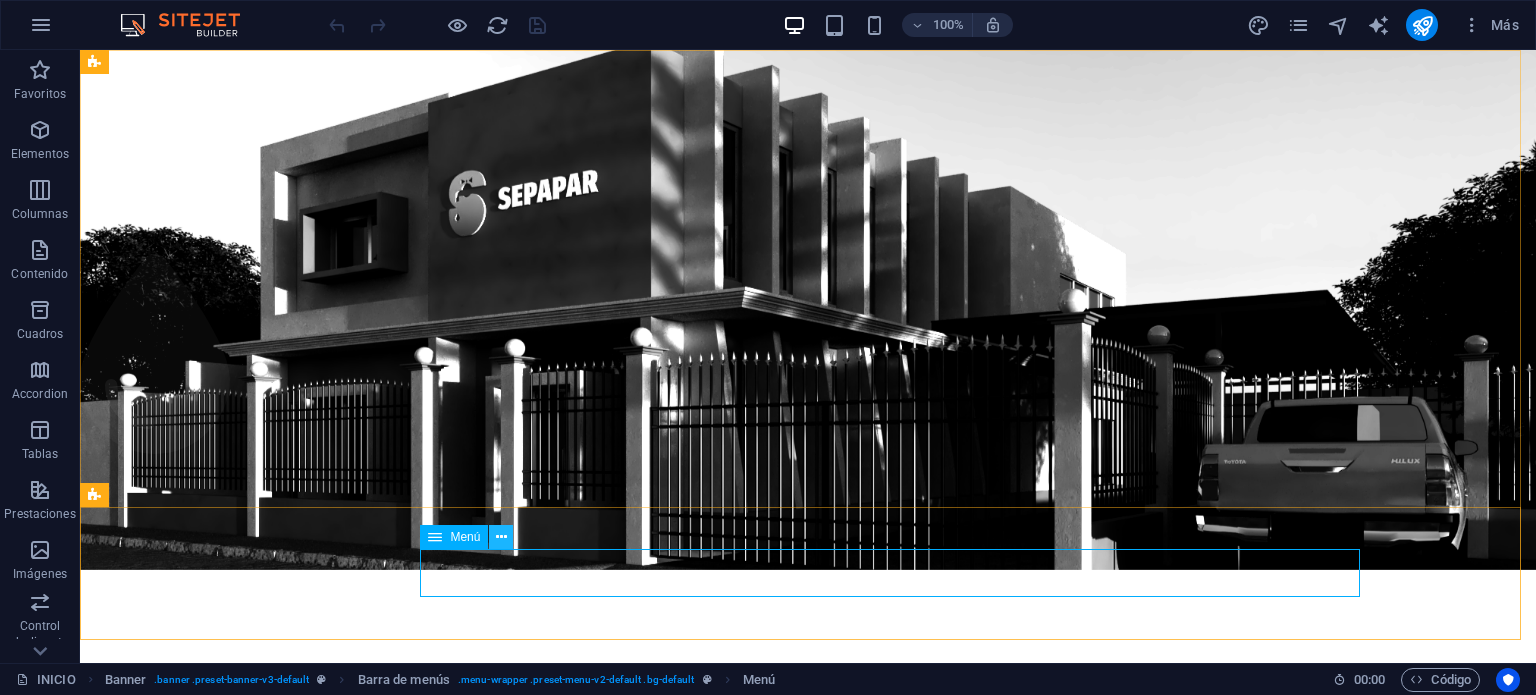 click at bounding box center [501, 537] 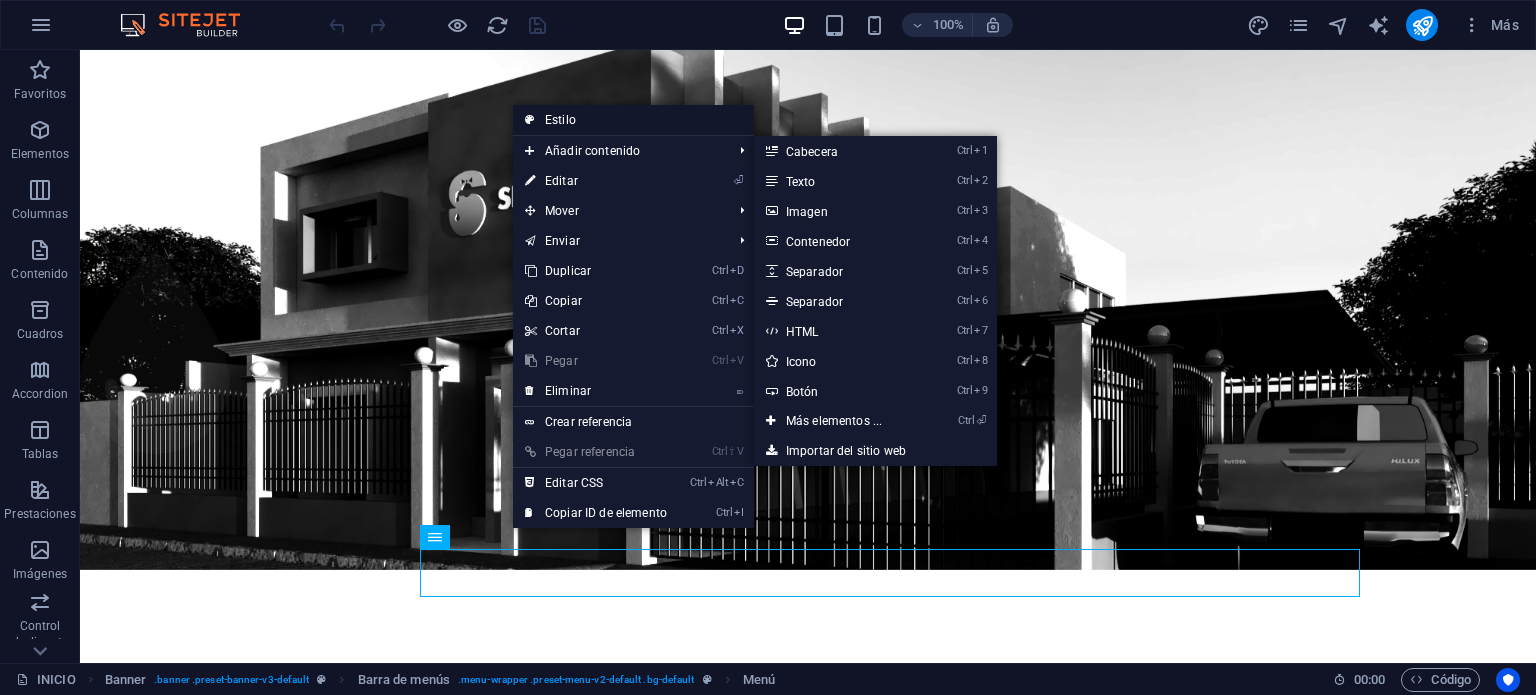 drag, startPoint x: 559, startPoint y: 111, endPoint x: 348, endPoint y: 113, distance: 211.00948 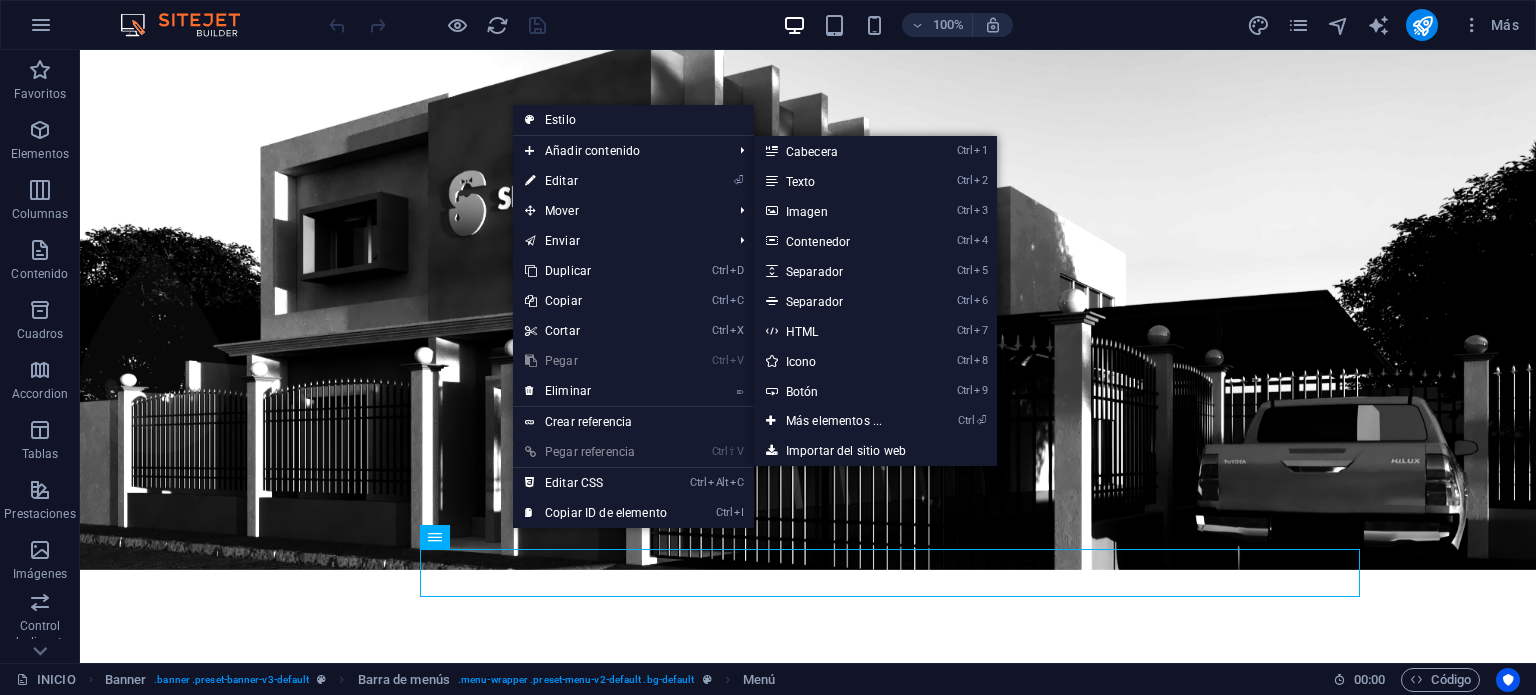 select on "rem" 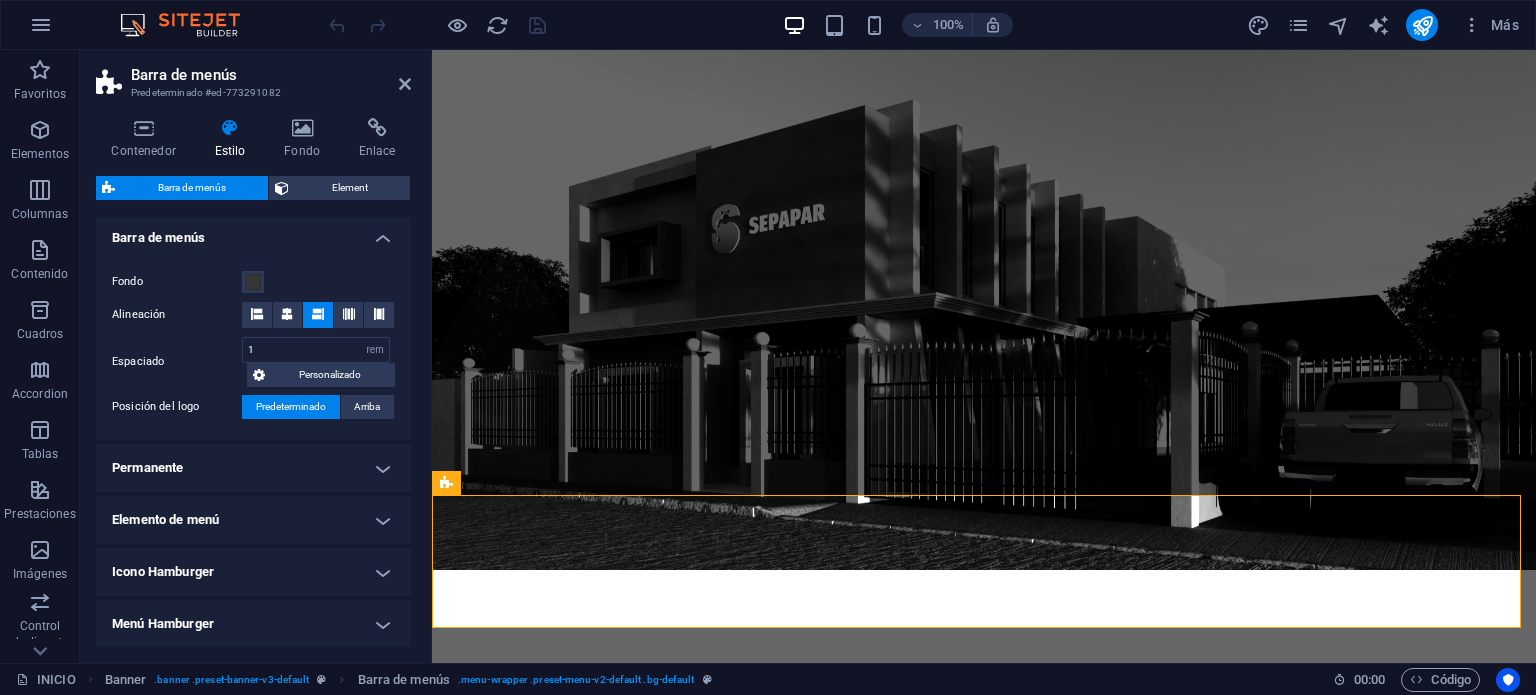 scroll, scrollTop: 374, scrollLeft: 0, axis: vertical 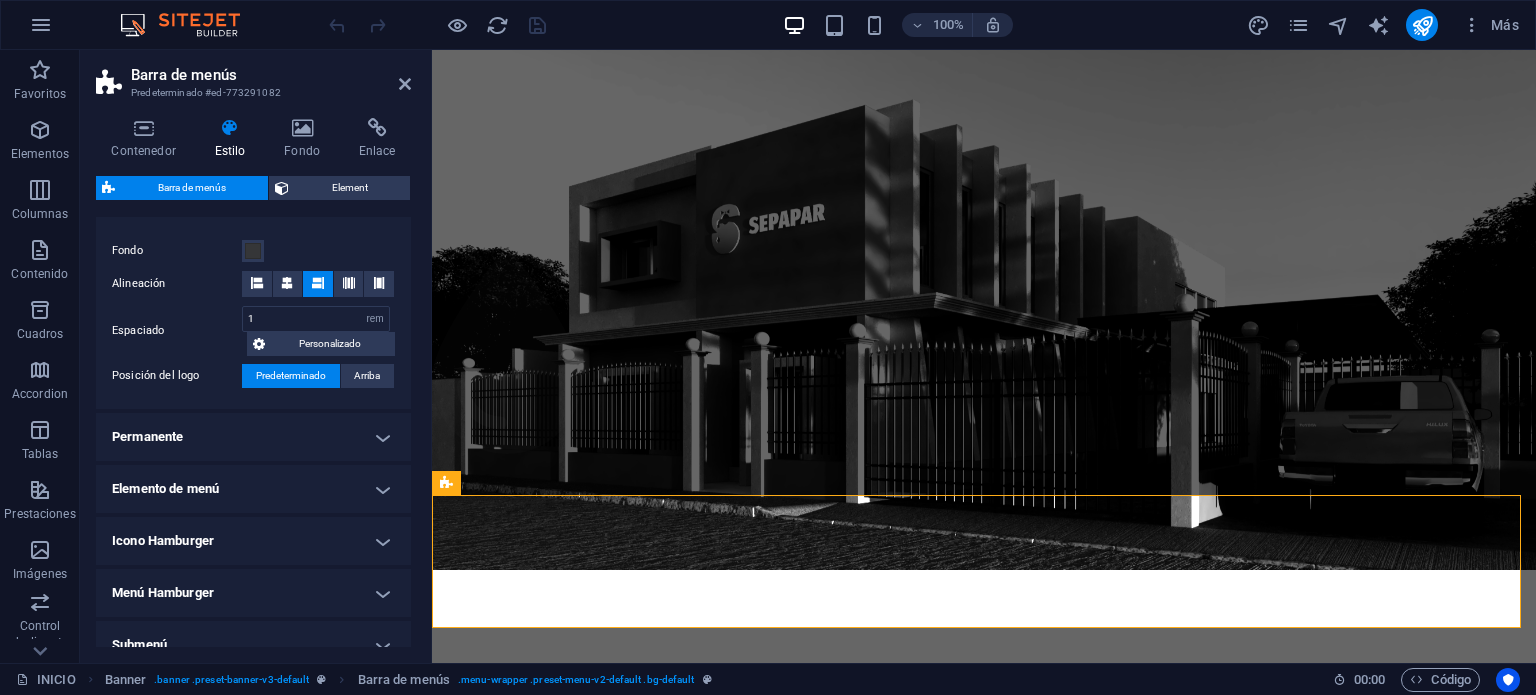 click on "Elemento de menú" at bounding box center (253, 489) 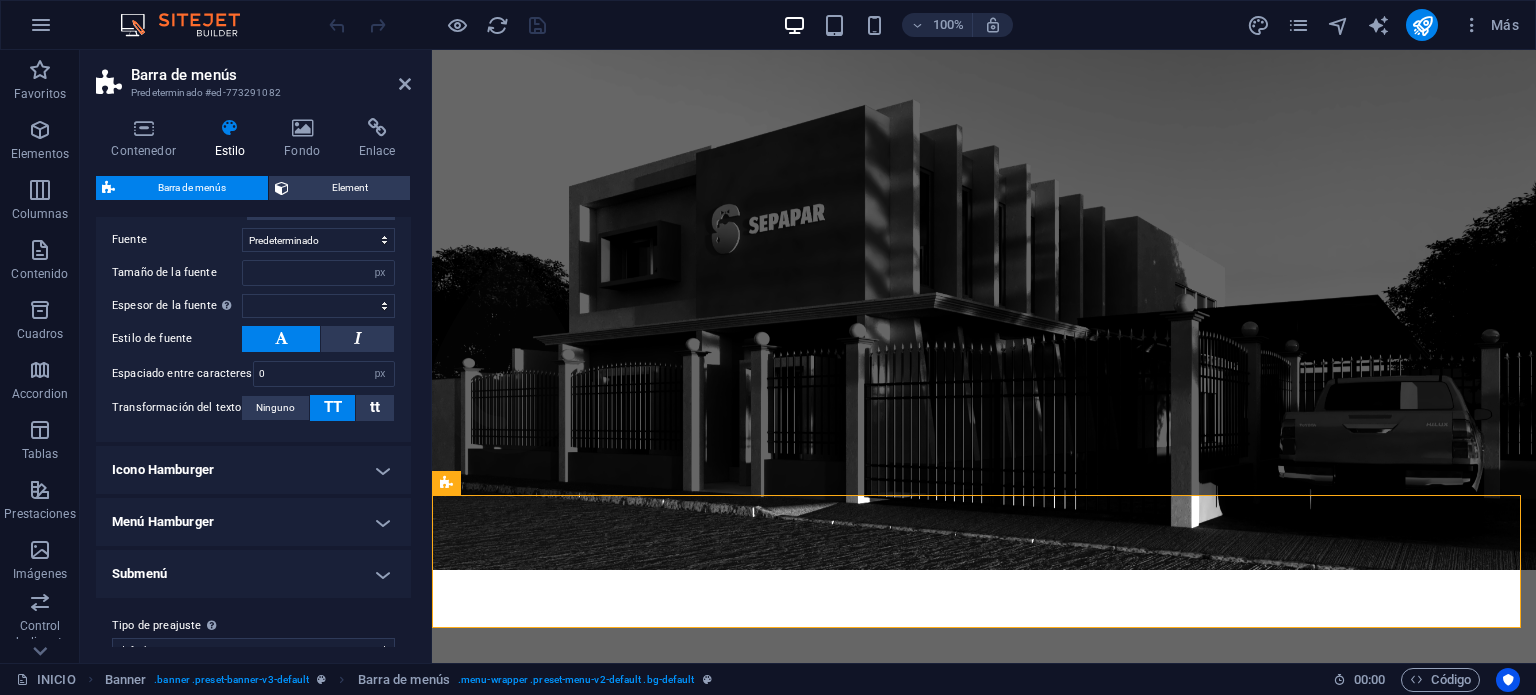 scroll, scrollTop: 1100, scrollLeft: 0, axis: vertical 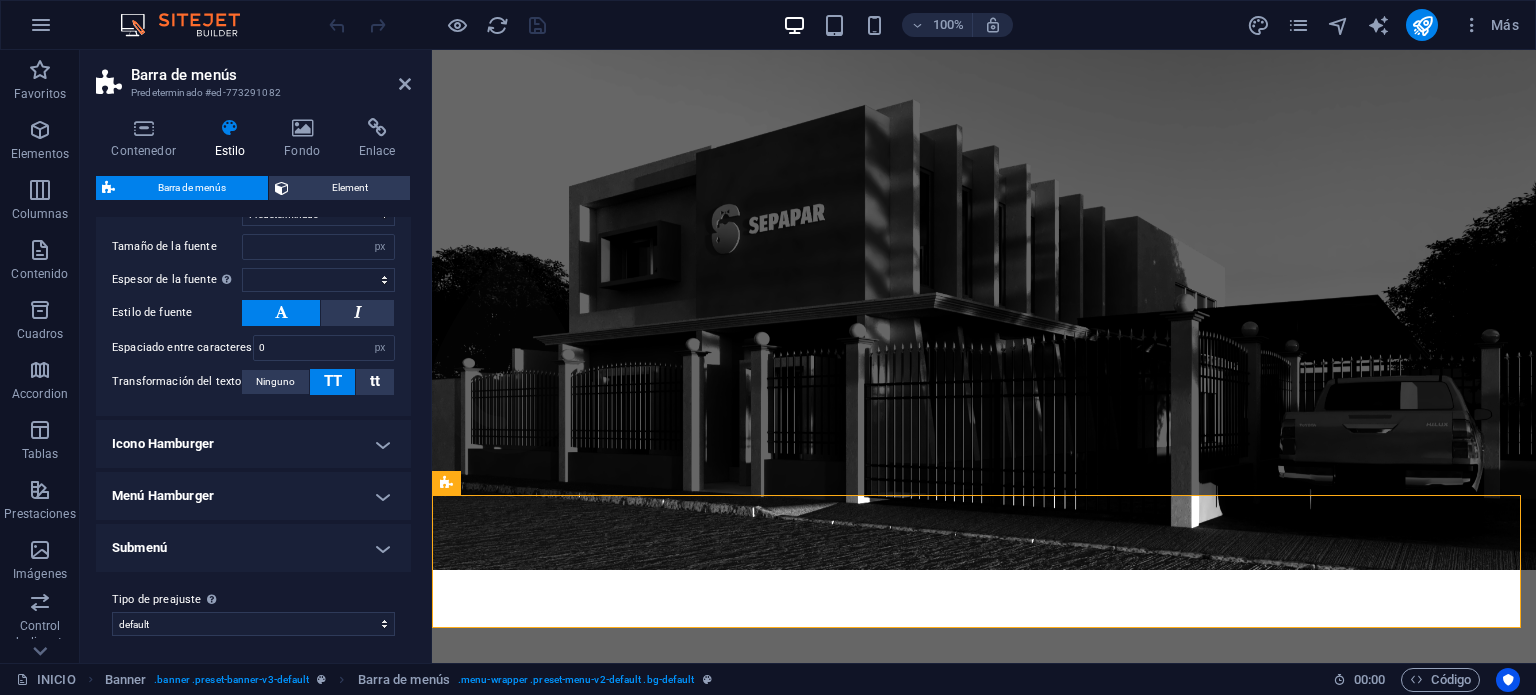 click on "Submenú" at bounding box center [253, 548] 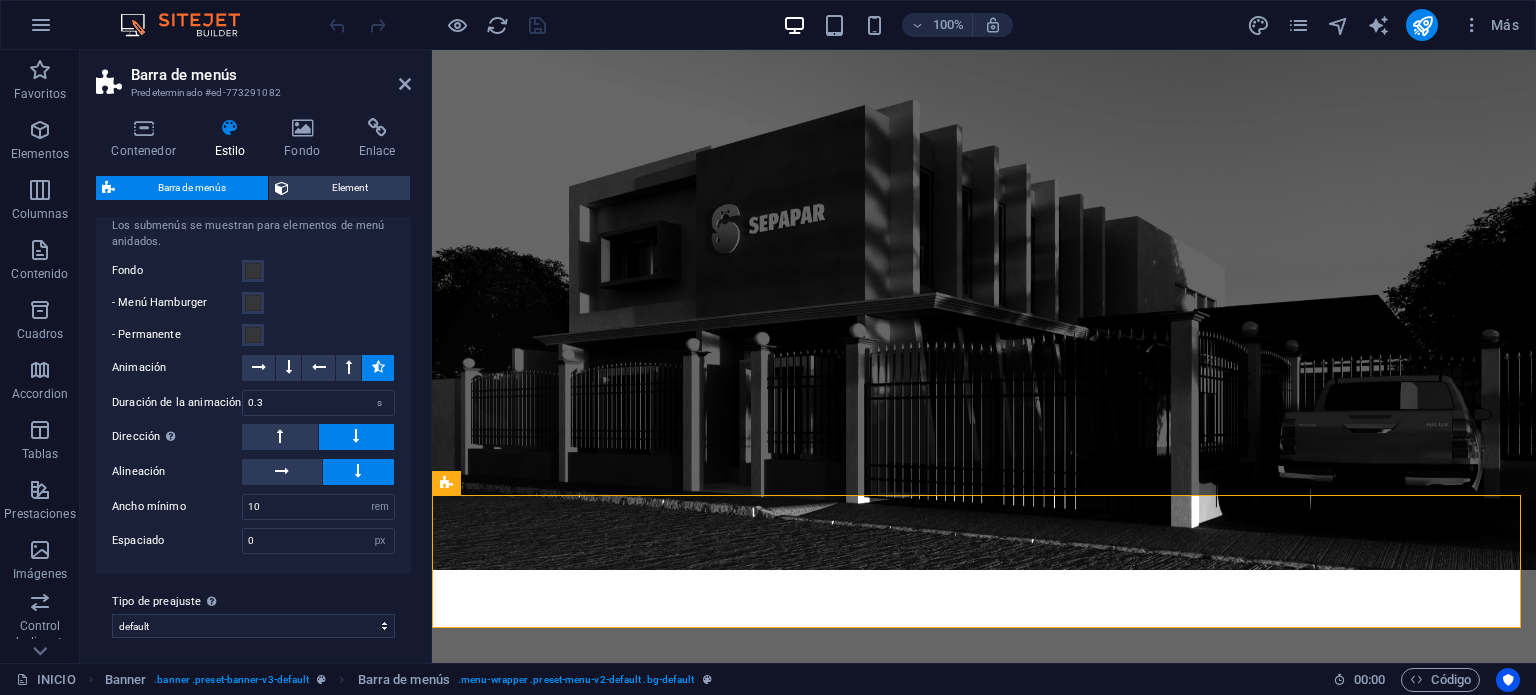 scroll, scrollTop: 1062, scrollLeft: 0, axis: vertical 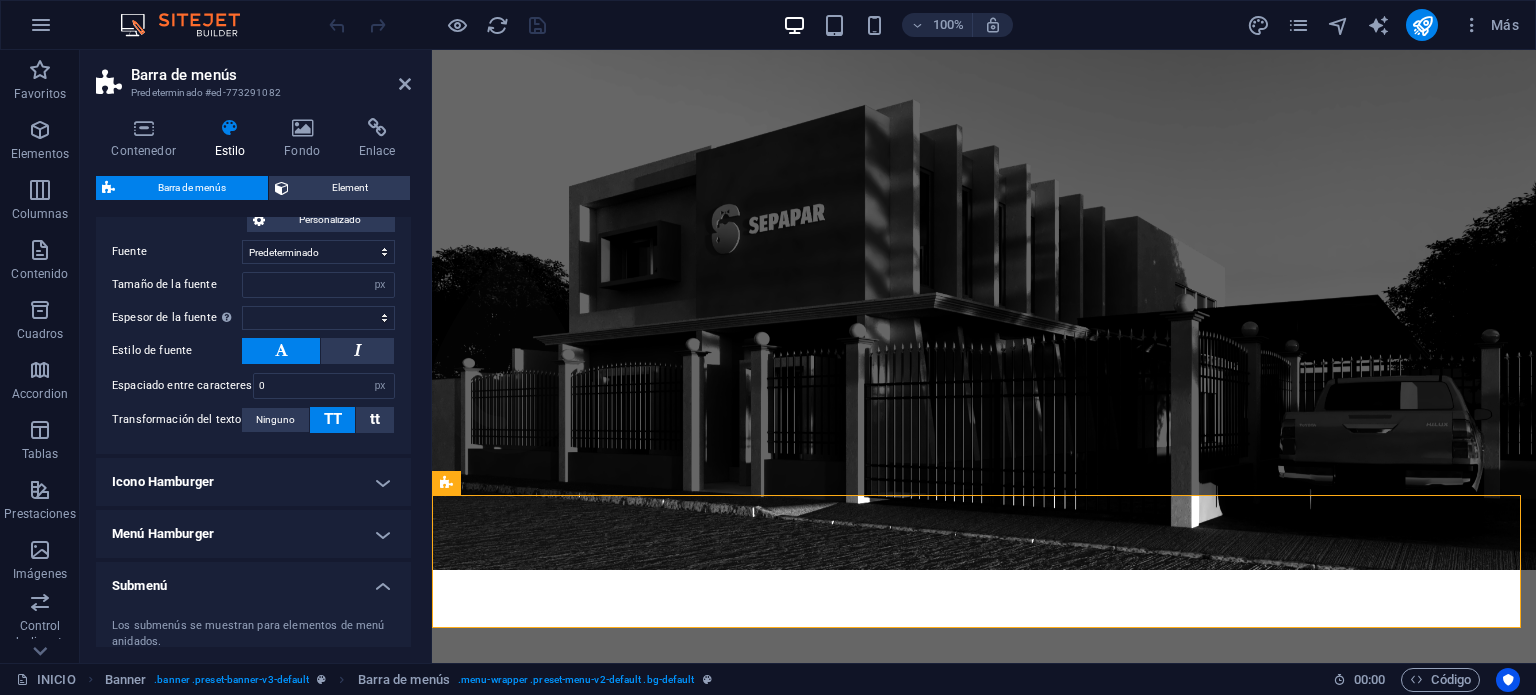 click on "Menú Hamburger" at bounding box center (253, 534) 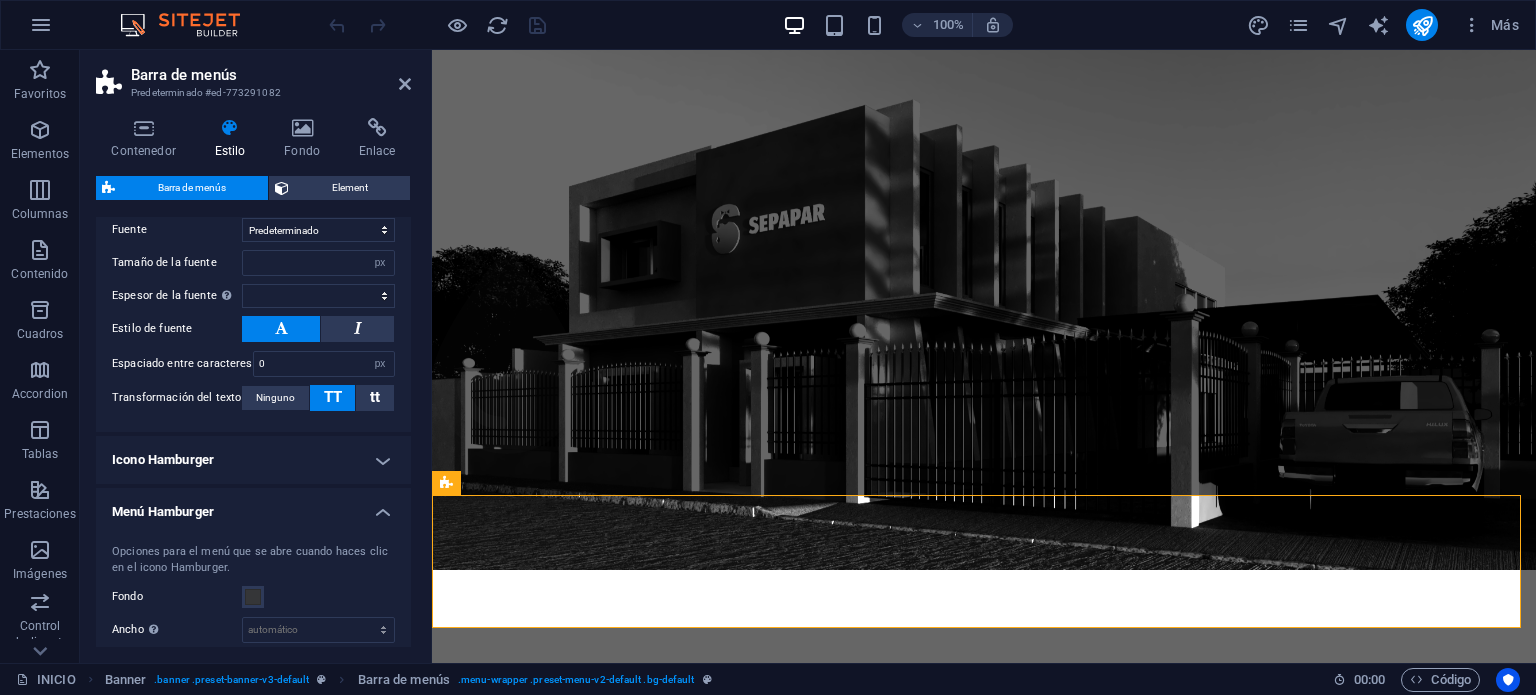 scroll, scrollTop: 984, scrollLeft: 0, axis: vertical 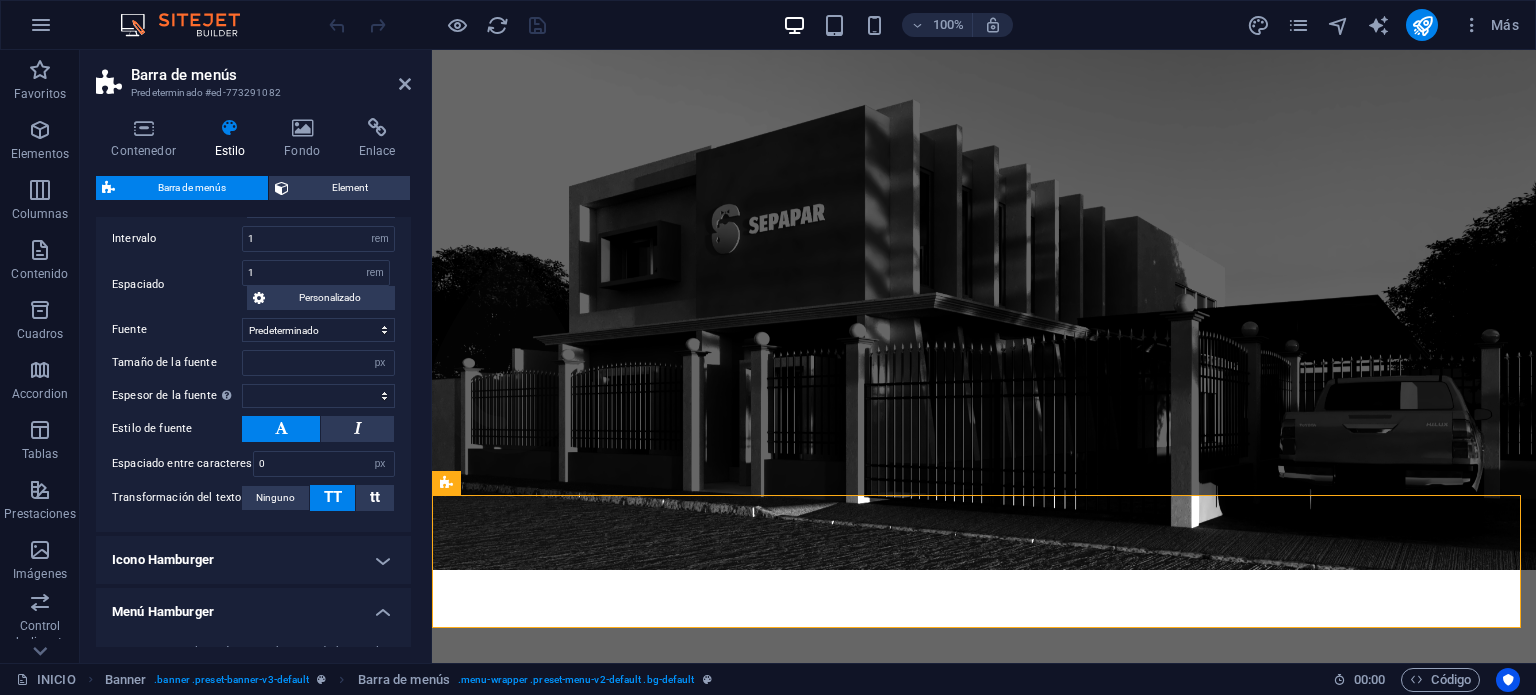 click on "Icono Hamburger" at bounding box center [253, 560] 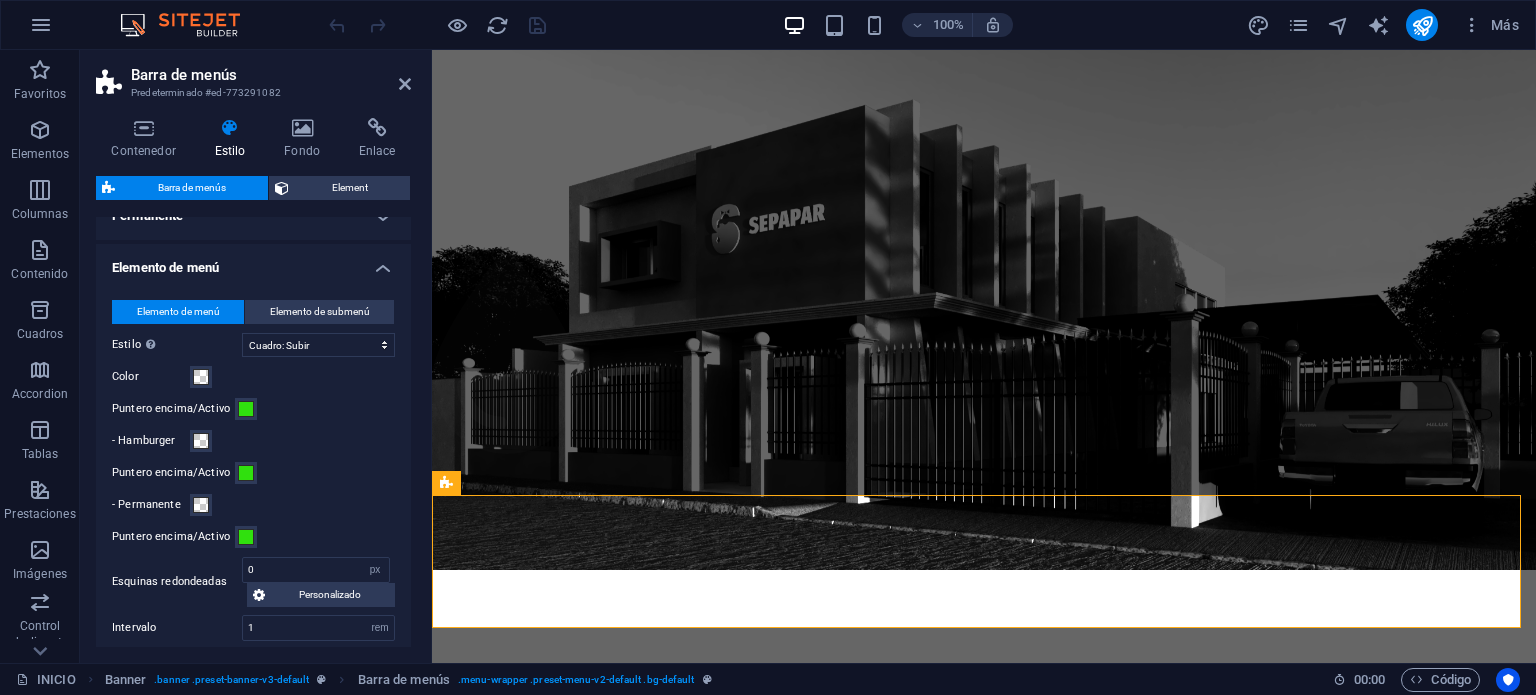scroll, scrollTop: 584, scrollLeft: 0, axis: vertical 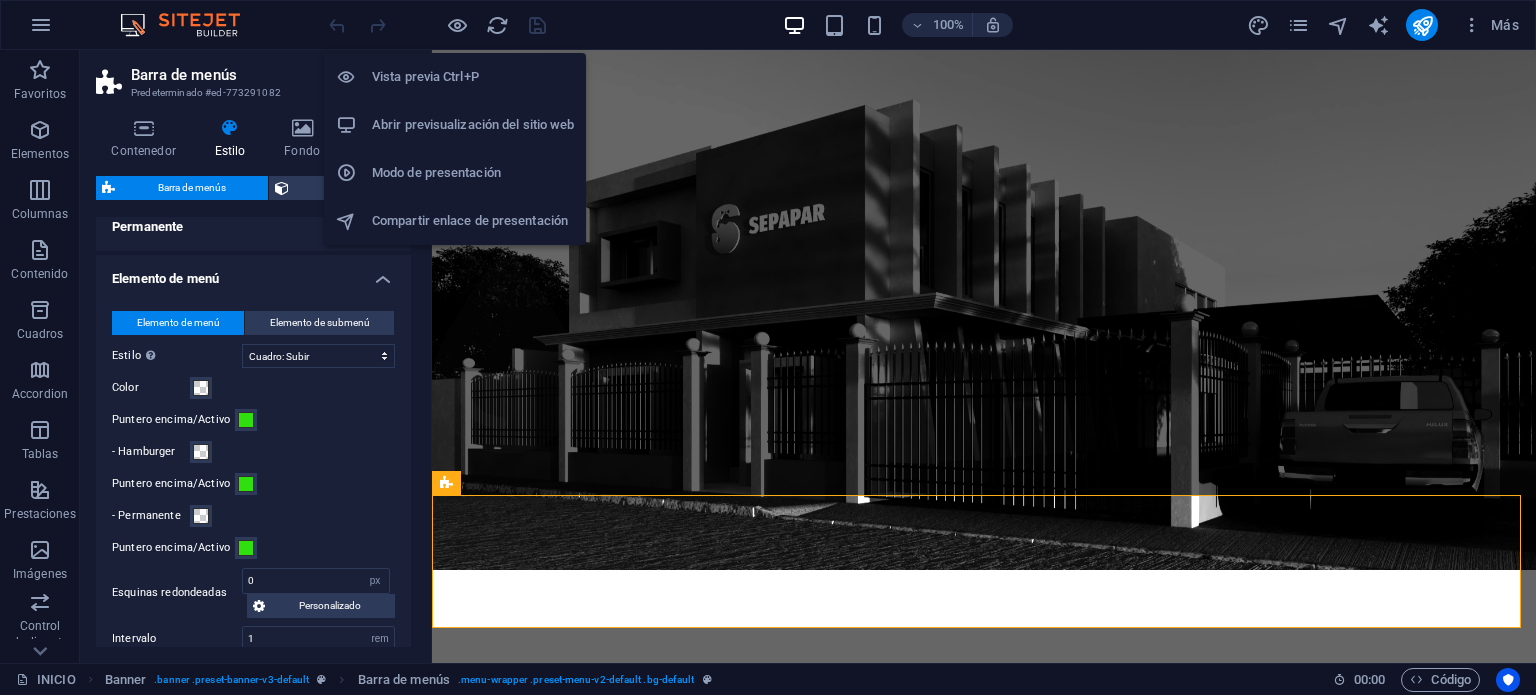 click on "Modo de presentación" at bounding box center [473, 173] 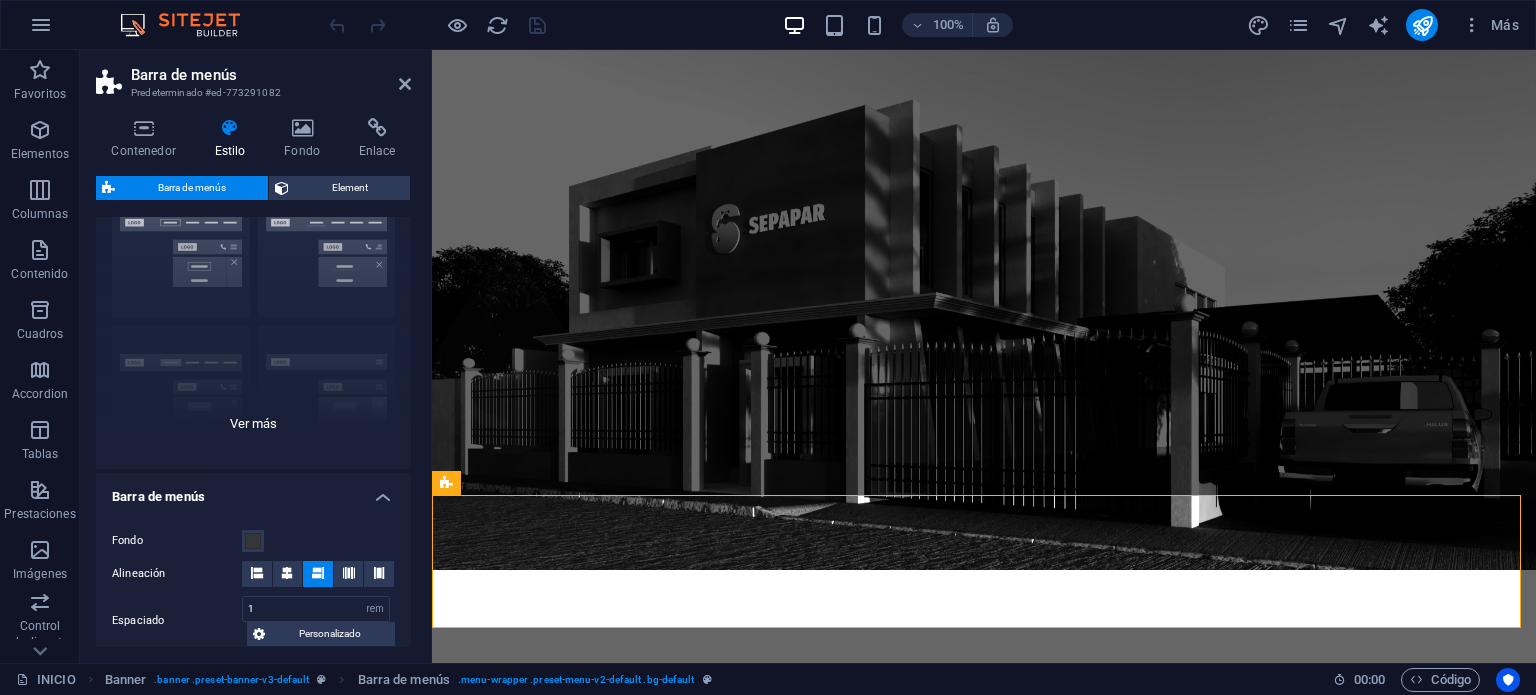 scroll, scrollTop: 0, scrollLeft: 0, axis: both 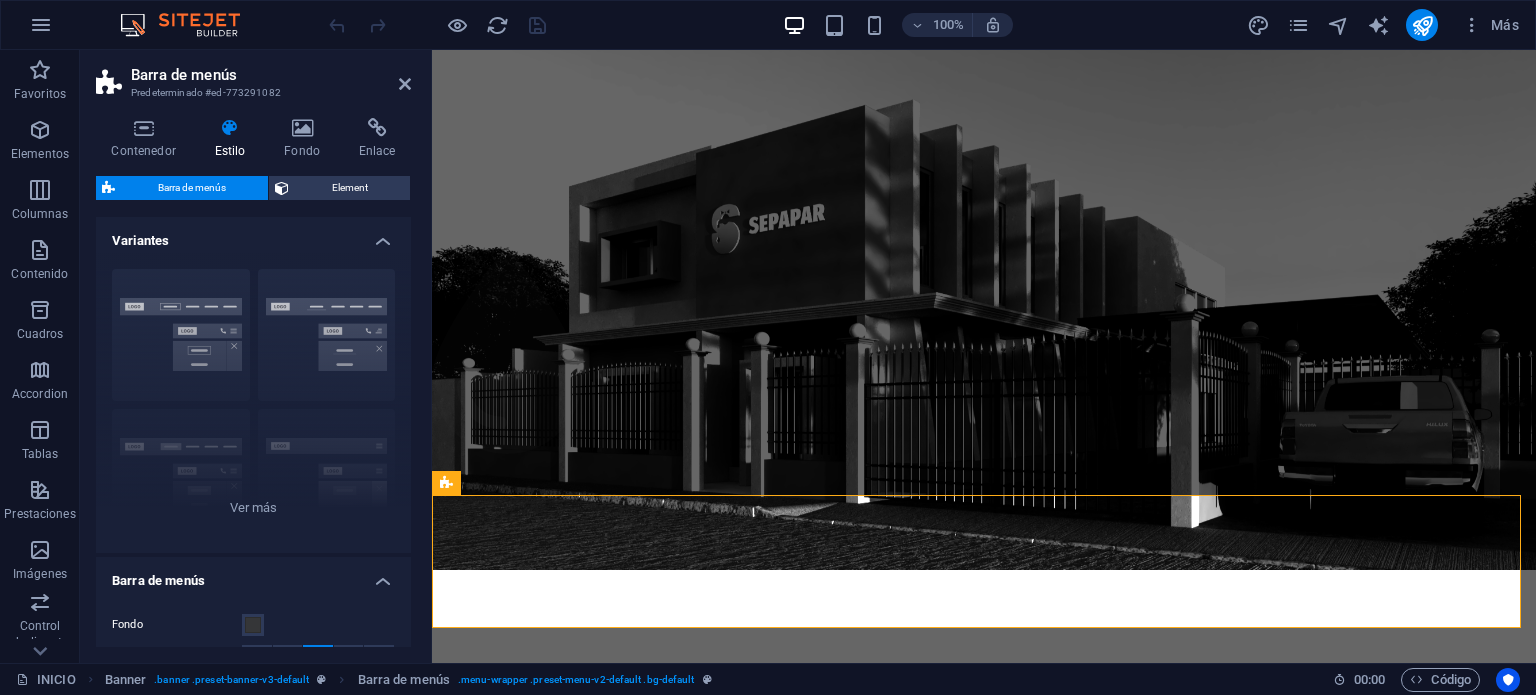 click on "Barra de menús" at bounding box center [191, 188] 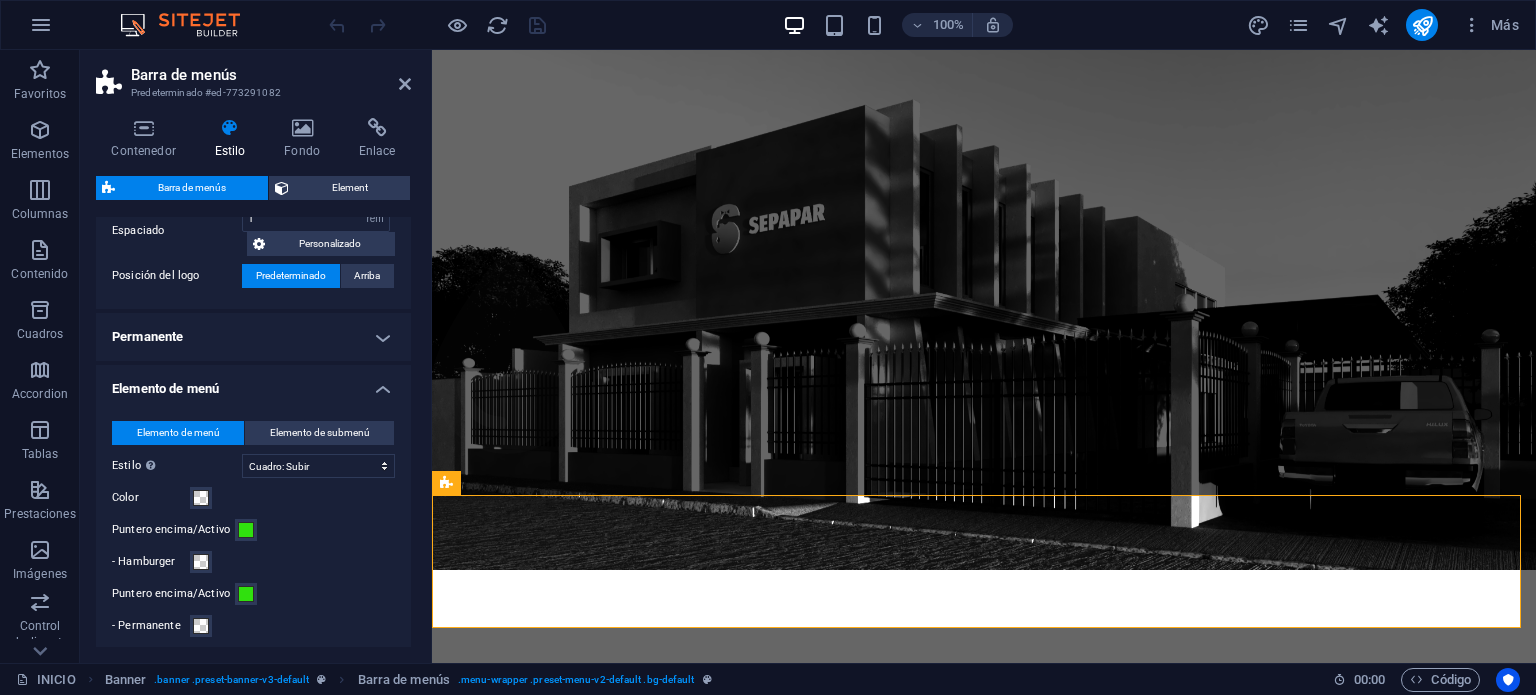 scroll, scrollTop: 500, scrollLeft: 0, axis: vertical 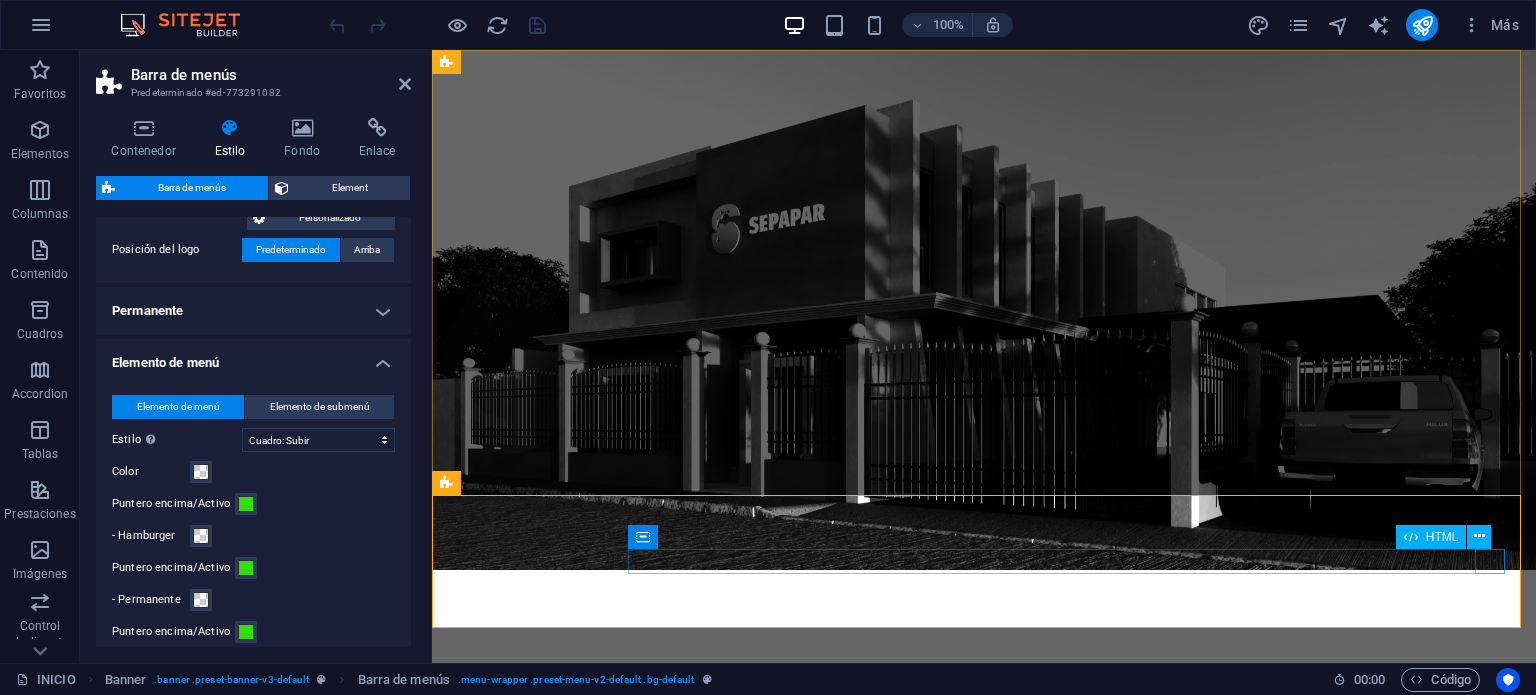 click at bounding box center (984, 1168) 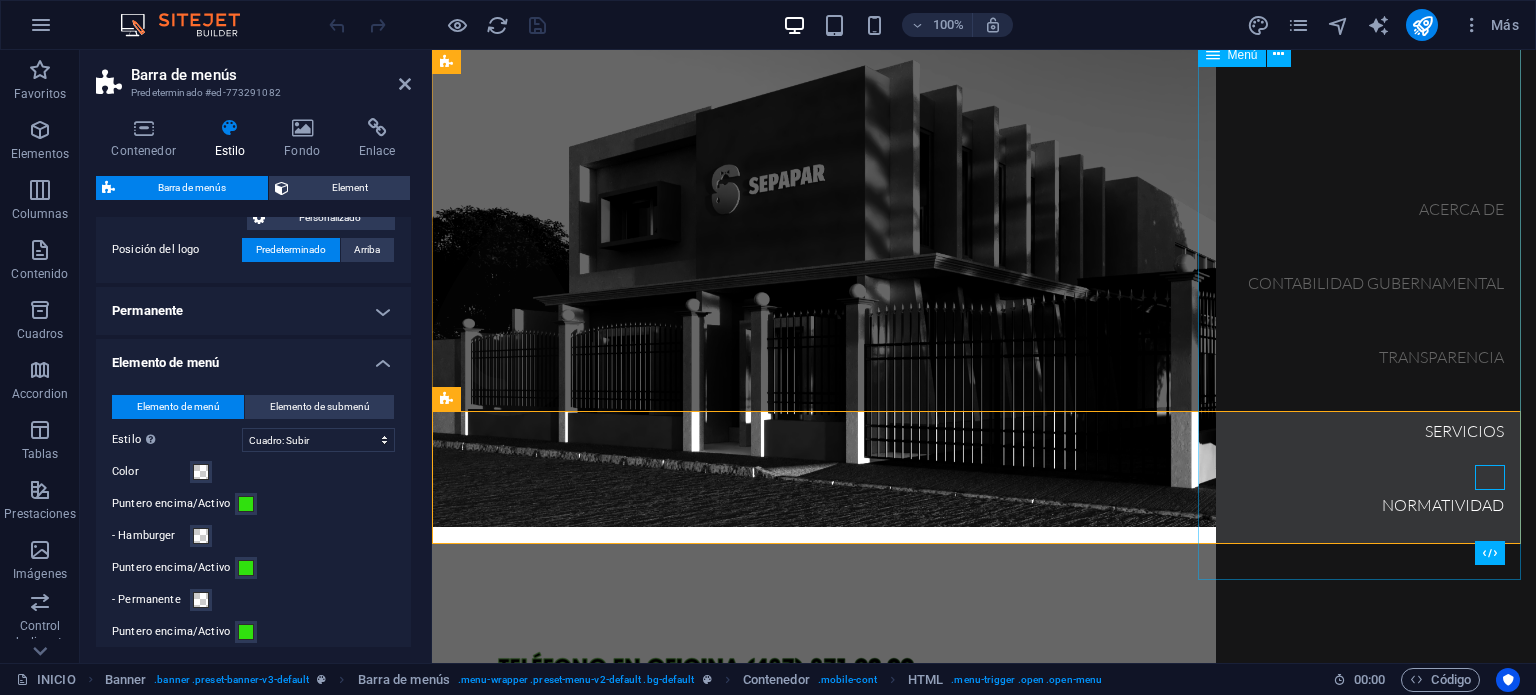 scroll, scrollTop: 0, scrollLeft: 0, axis: both 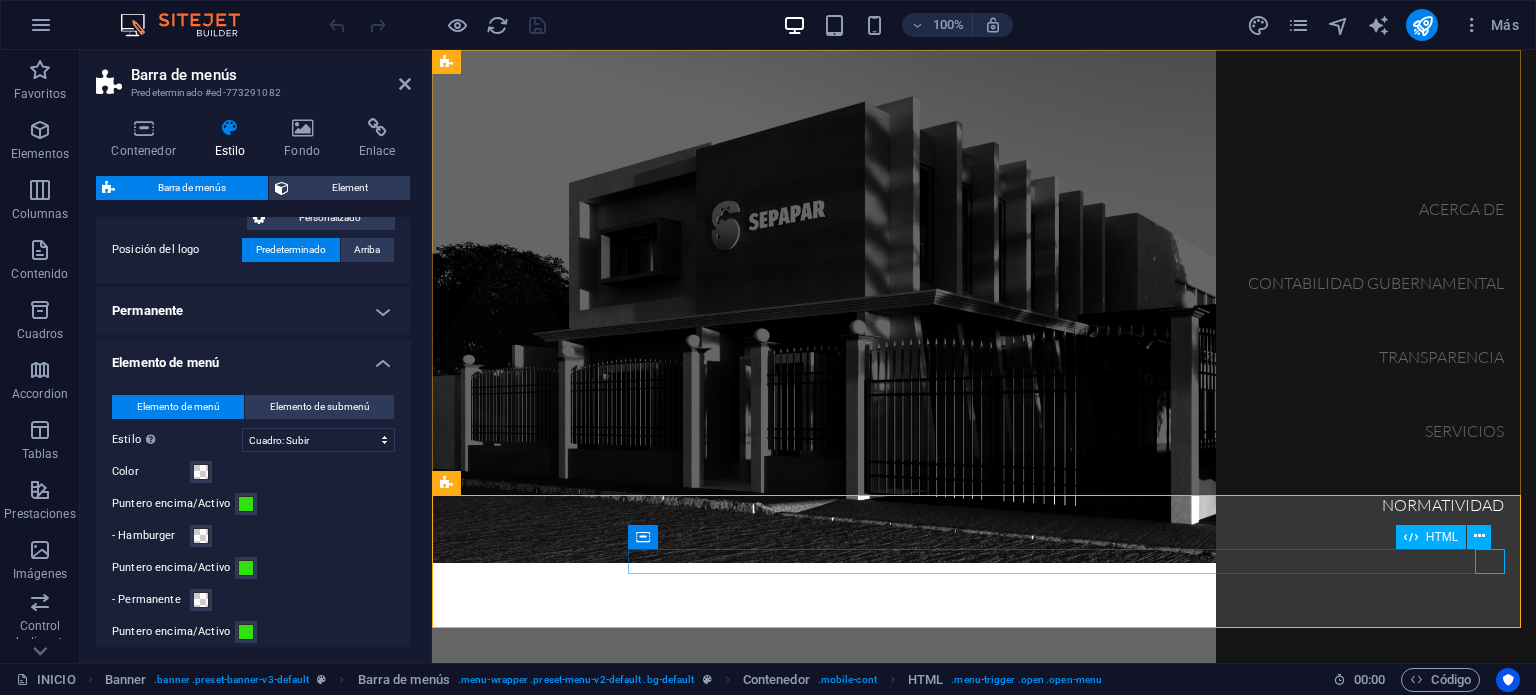 click at bounding box center (463, 1161) 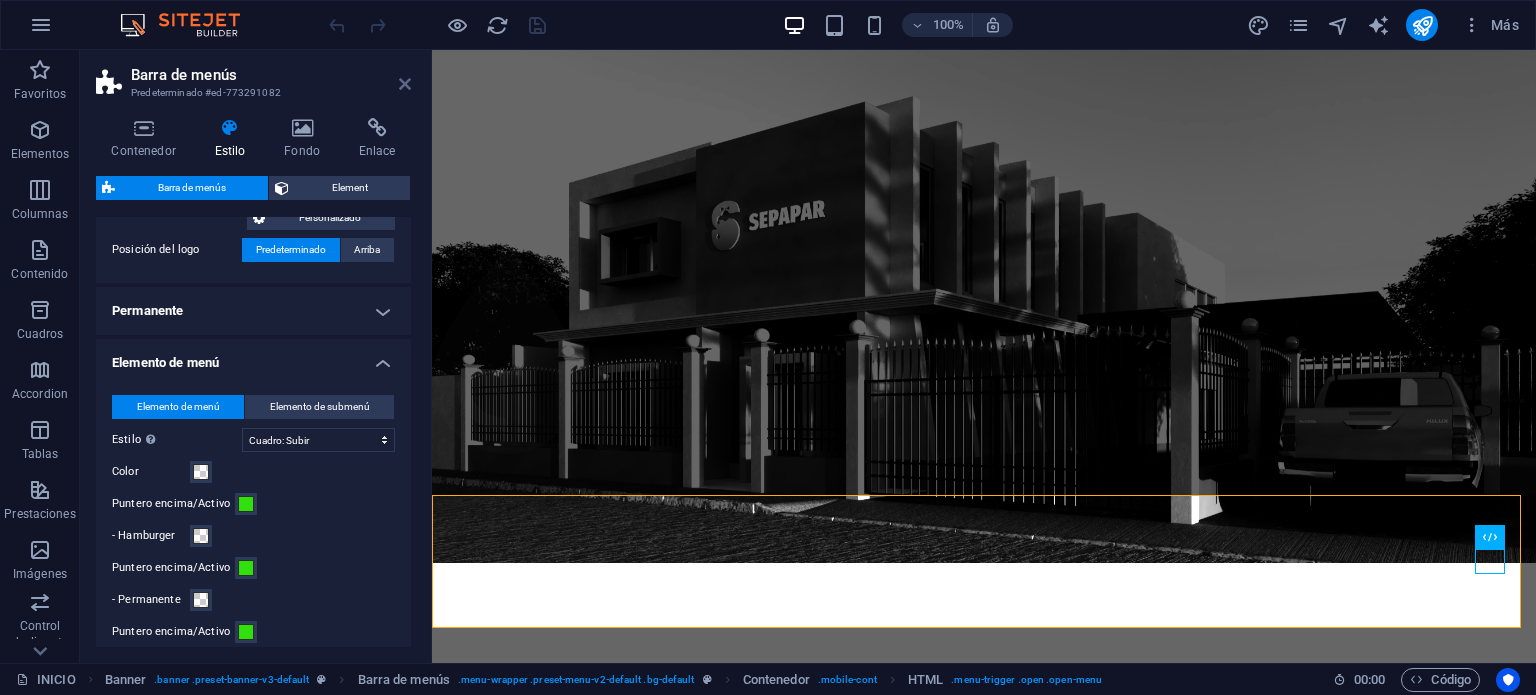 click at bounding box center (405, 84) 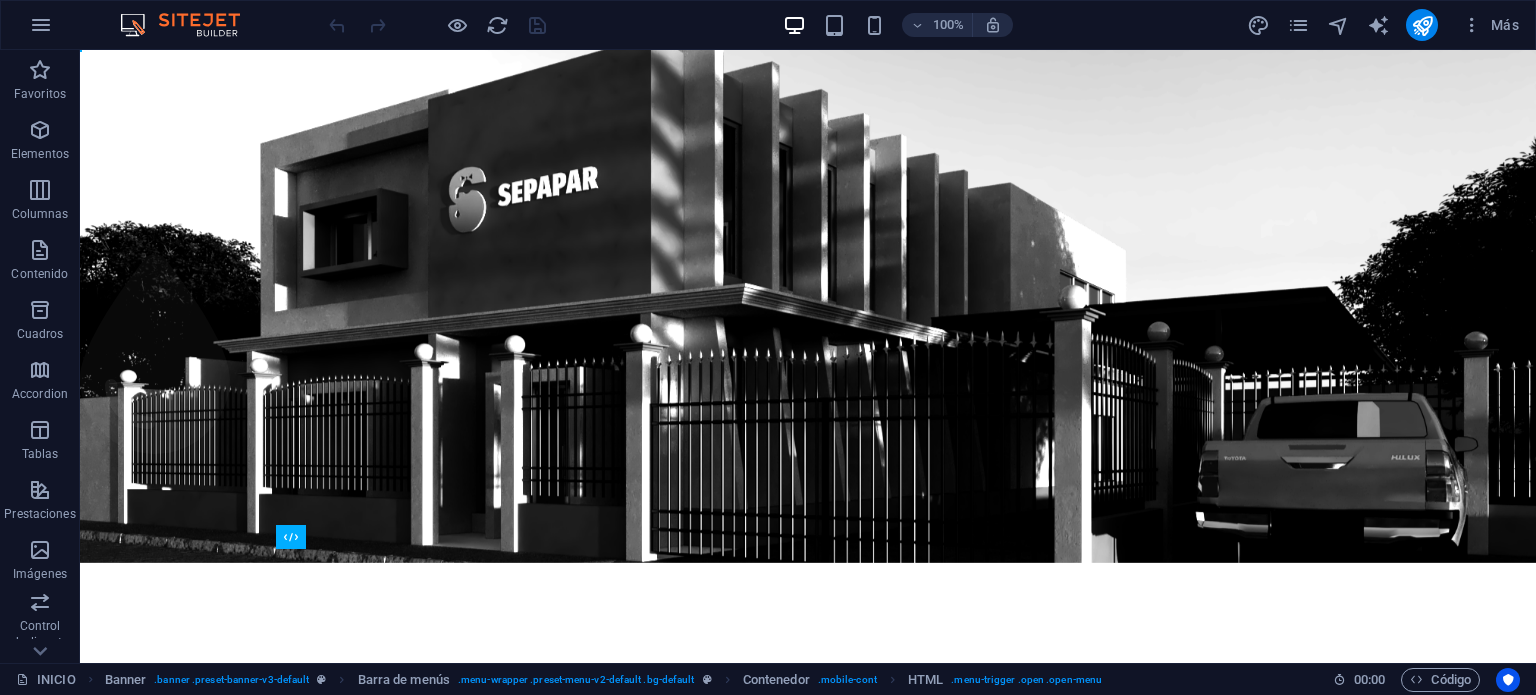 click at bounding box center [190, 25] 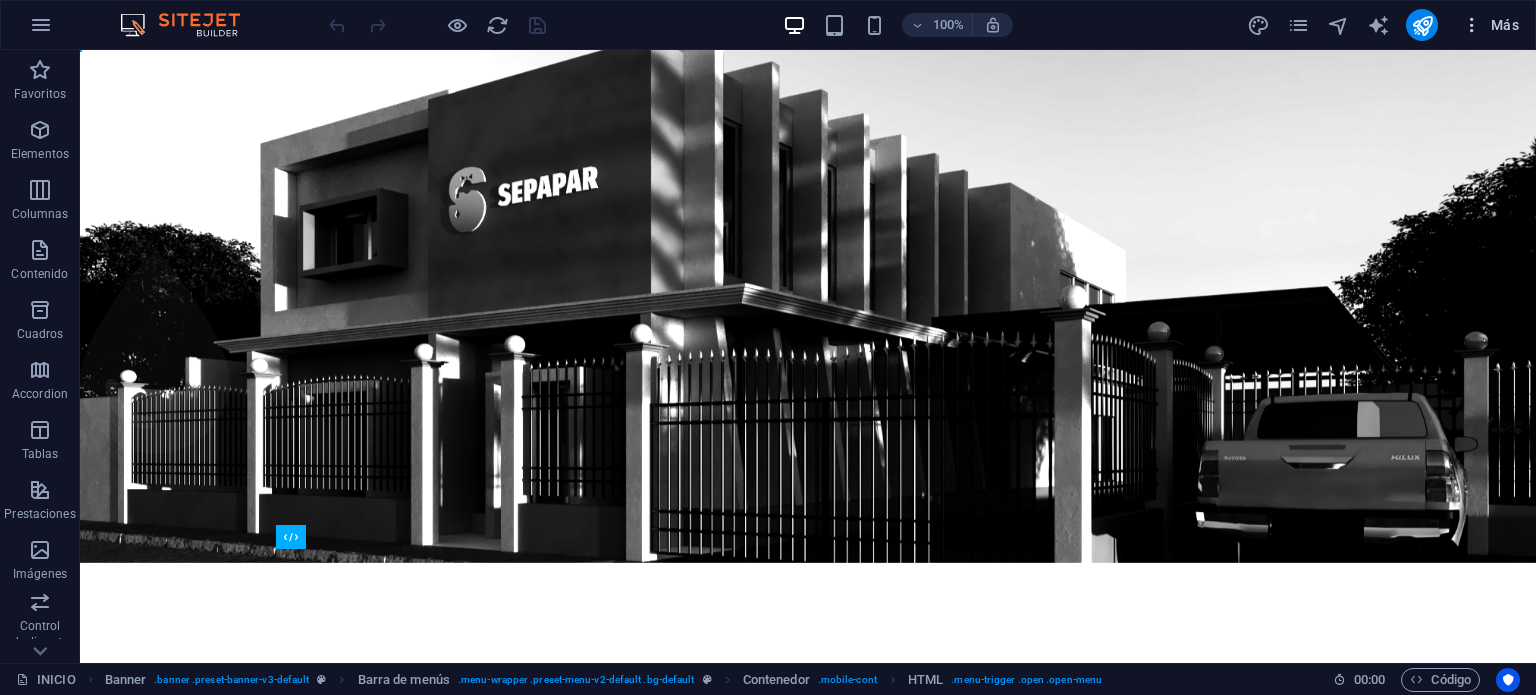 click on "Más" at bounding box center [1490, 25] 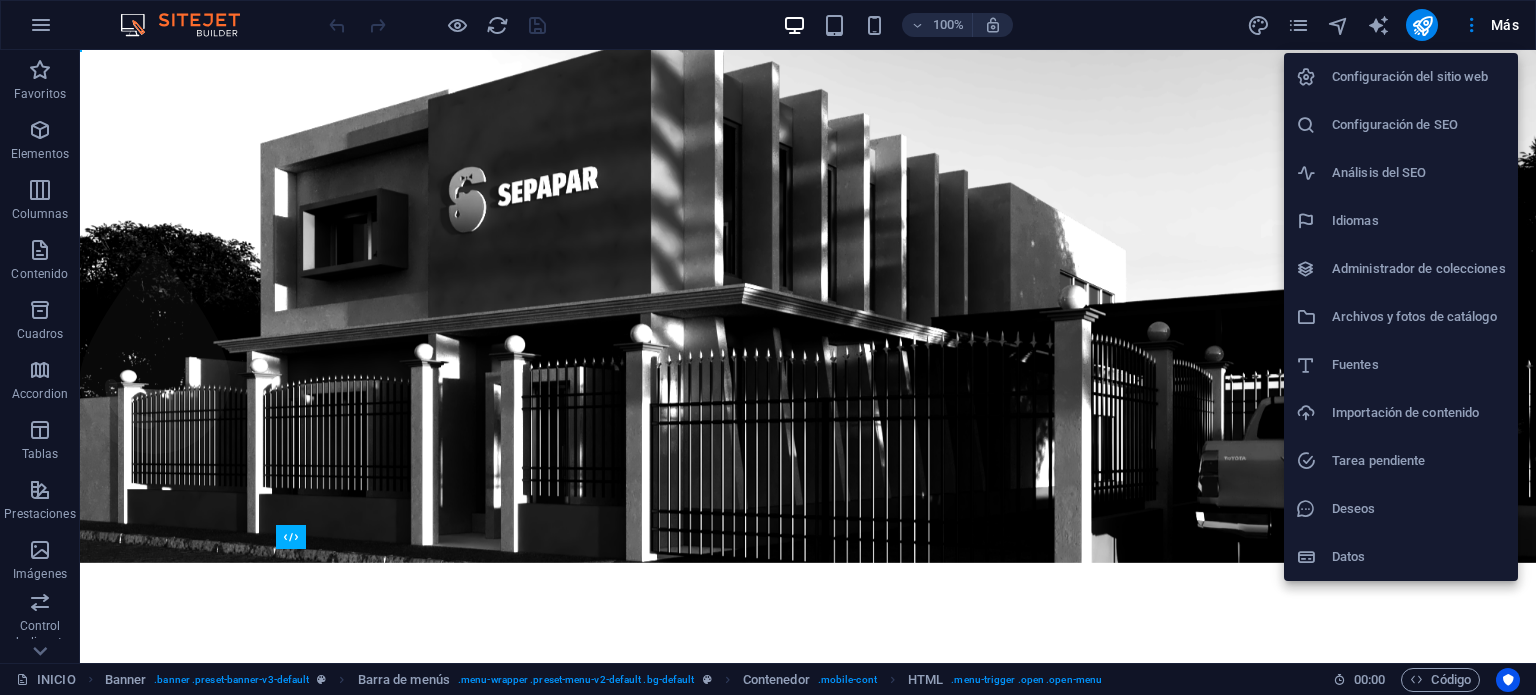 click on "Administrador de colecciones" at bounding box center (1401, 269) 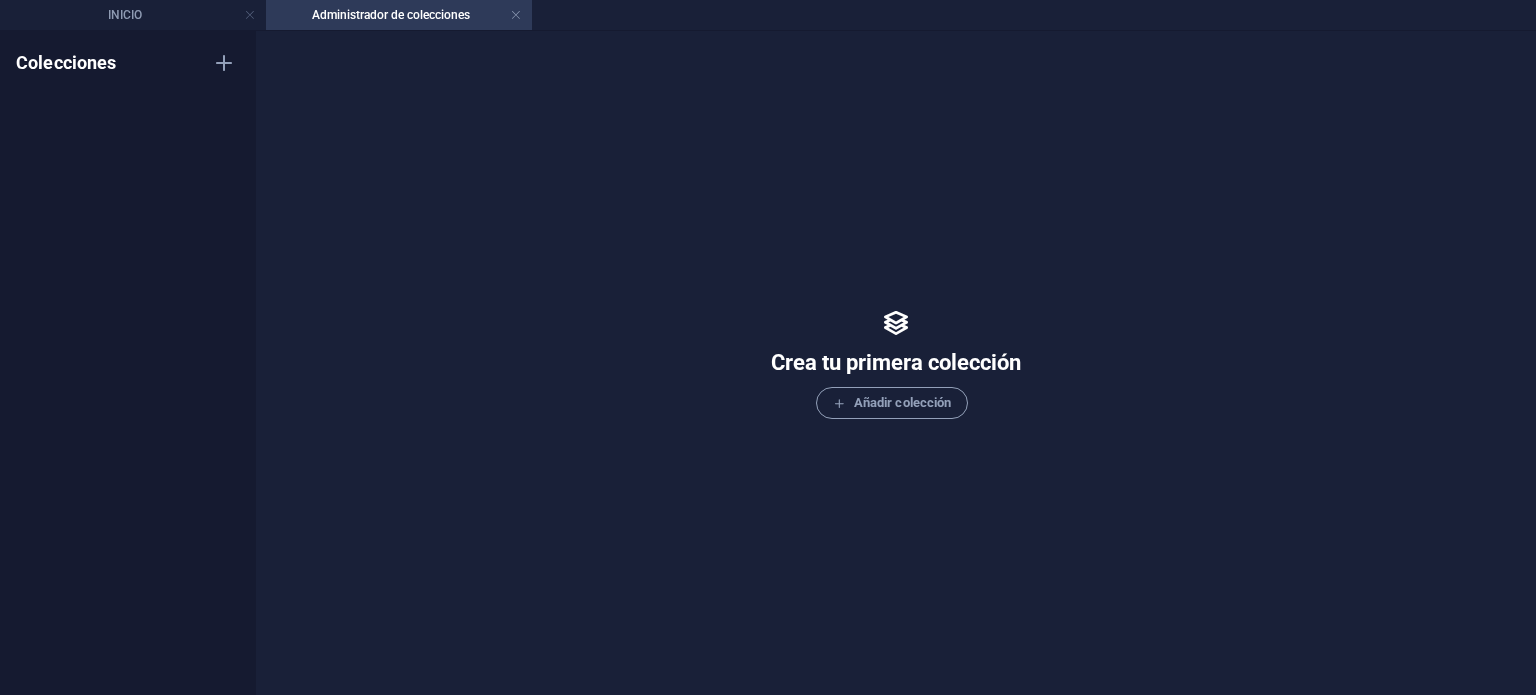 click on "Colecciones" at bounding box center [128, 363] 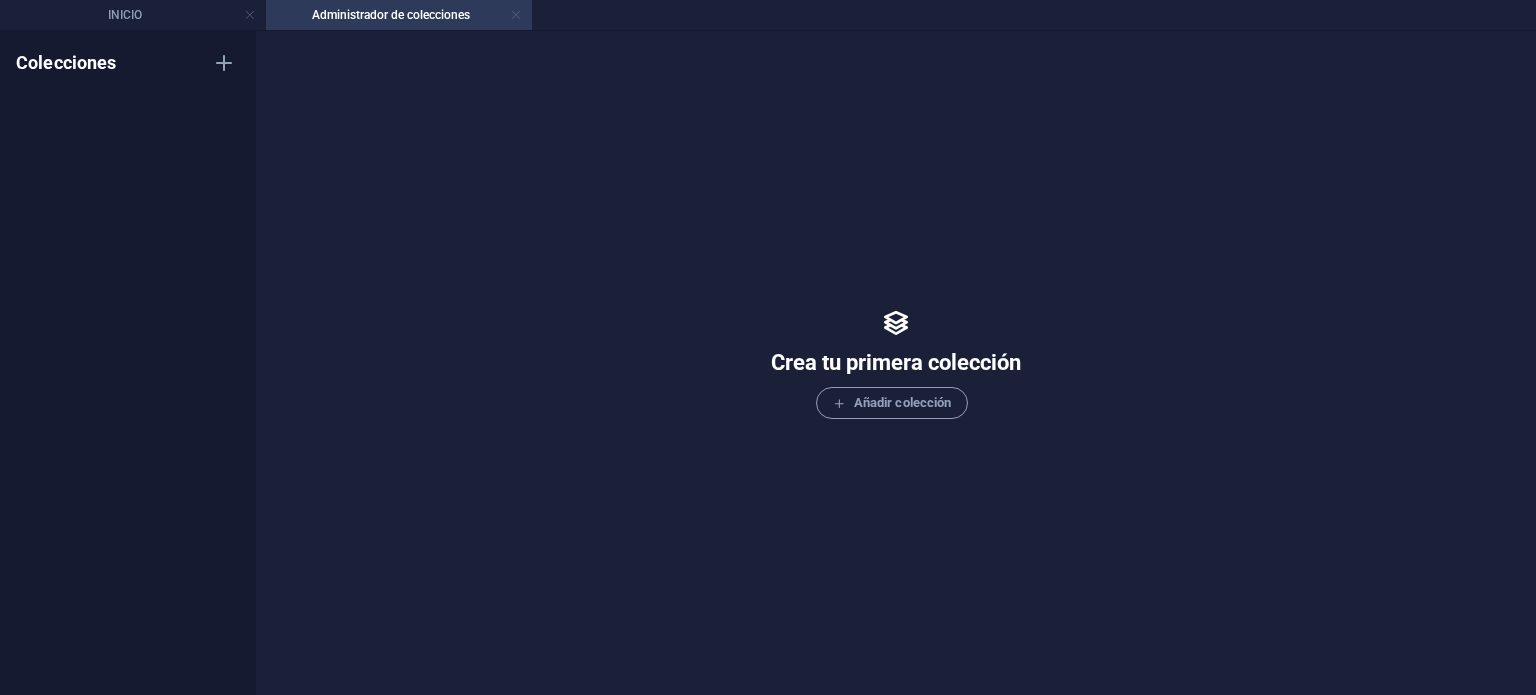 click at bounding box center (516, 15) 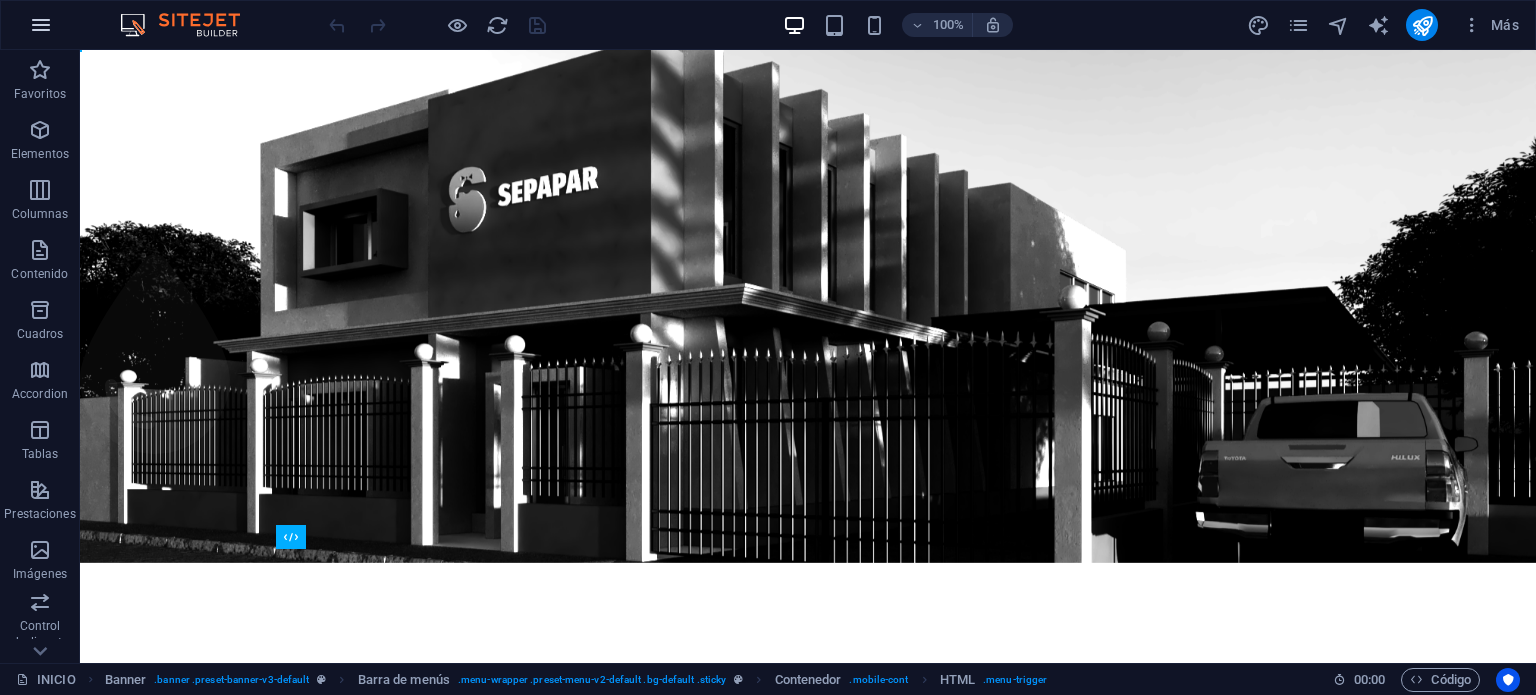 click at bounding box center (41, 25) 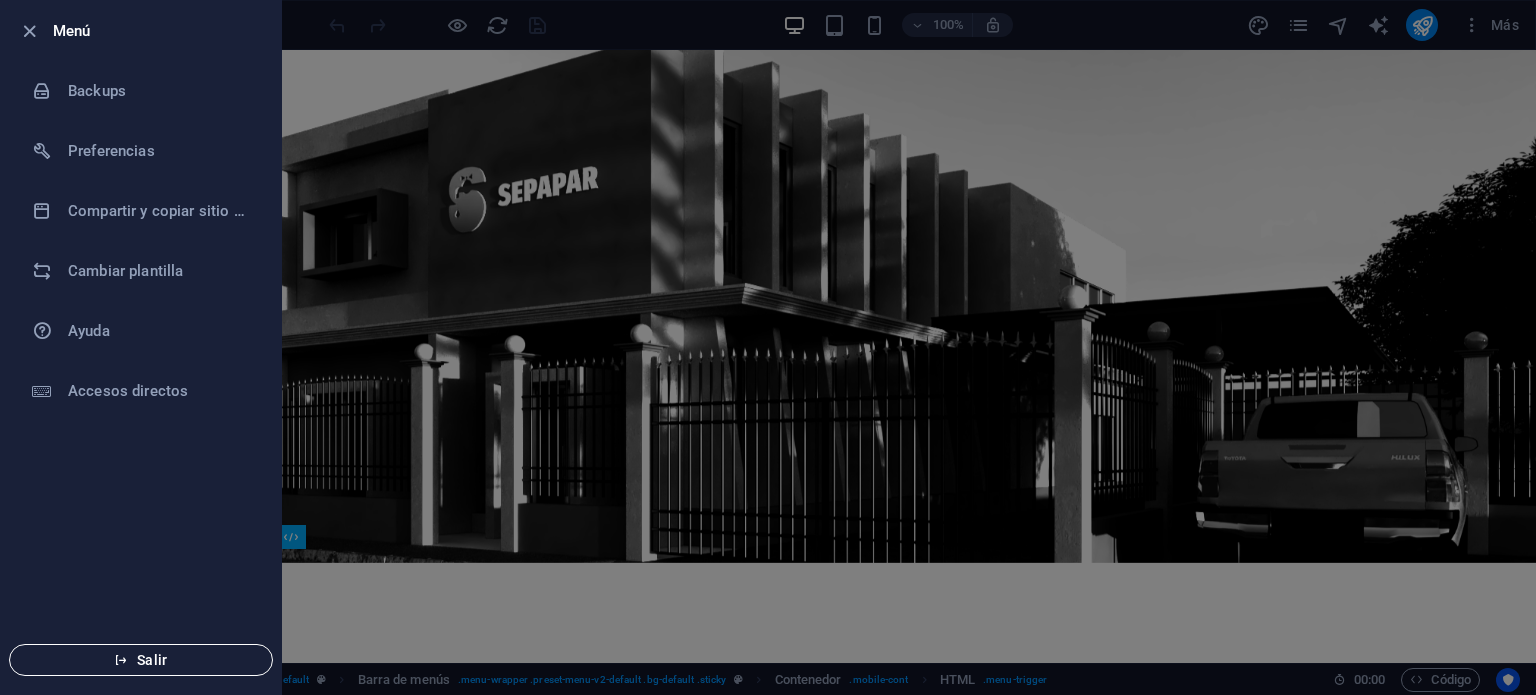 click on "Salir" at bounding box center [141, 660] 